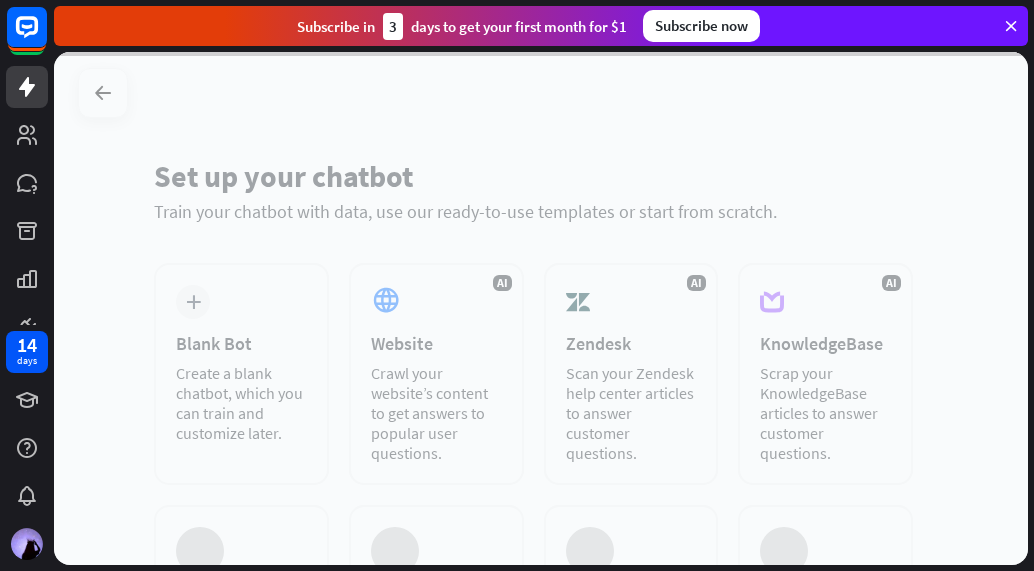 scroll, scrollTop: 0, scrollLeft: 0, axis: both 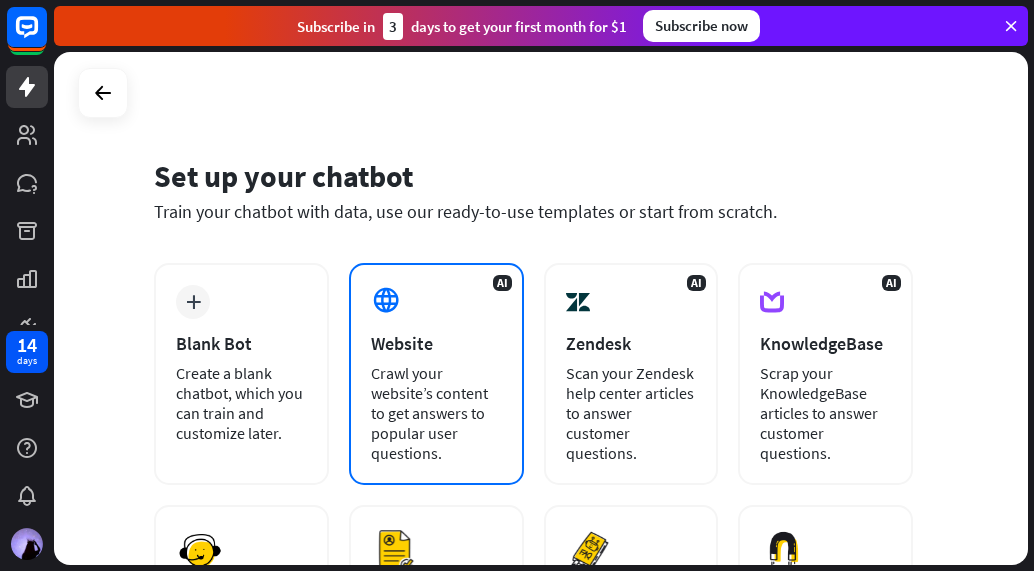click on "Website" at bounding box center [436, 343] 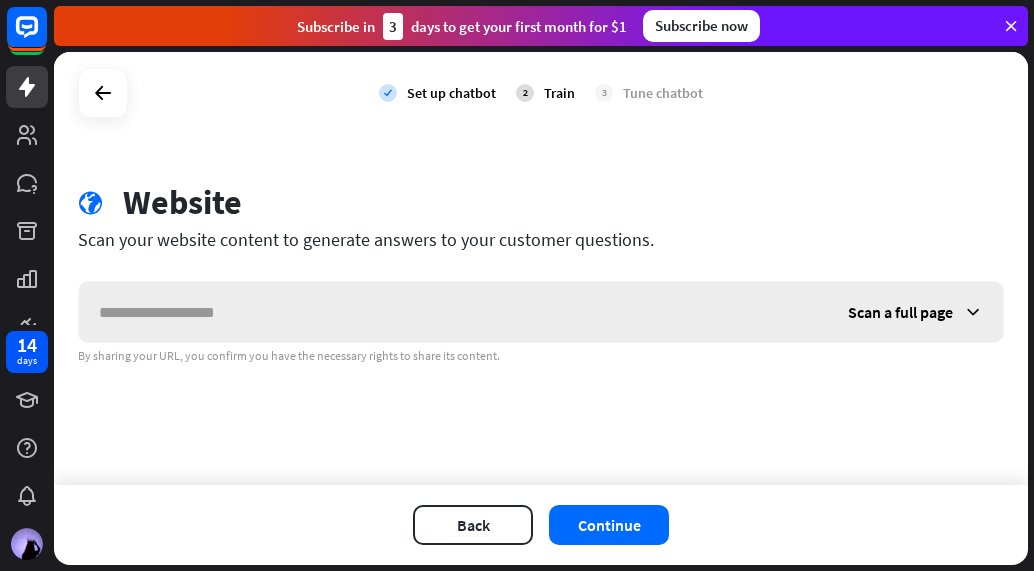 click at bounding box center (453, 312) 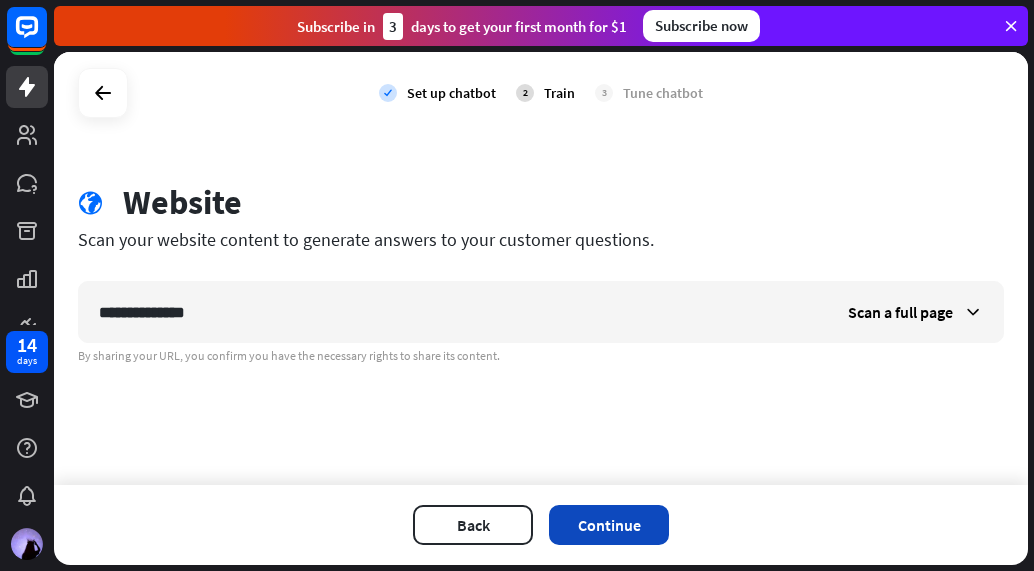type on "**********" 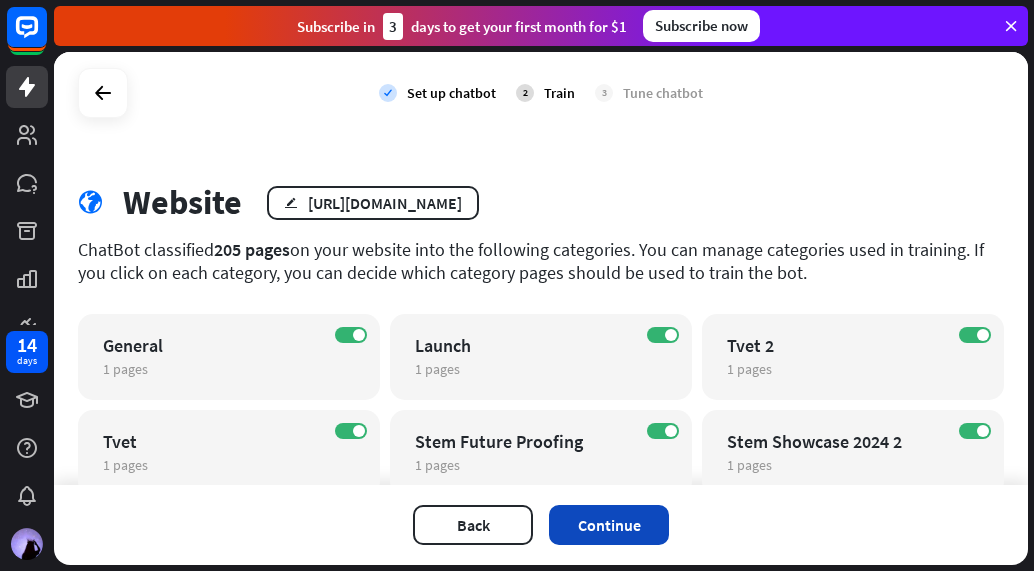 click on "Continue" at bounding box center (609, 525) 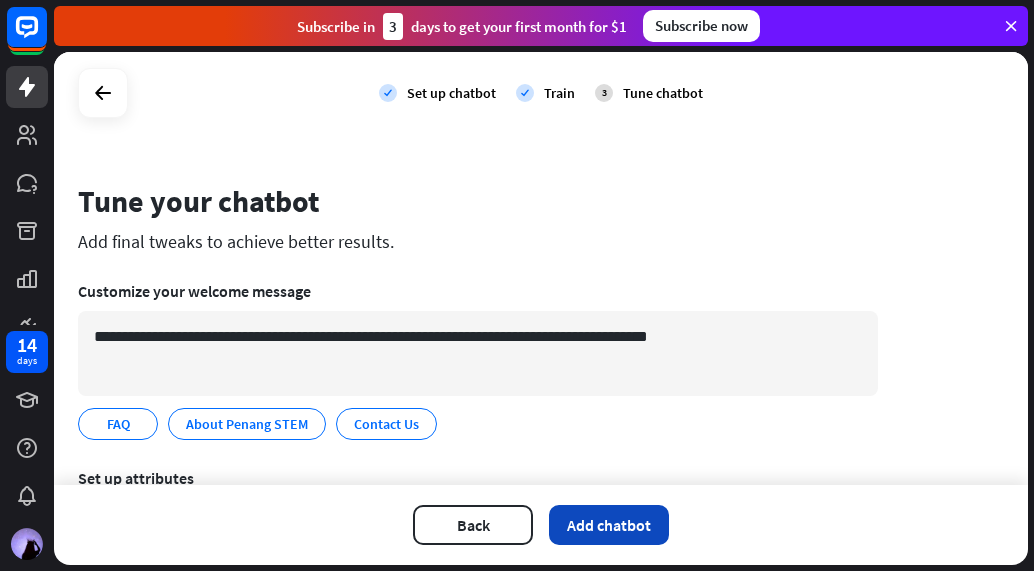 click on "Add chatbot" at bounding box center (609, 525) 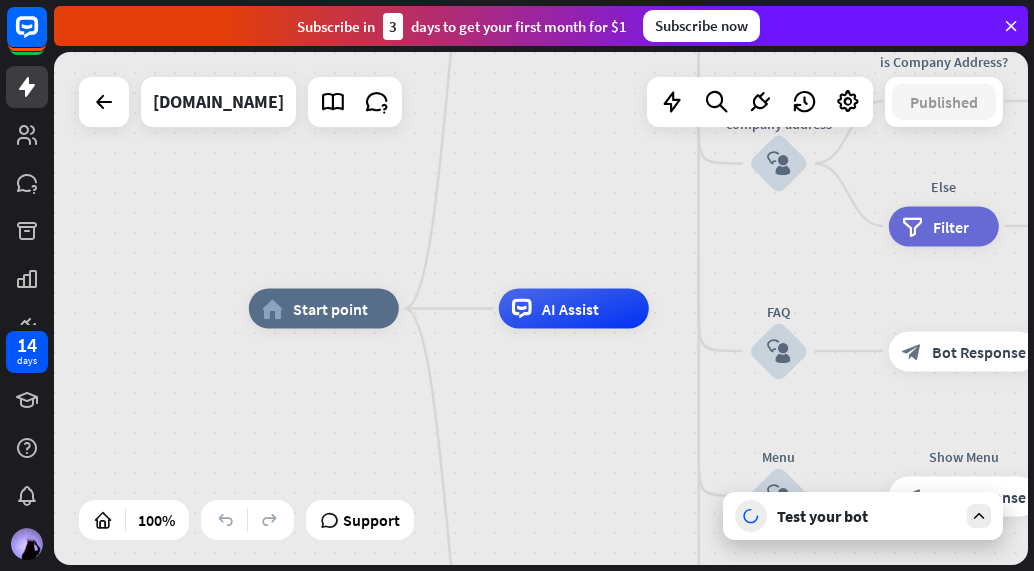click on "Test your bot" at bounding box center [863, 516] 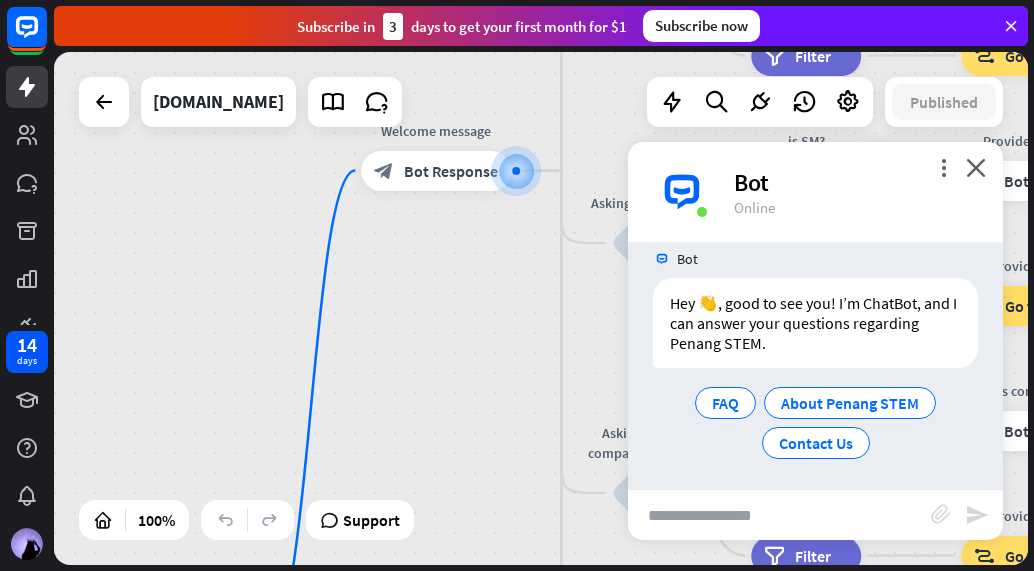 scroll, scrollTop: 26, scrollLeft: 0, axis: vertical 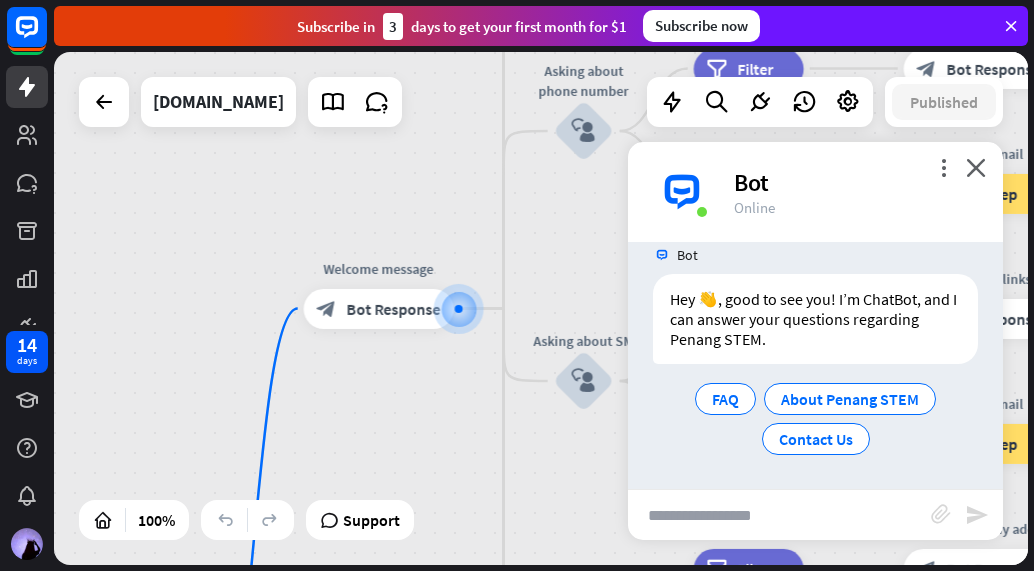 click at bounding box center [779, 515] 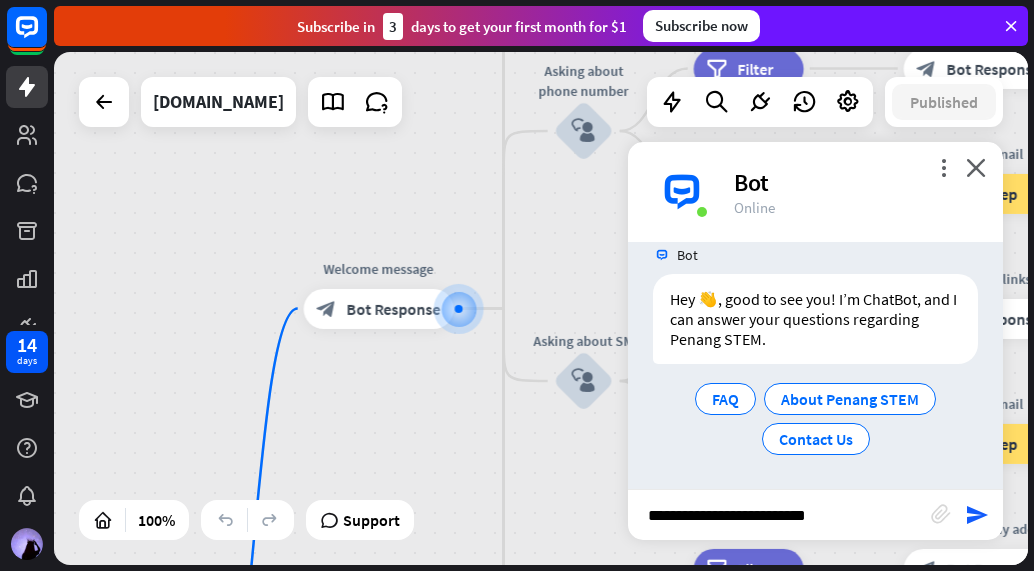 type on "**********" 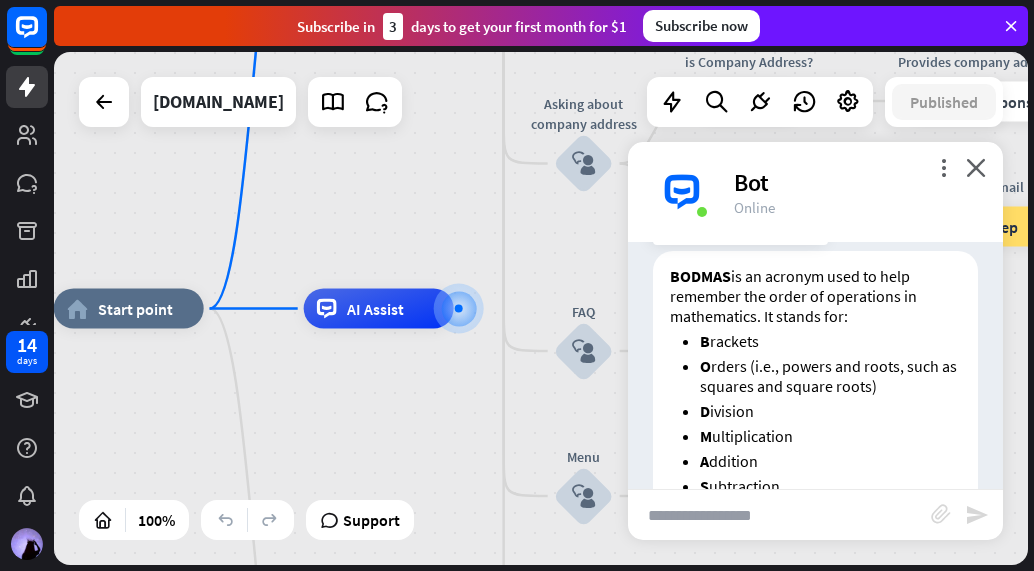 scroll, scrollTop: 342, scrollLeft: 0, axis: vertical 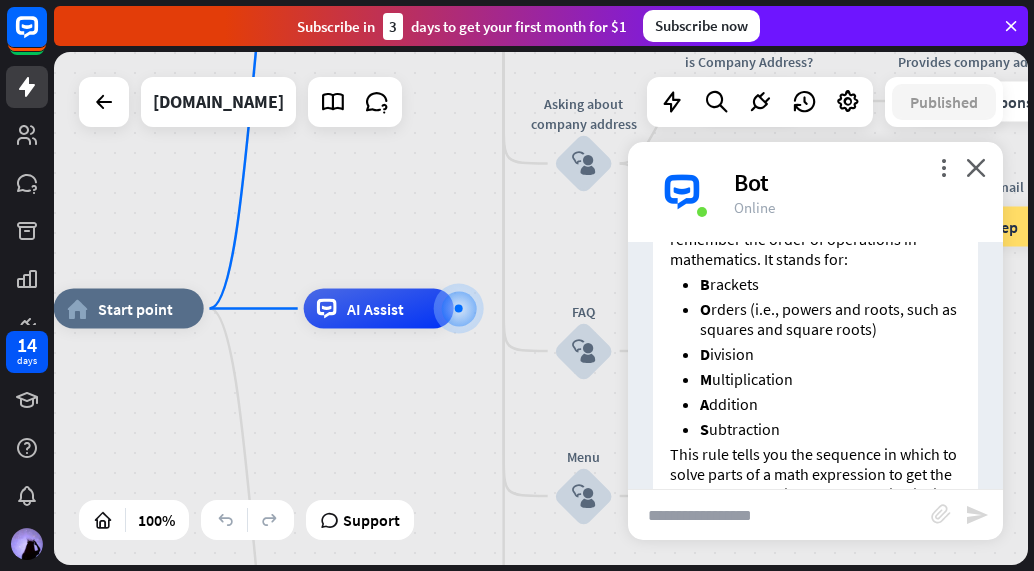 click at bounding box center [779, 515] 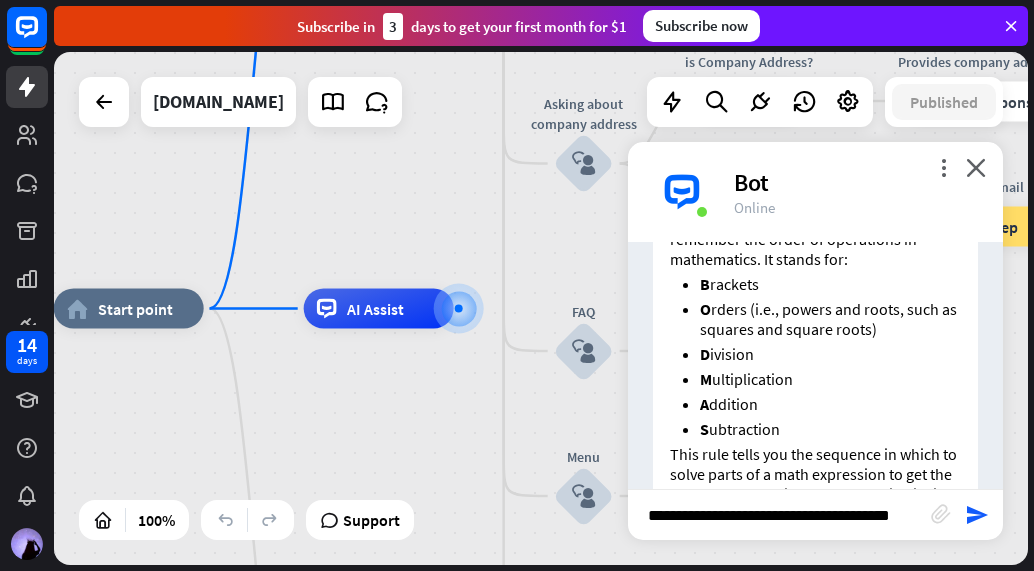 type on "**********" 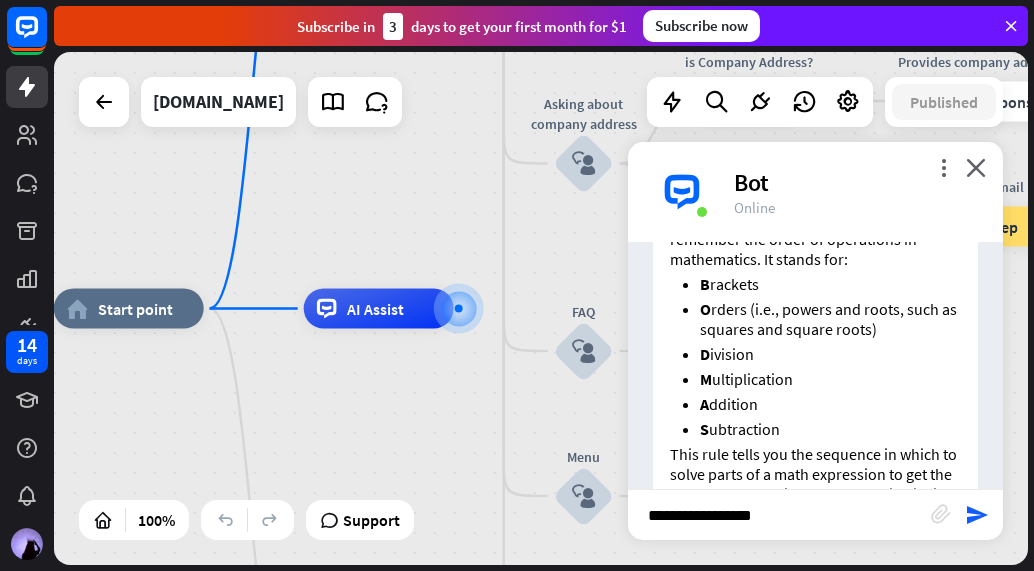 scroll, scrollTop: 0, scrollLeft: 0, axis: both 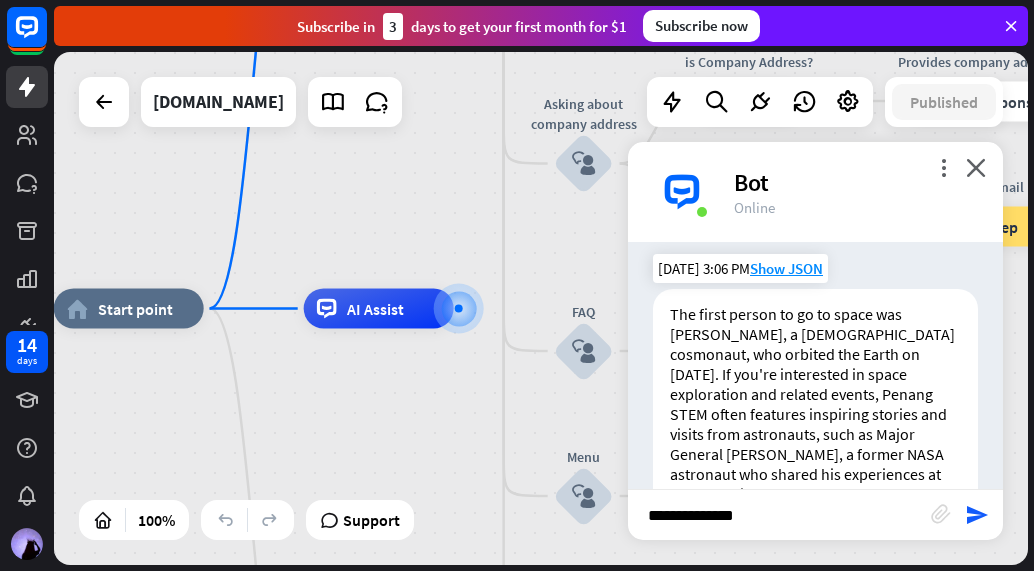 type on "**********" 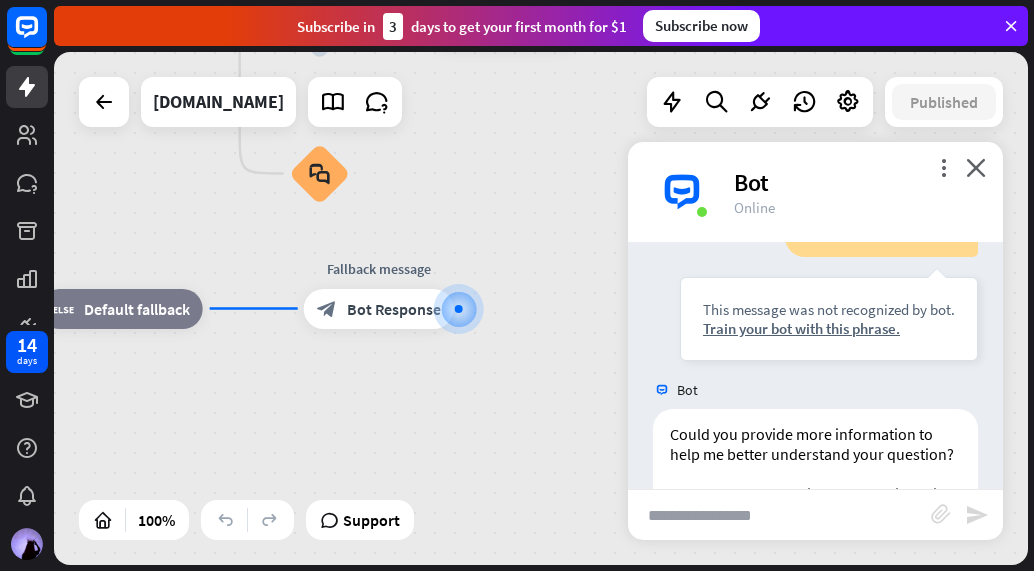 scroll, scrollTop: 1513, scrollLeft: 0, axis: vertical 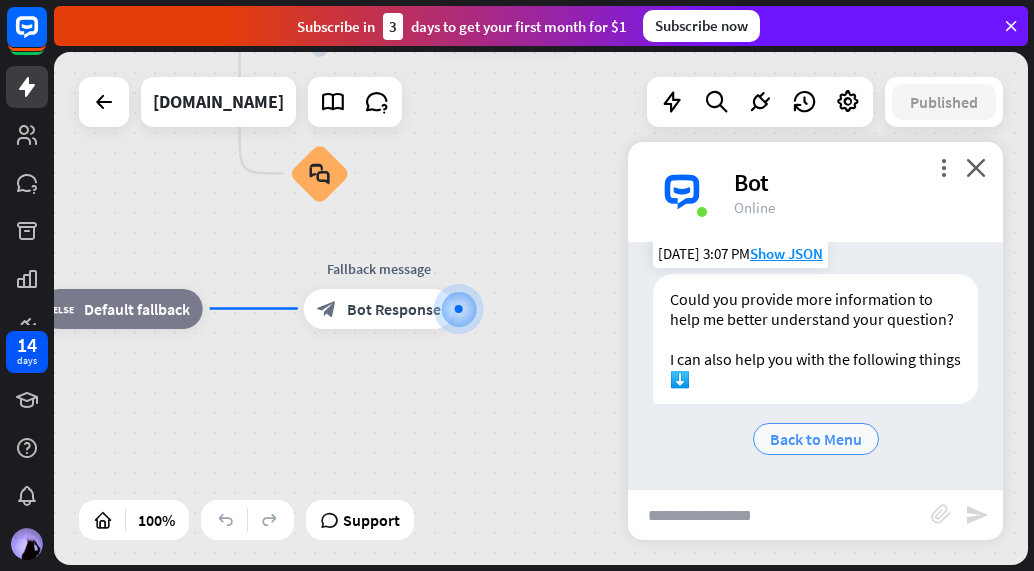 click on "Back to Menu" at bounding box center [816, 439] 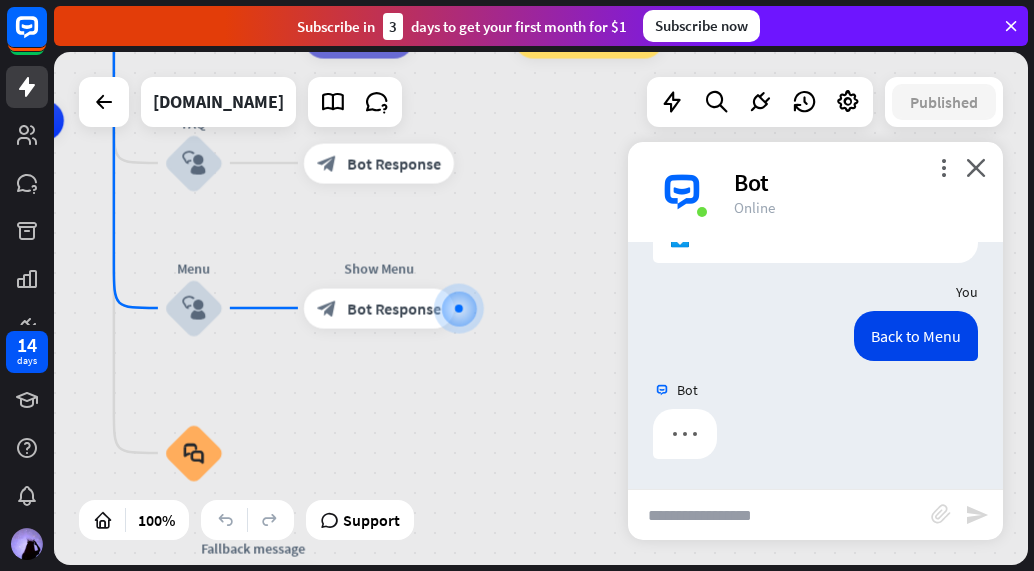scroll, scrollTop: 1654, scrollLeft: 0, axis: vertical 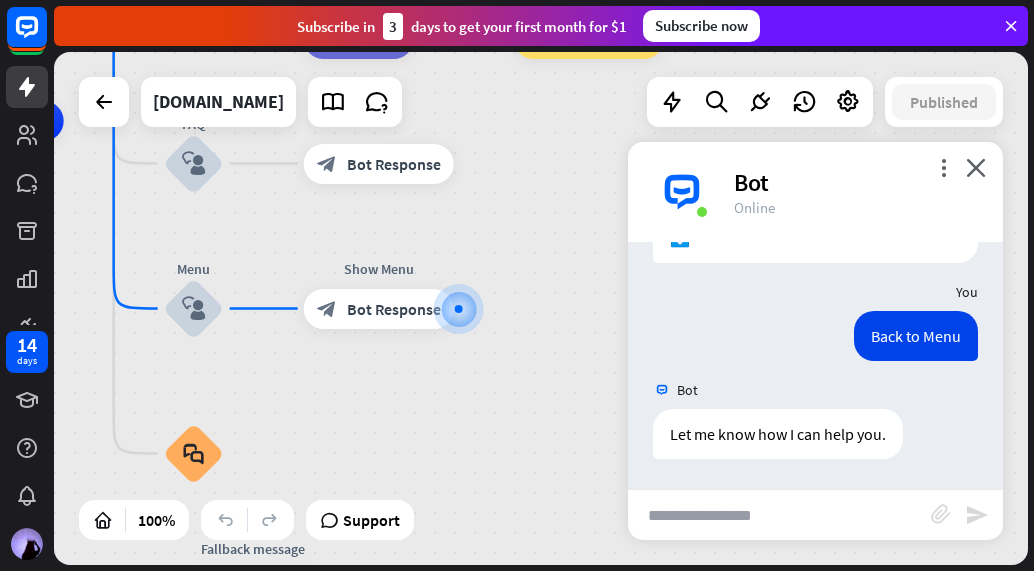 click at bounding box center [779, 515] 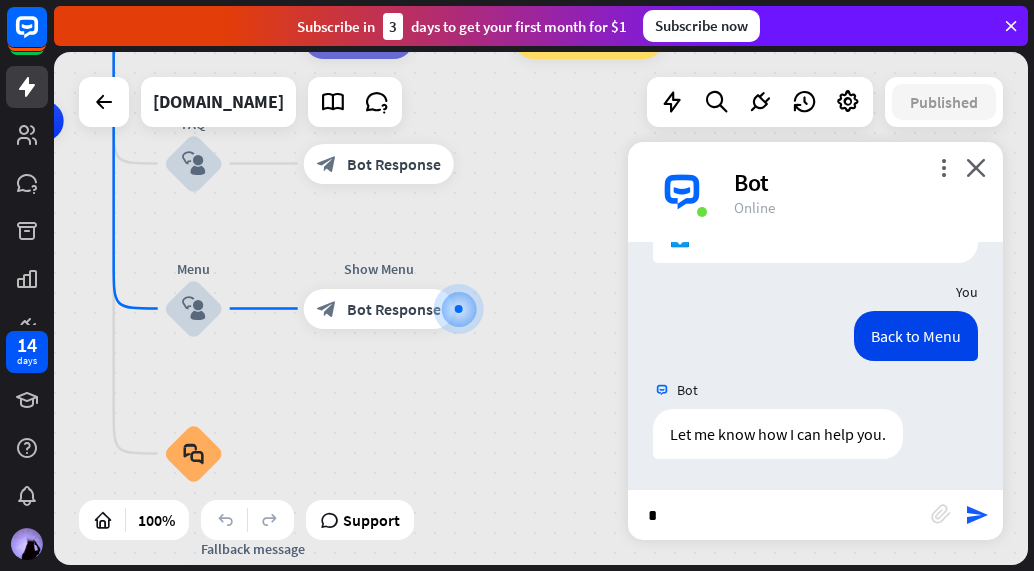 type on "**" 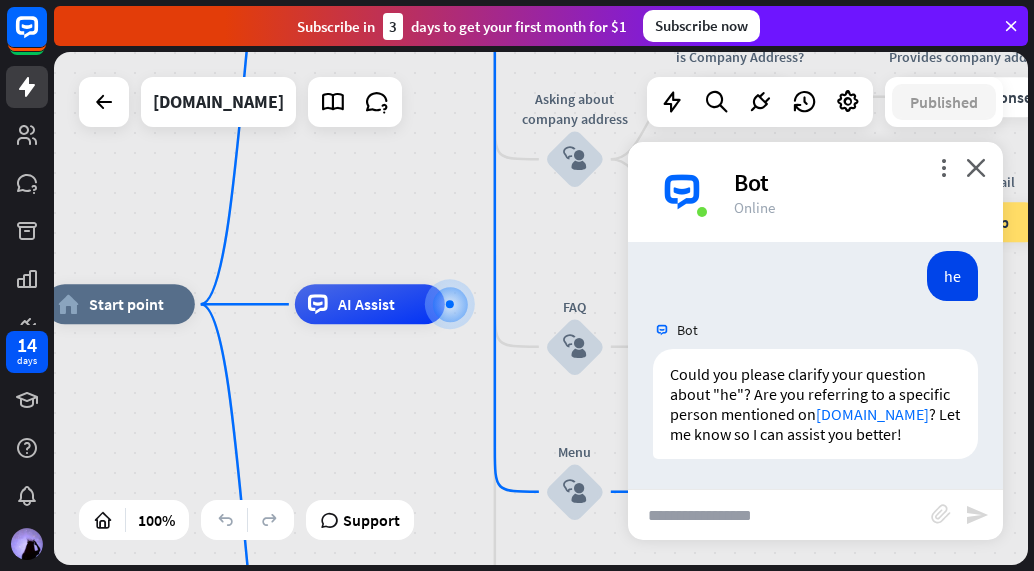 scroll, scrollTop: 1930, scrollLeft: 0, axis: vertical 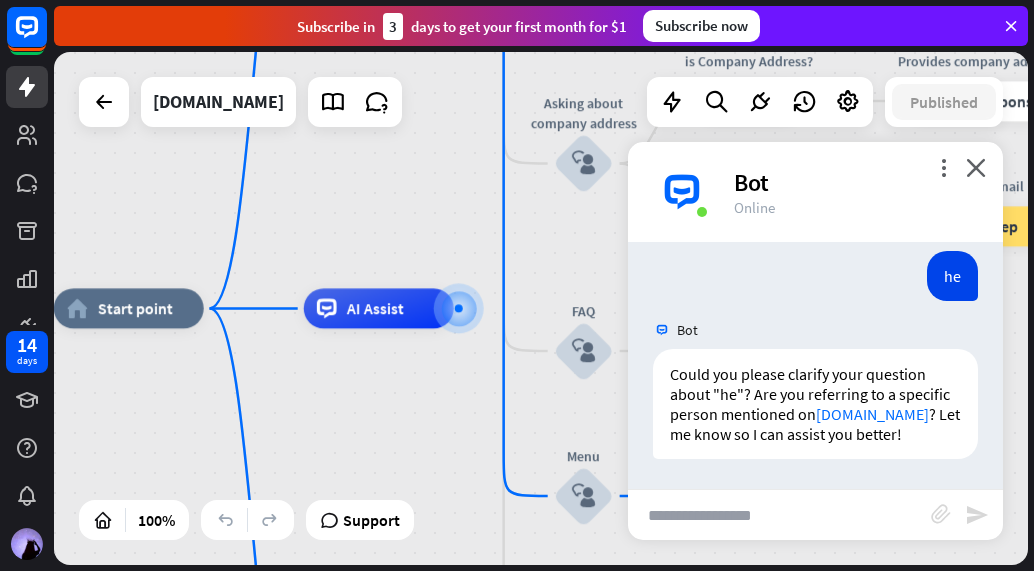 click at bounding box center [779, 515] 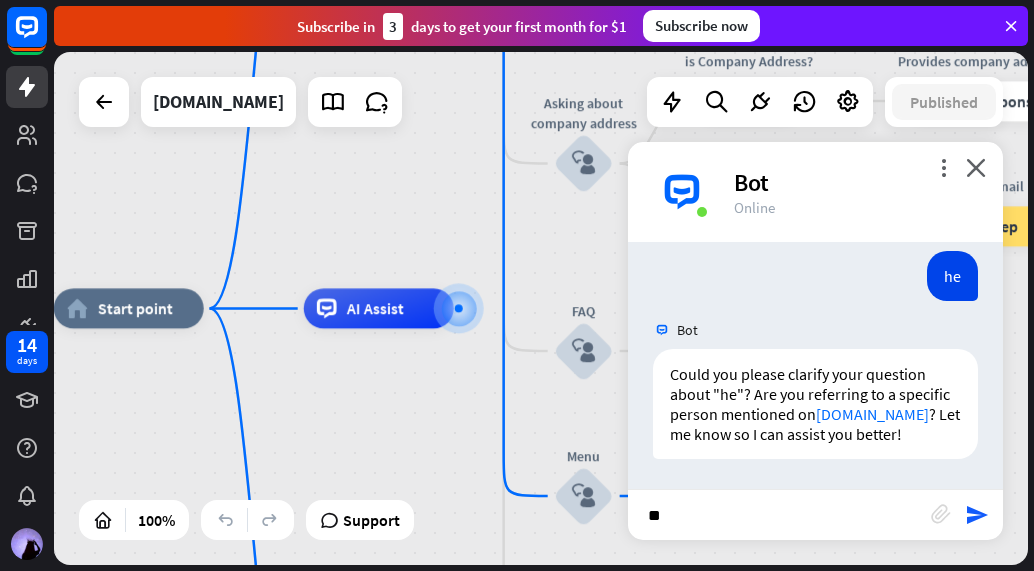 type on "***" 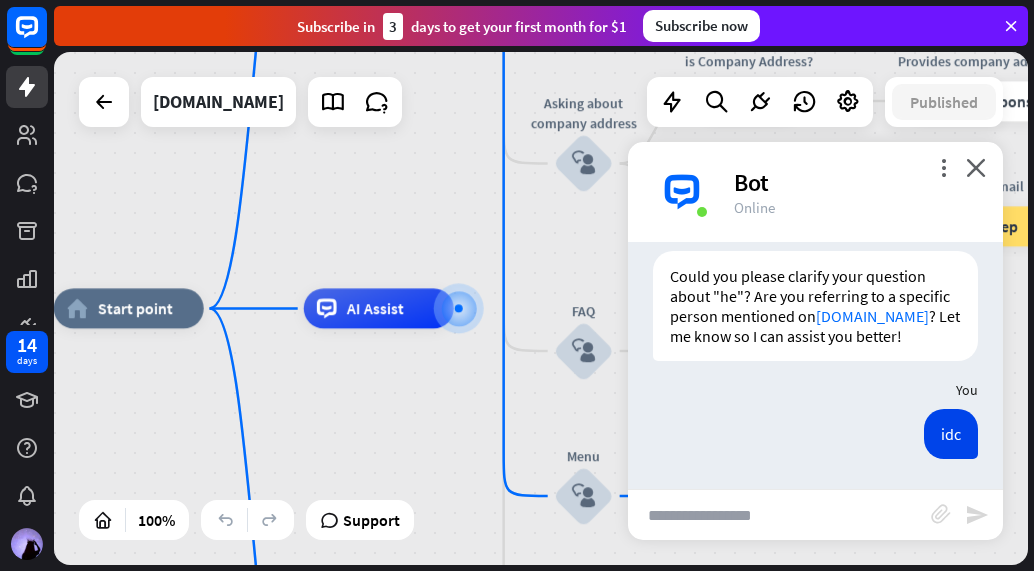 scroll, scrollTop: 2546, scrollLeft: 0, axis: vertical 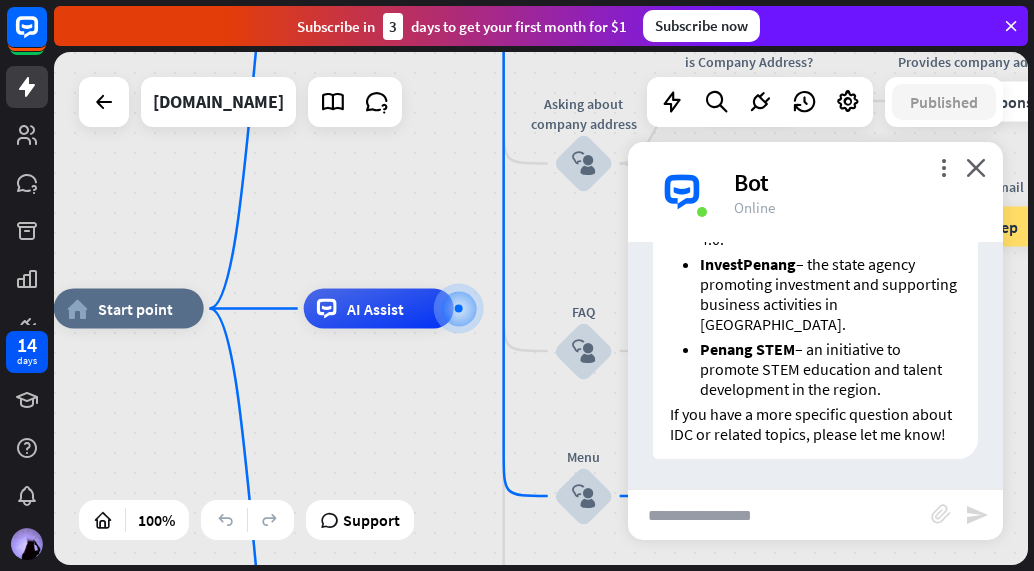 click at bounding box center (779, 515) 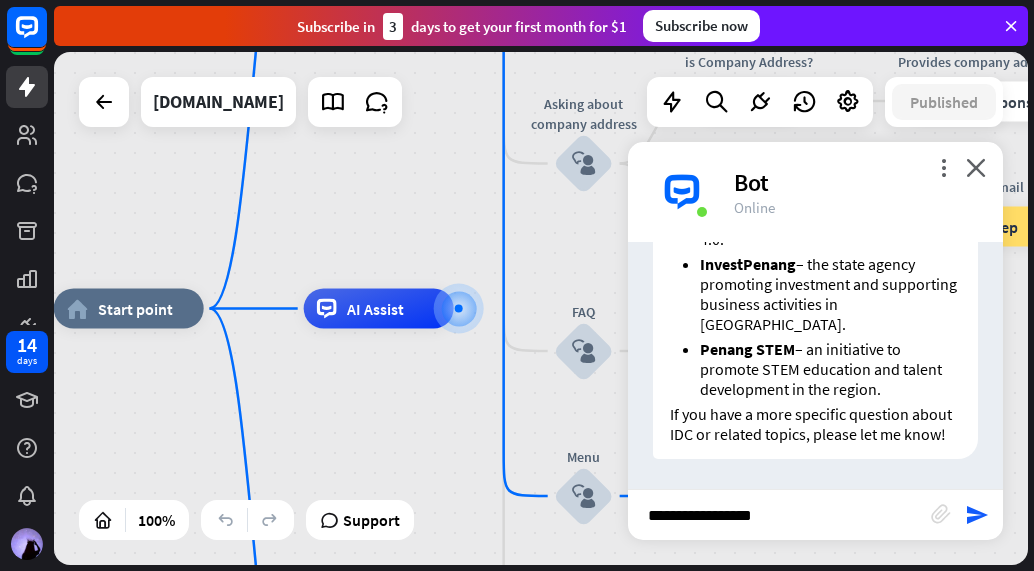 type on "**********" 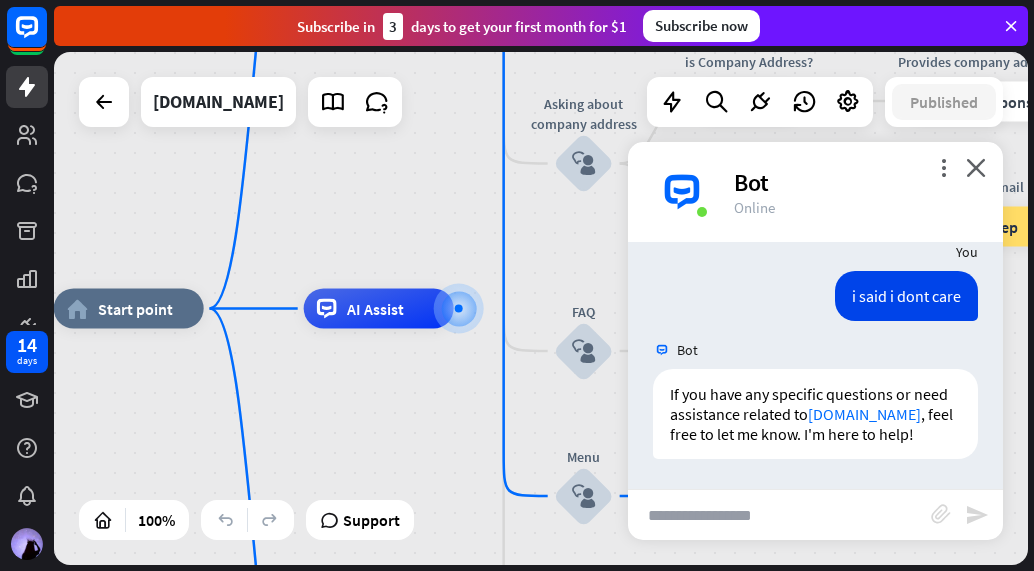 scroll, scrollTop: 2802, scrollLeft: 0, axis: vertical 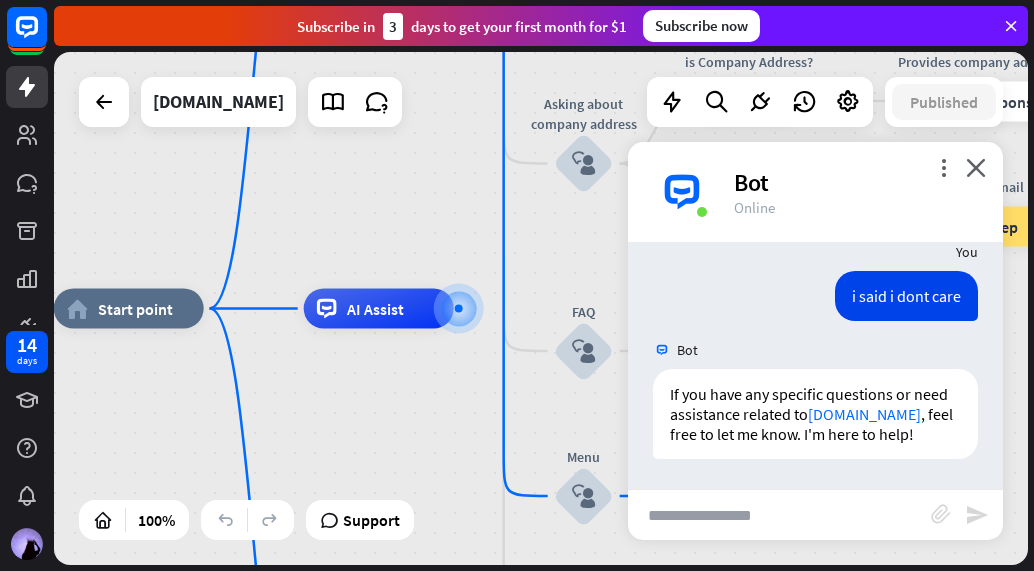 click at bounding box center (779, 515) 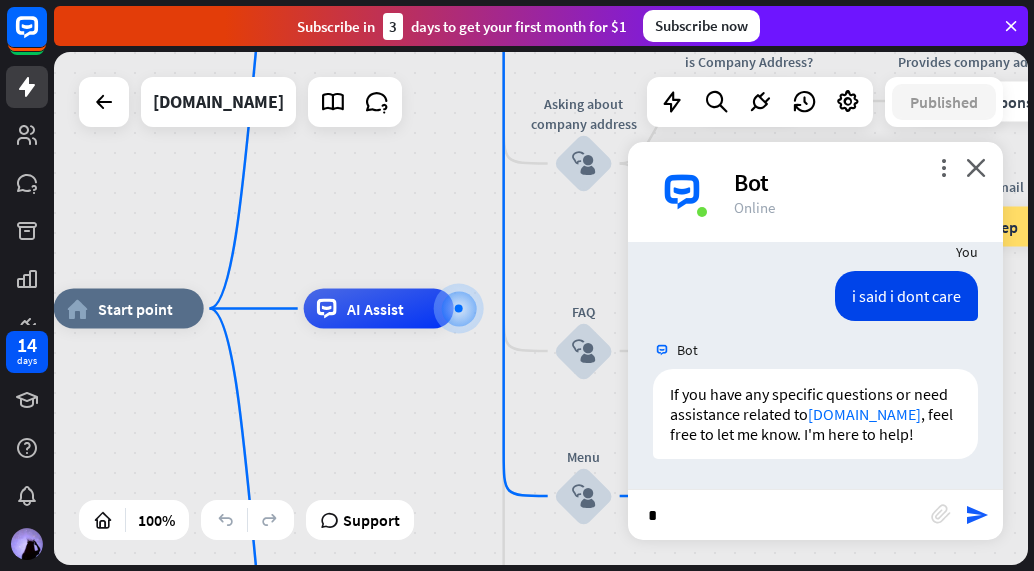 type on "**" 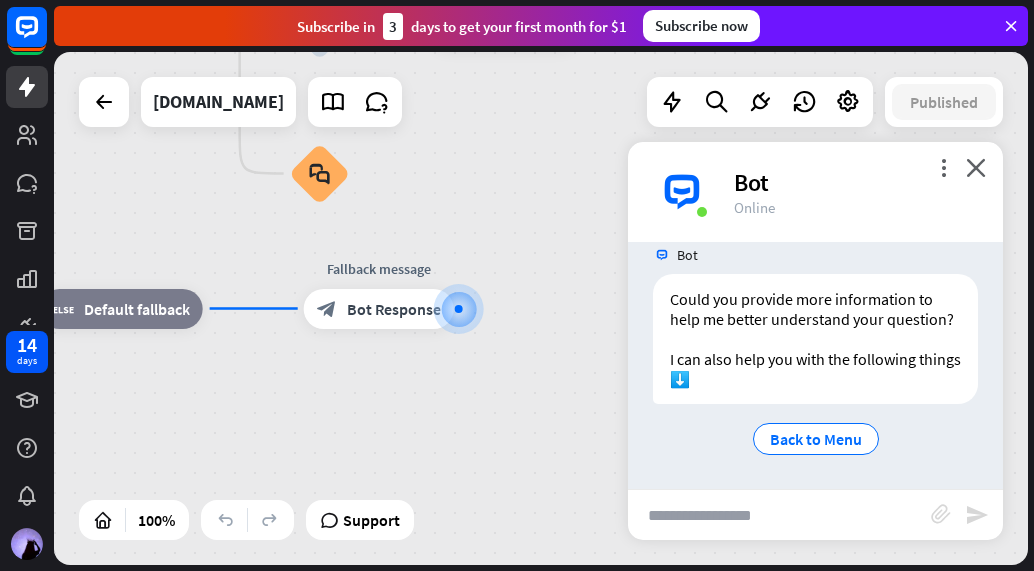 scroll, scrollTop: 3257, scrollLeft: 0, axis: vertical 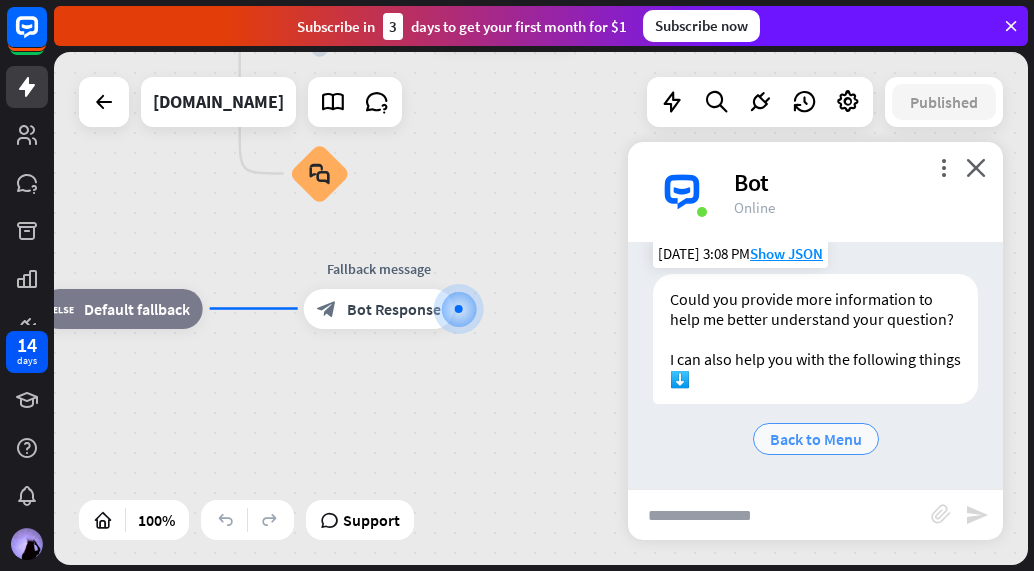 click on "Back to Menu" at bounding box center [816, 439] 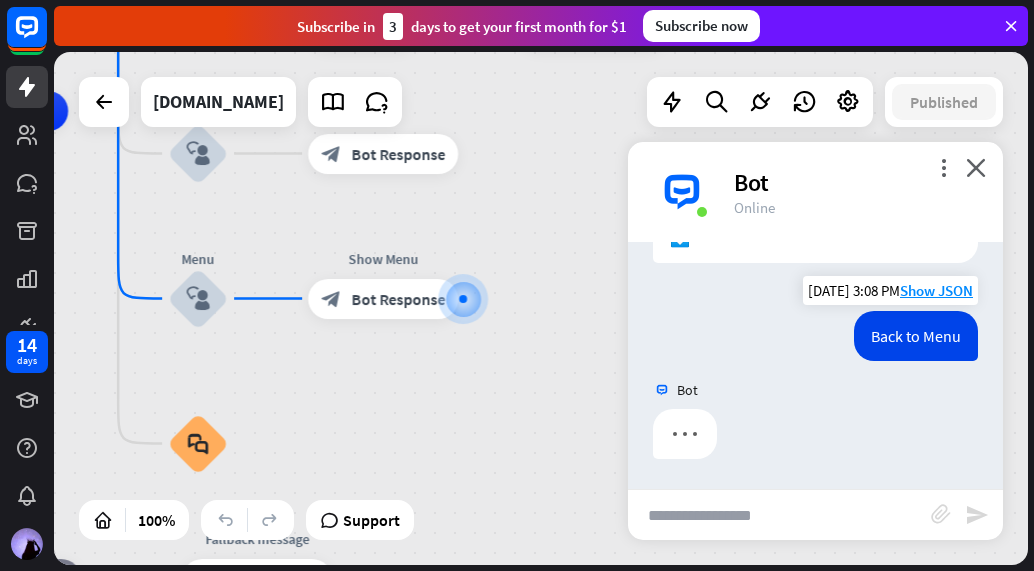 scroll, scrollTop: 3398, scrollLeft: 0, axis: vertical 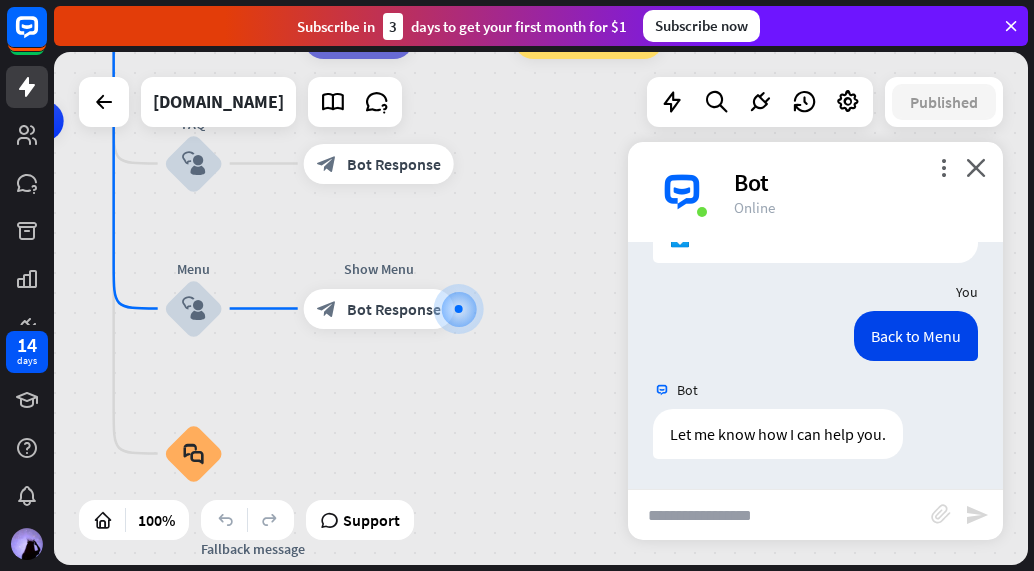click at bounding box center [779, 515] 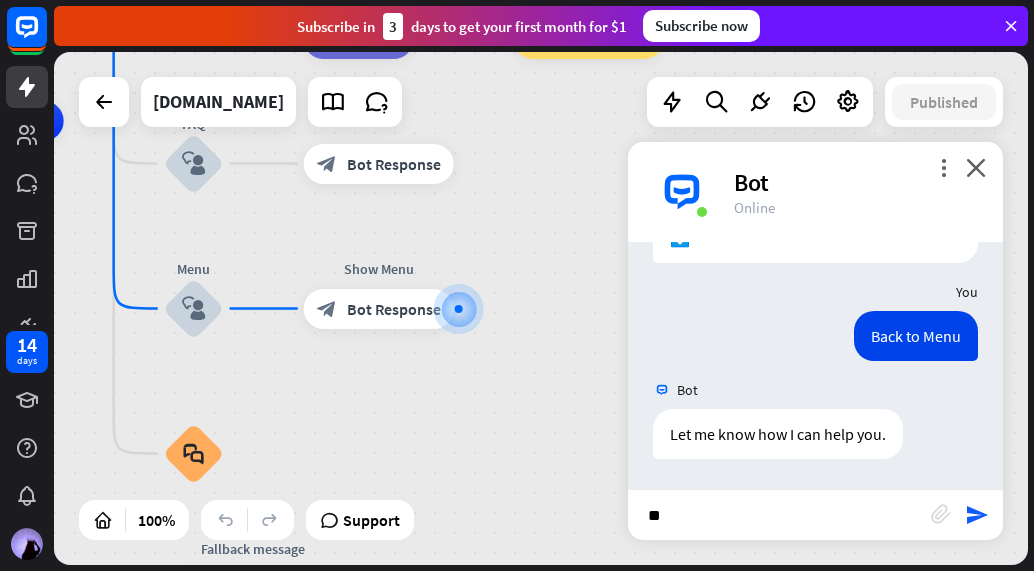 type on "*" 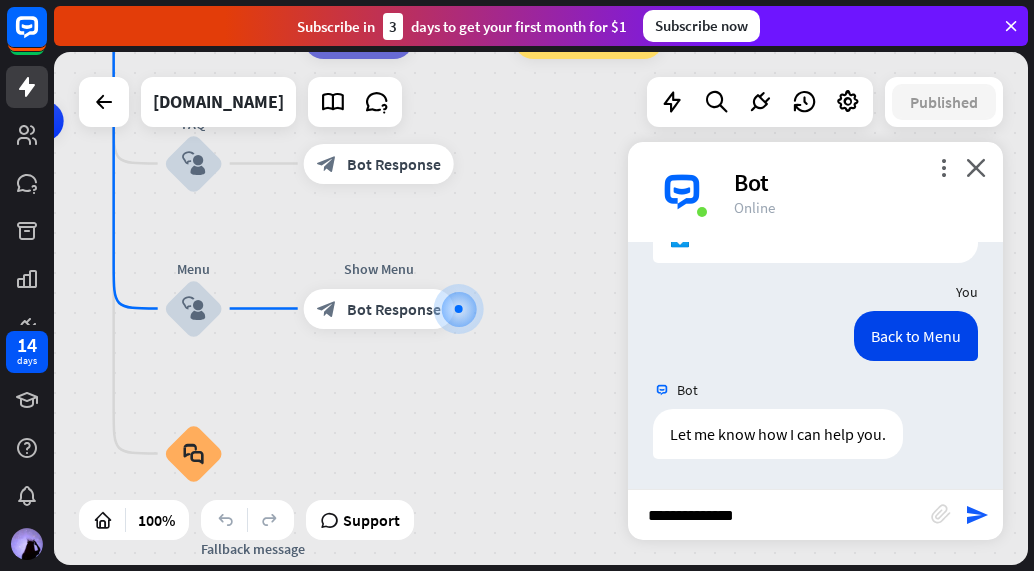 click on "**********" at bounding box center (779, 515) 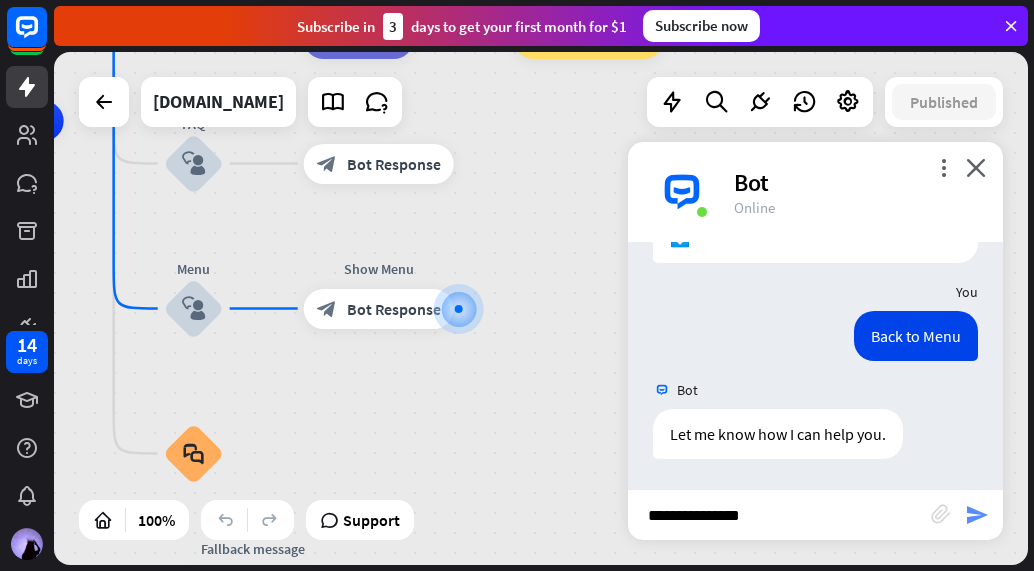 type on "**********" 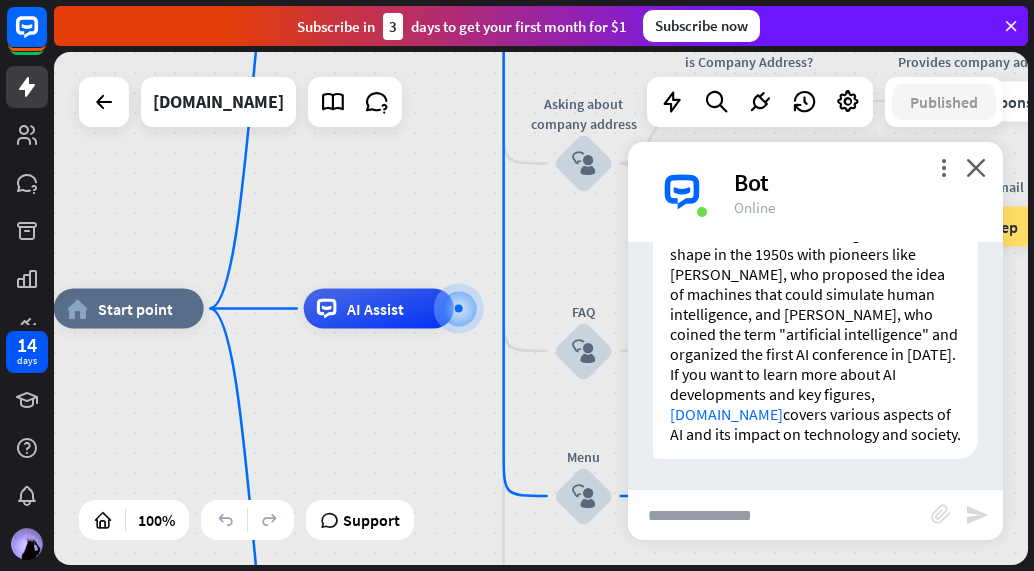scroll, scrollTop: 3794, scrollLeft: 0, axis: vertical 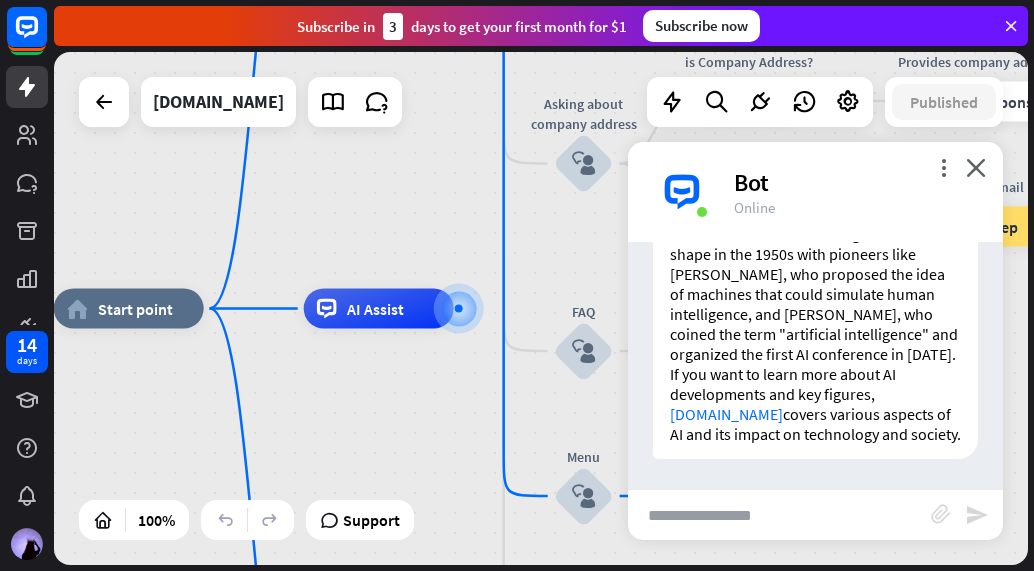 click at bounding box center [779, 515] 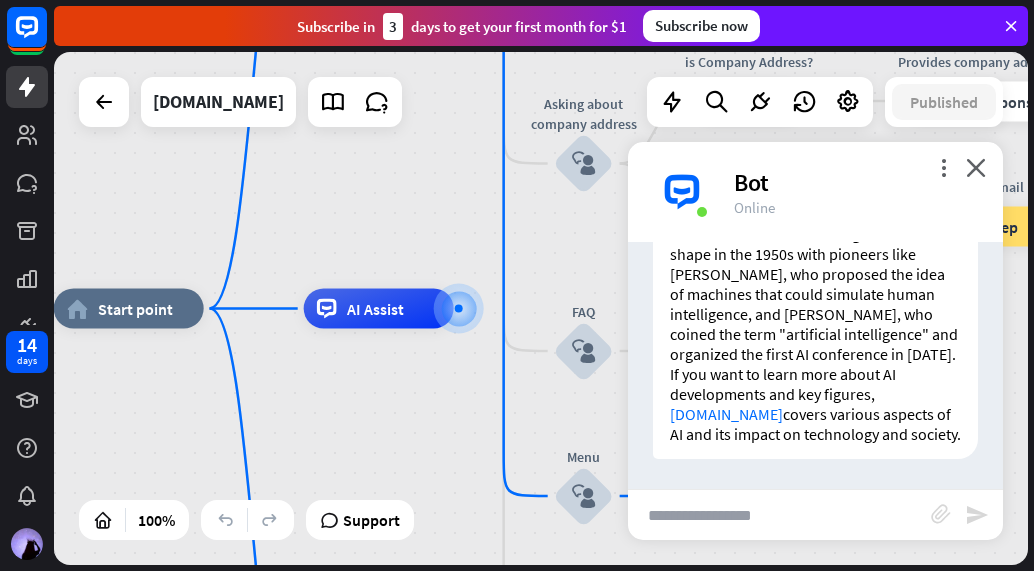 type on "*" 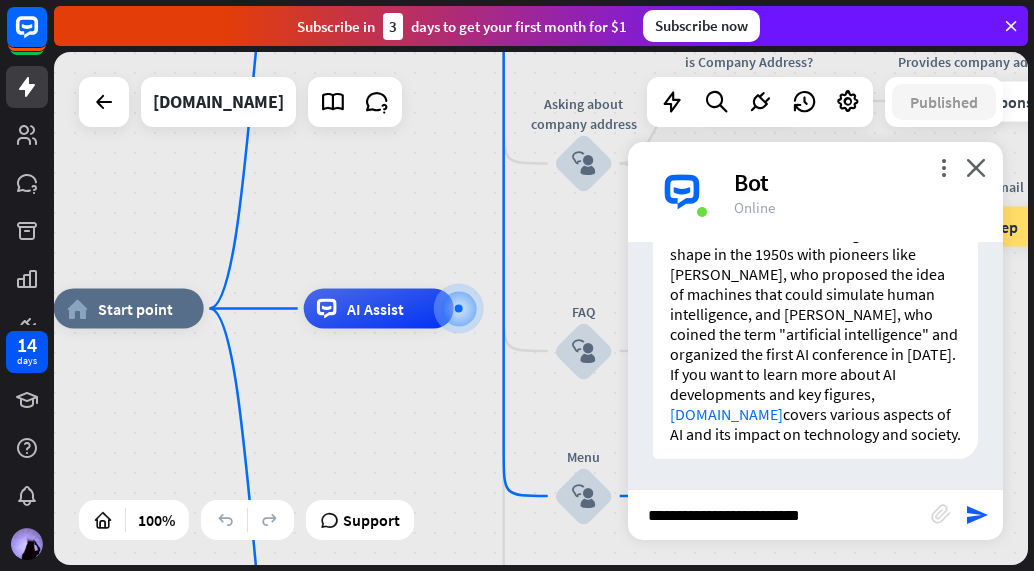 type on "**********" 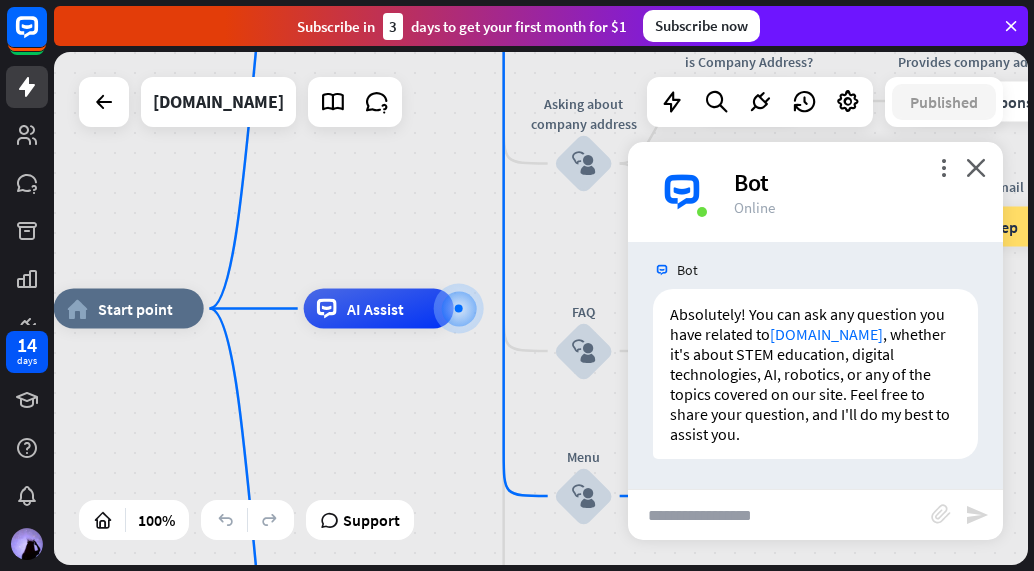 scroll, scrollTop: 4210, scrollLeft: 0, axis: vertical 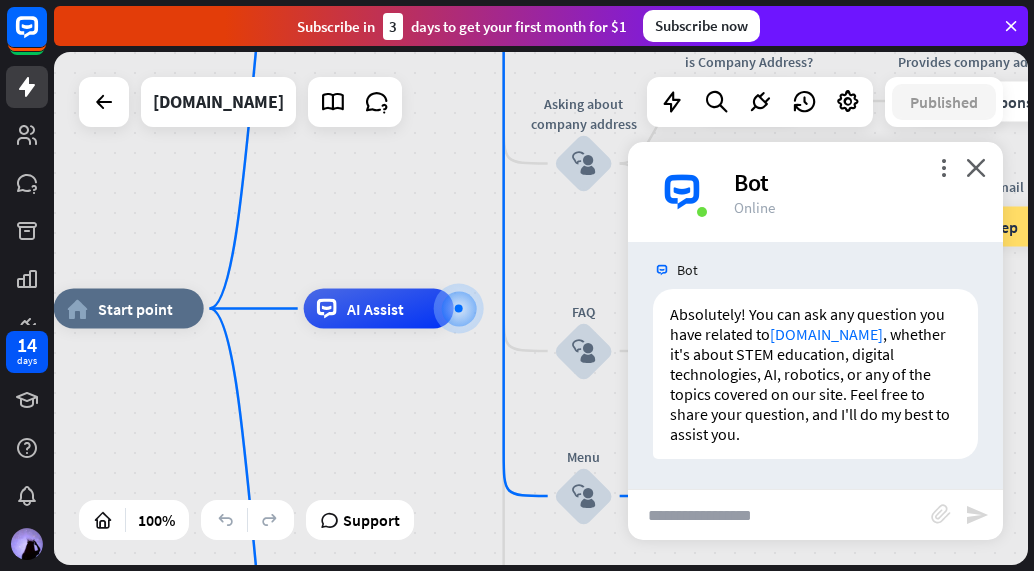 click at bounding box center (779, 515) 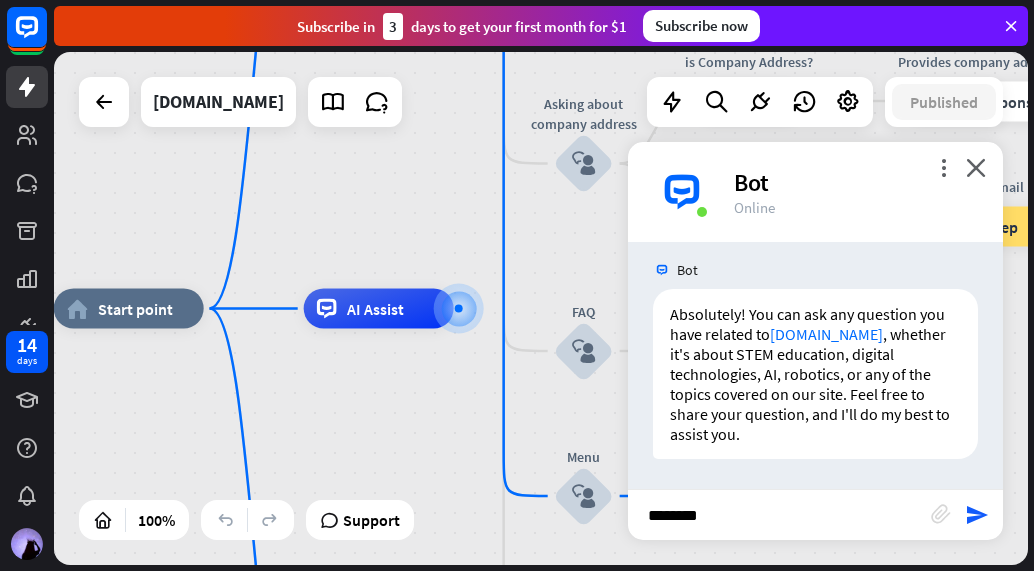 type on "*********" 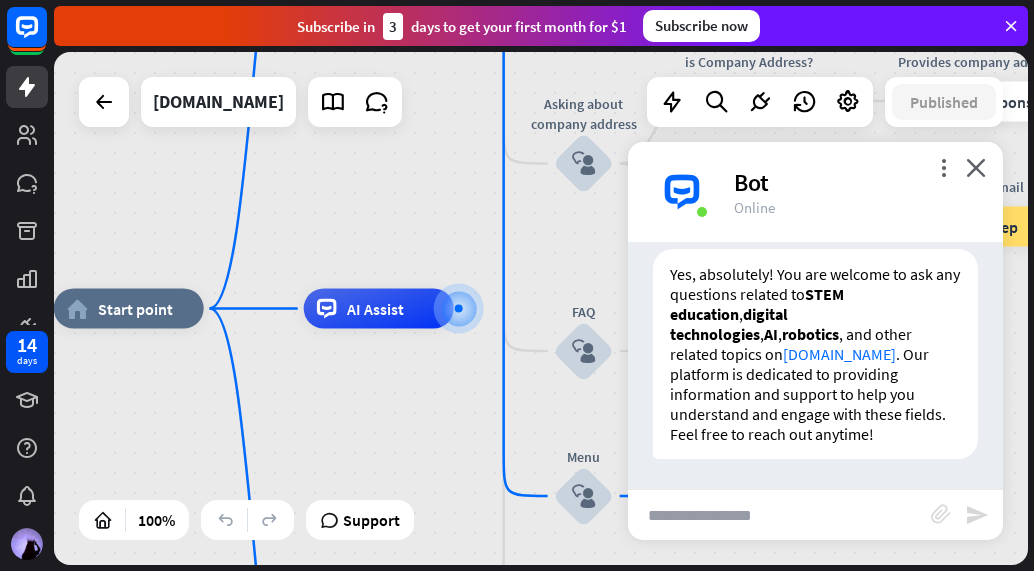 scroll, scrollTop: 4566, scrollLeft: 0, axis: vertical 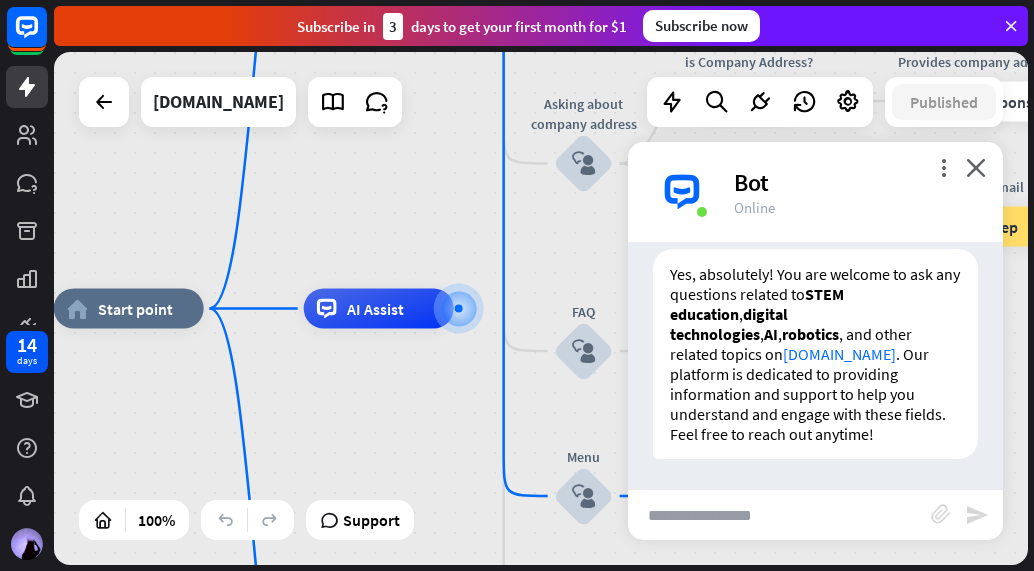 click at bounding box center (779, 515) 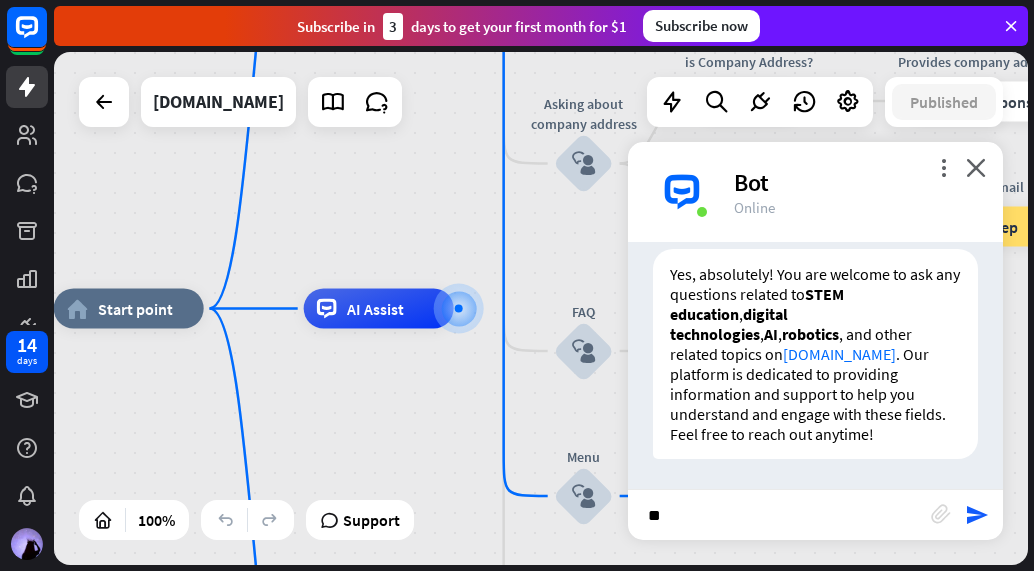 type on "**" 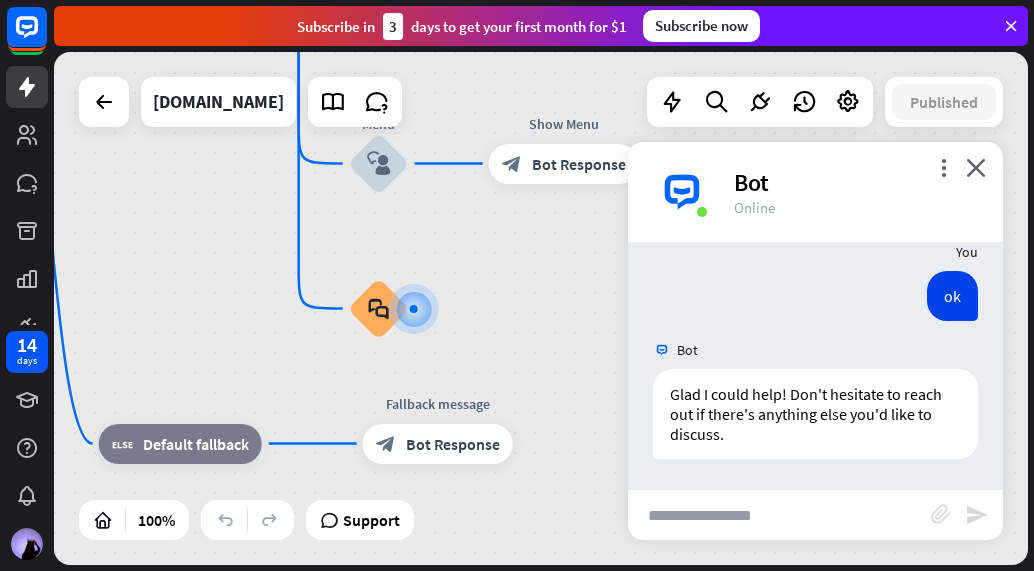 scroll, scrollTop: 4802, scrollLeft: 0, axis: vertical 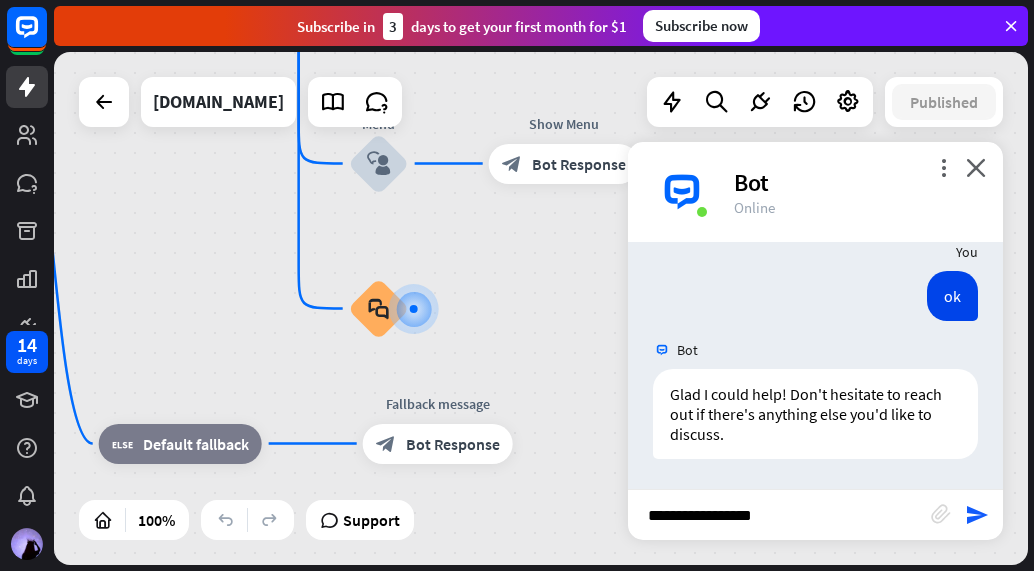 type on "**********" 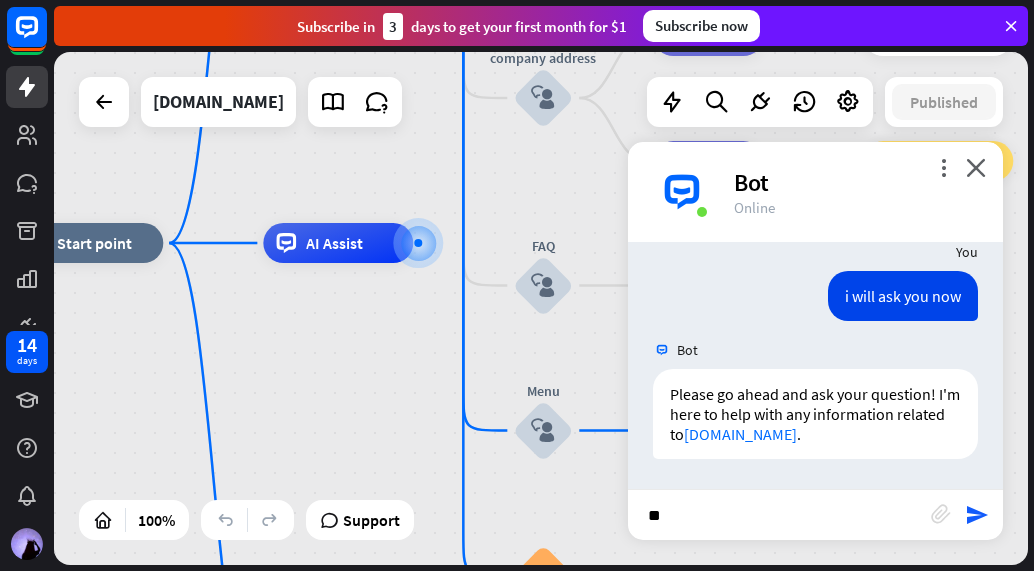 scroll, scrollTop: 5038, scrollLeft: 0, axis: vertical 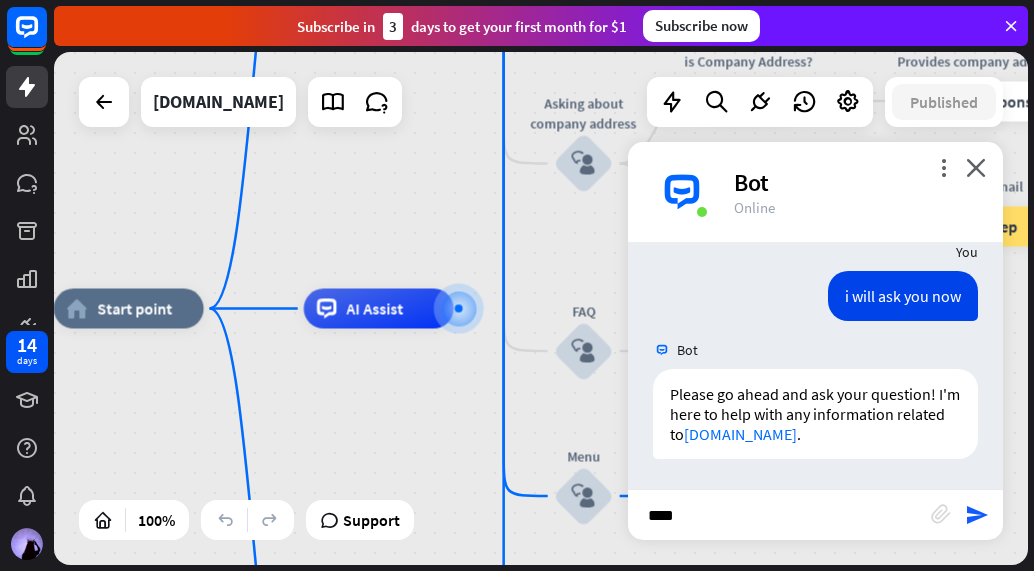 type on "*****" 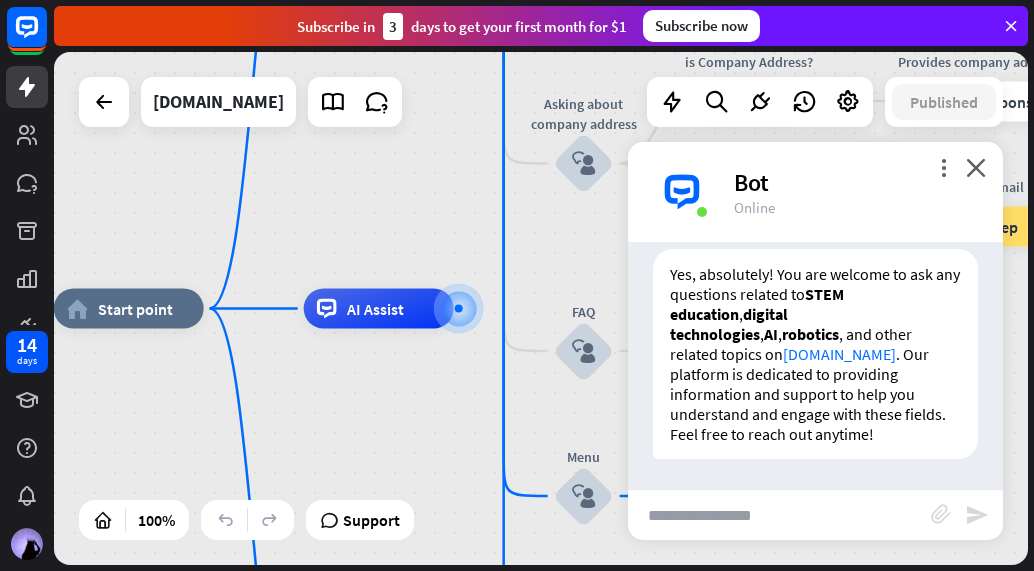 scroll, scrollTop: 5394, scrollLeft: 0, axis: vertical 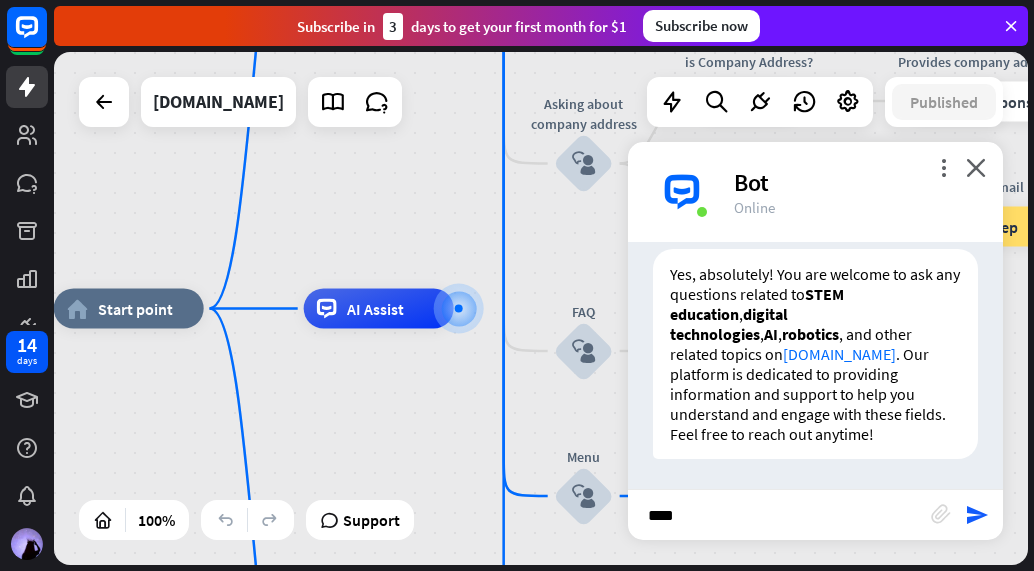 type on "*****" 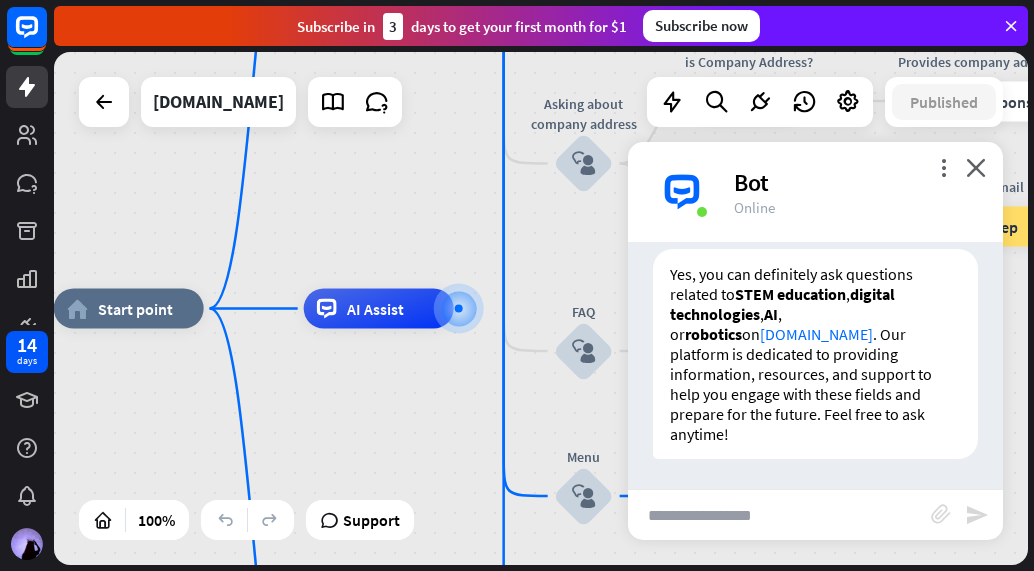 scroll, scrollTop: 5730, scrollLeft: 0, axis: vertical 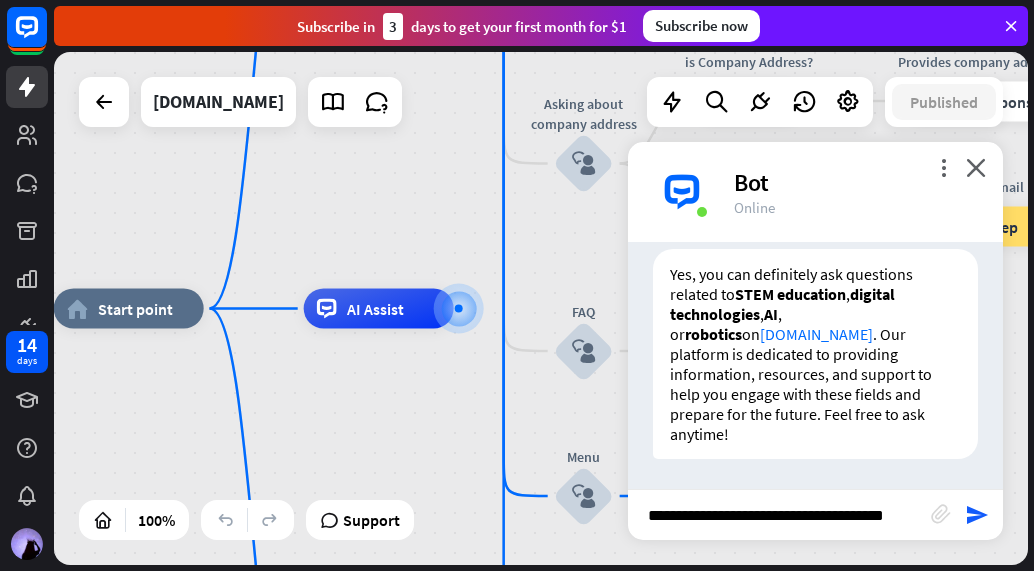type on "**********" 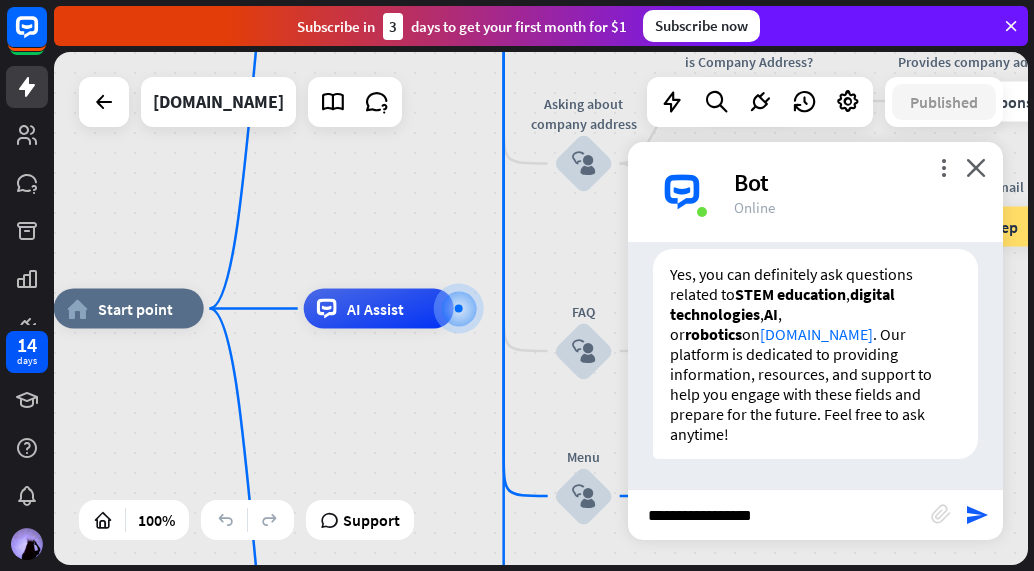 scroll, scrollTop: 0, scrollLeft: 0, axis: both 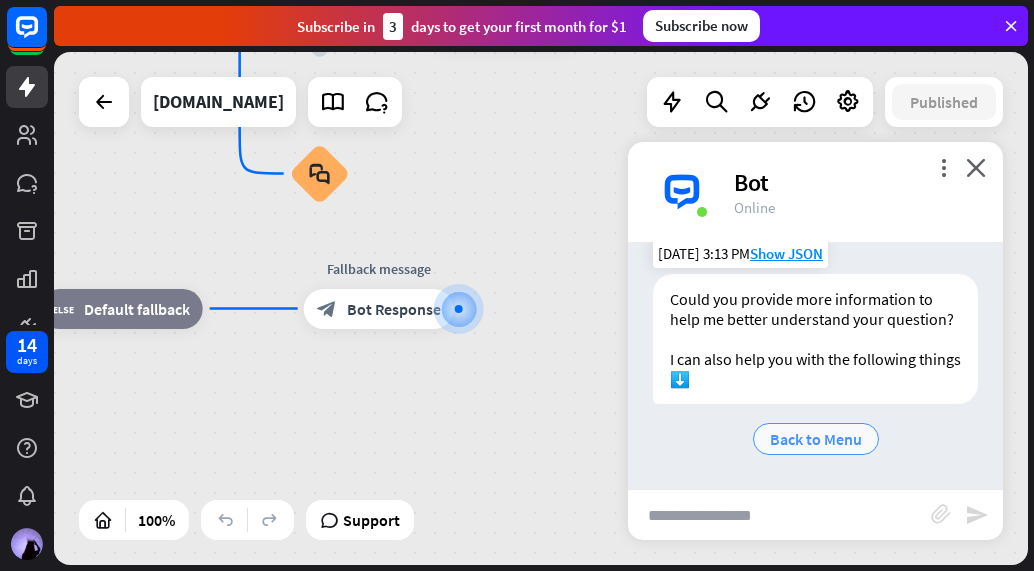 click on "Back to Menu" at bounding box center (816, 439) 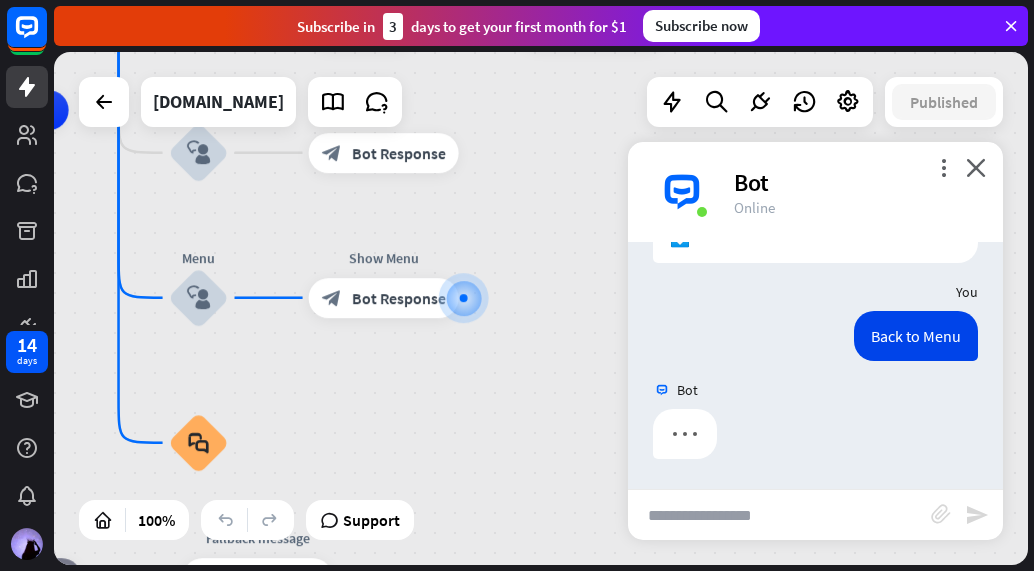 scroll, scrollTop: 6326, scrollLeft: 0, axis: vertical 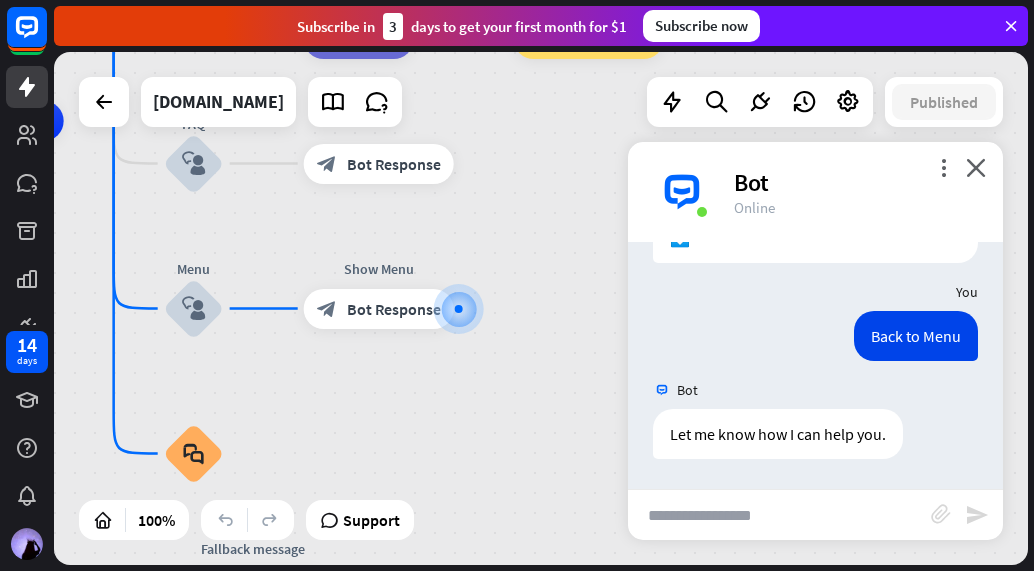 click at bounding box center [779, 515] 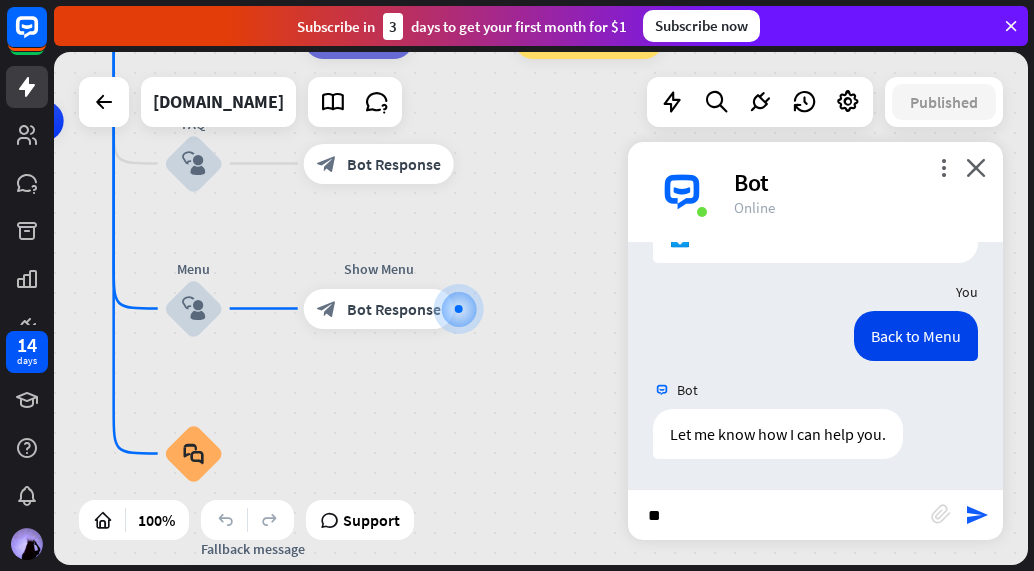 type on "***" 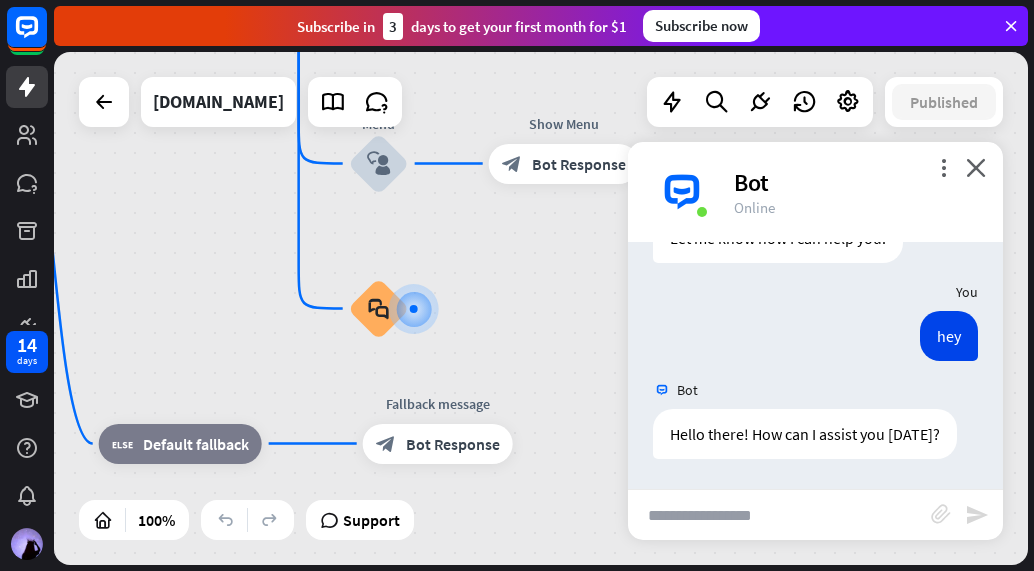 scroll, scrollTop: 6522, scrollLeft: 0, axis: vertical 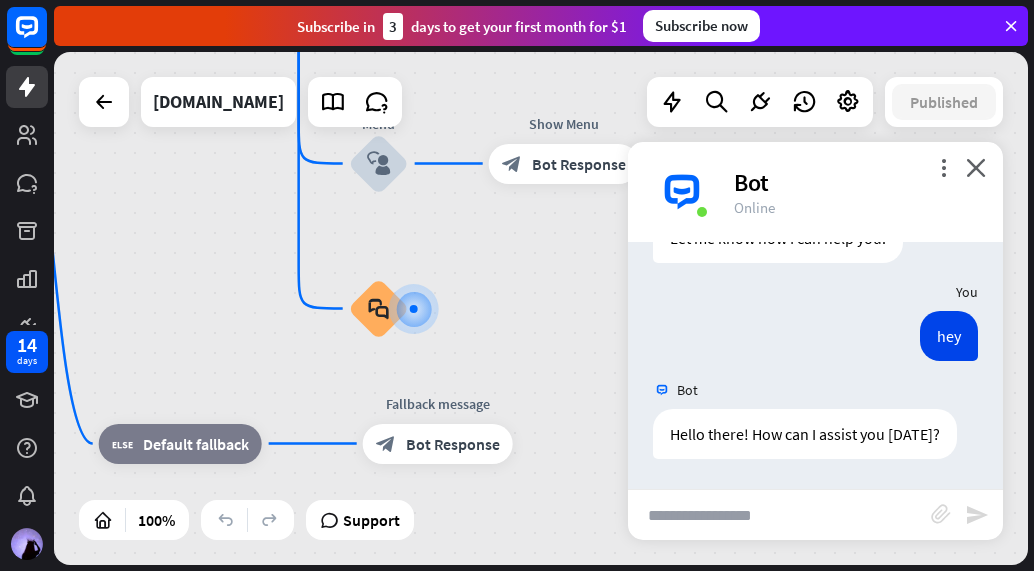 click at bounding box center (779, 515) 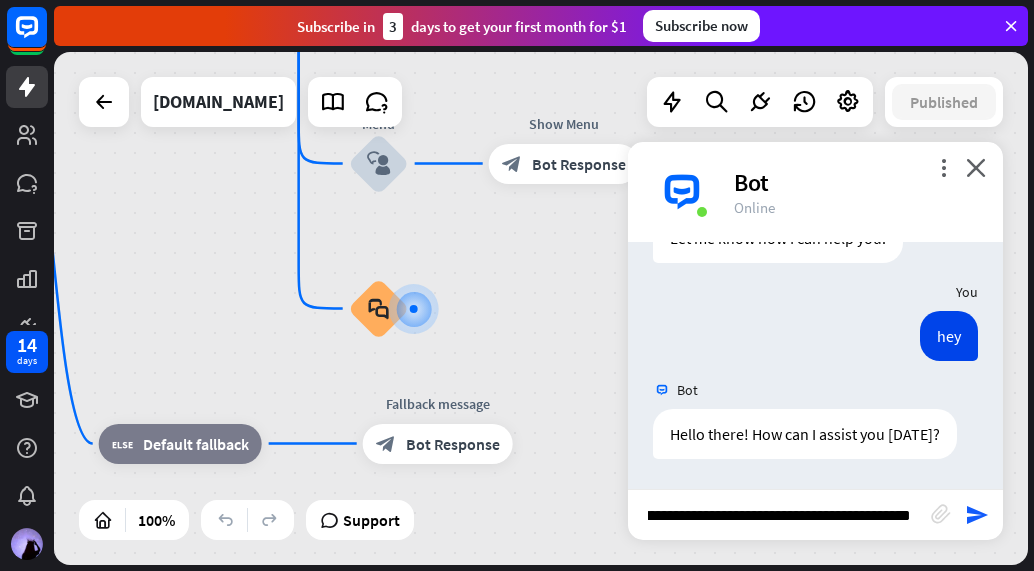 scroll, scrollTop: 0, scrollLeft: 84, axis: horizontal 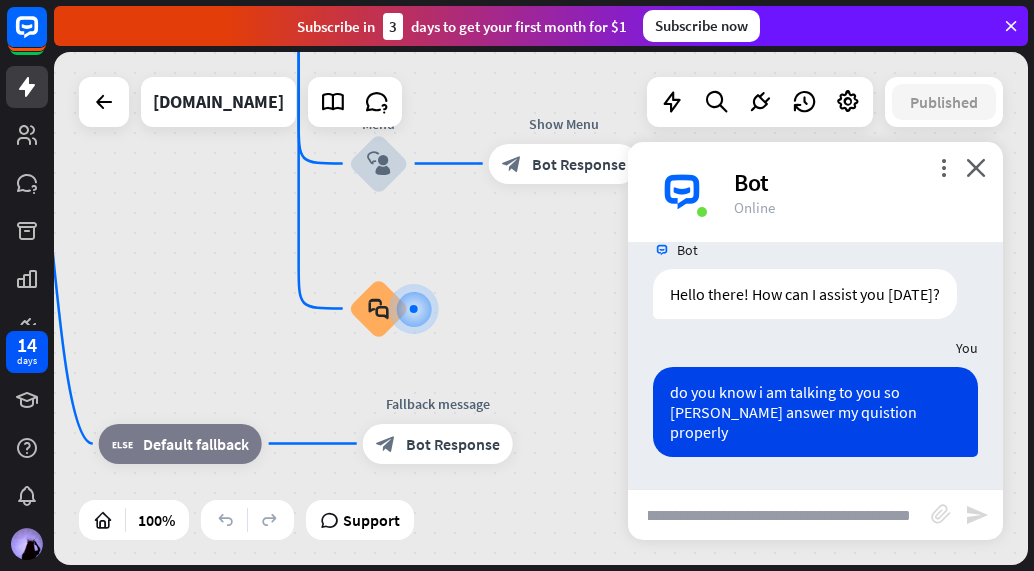 type 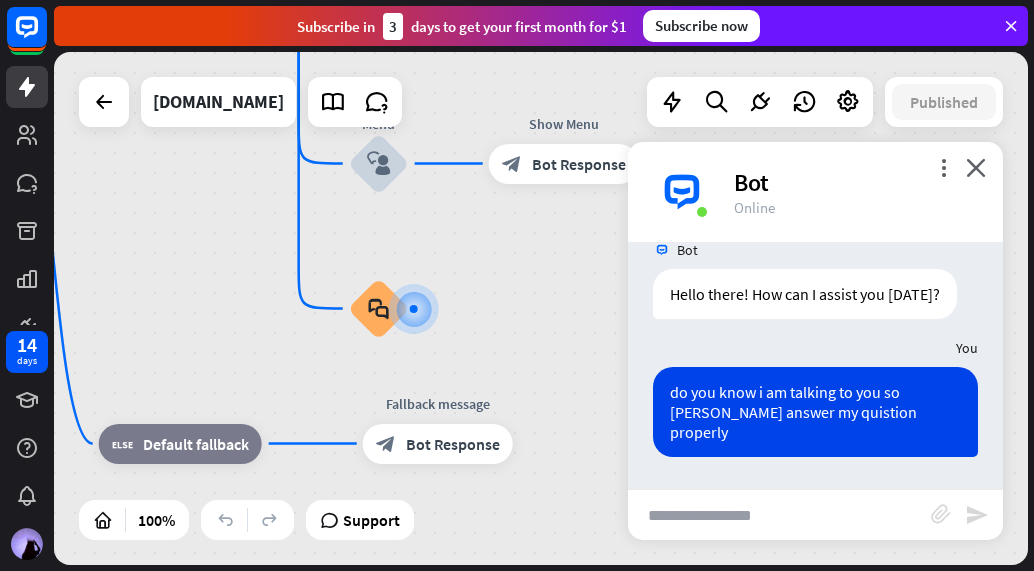 scroll, scrollTop: 0, scrollLeft: 0, axis: both 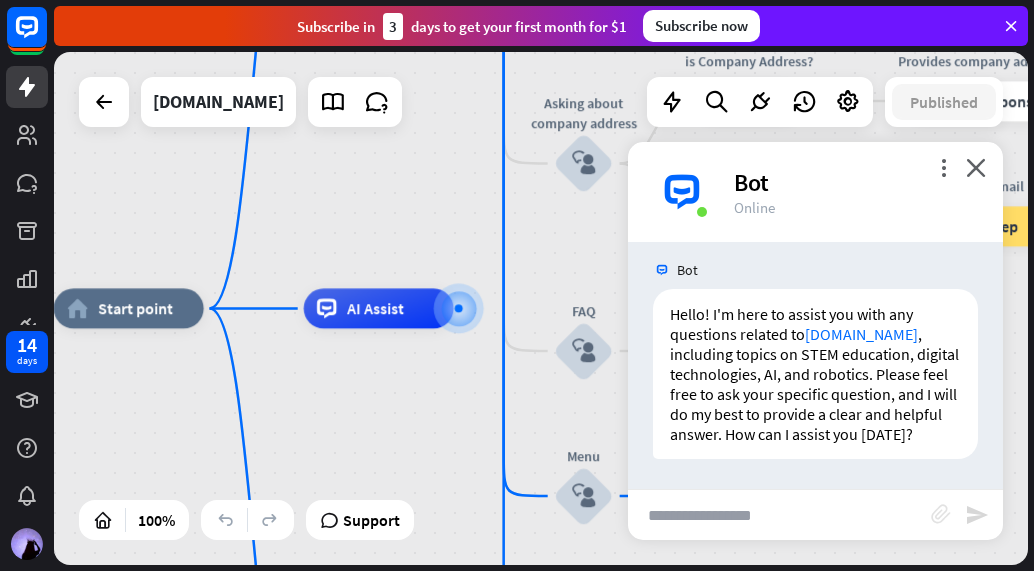 click on "block_attachment" at bounding box center [941, 514] 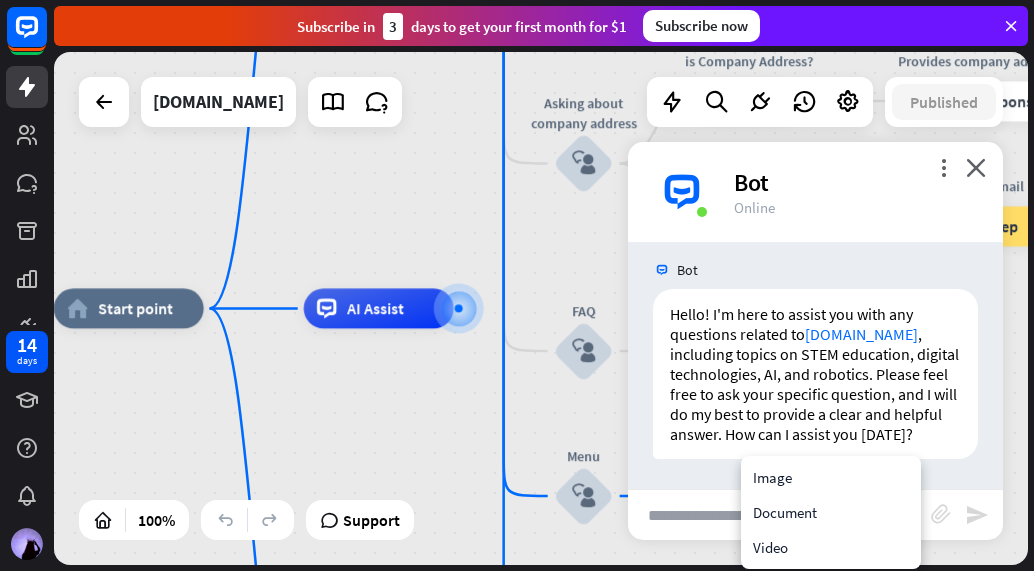 click on "more_vert
close
Bot
Online" at bounding box center (815, 192) 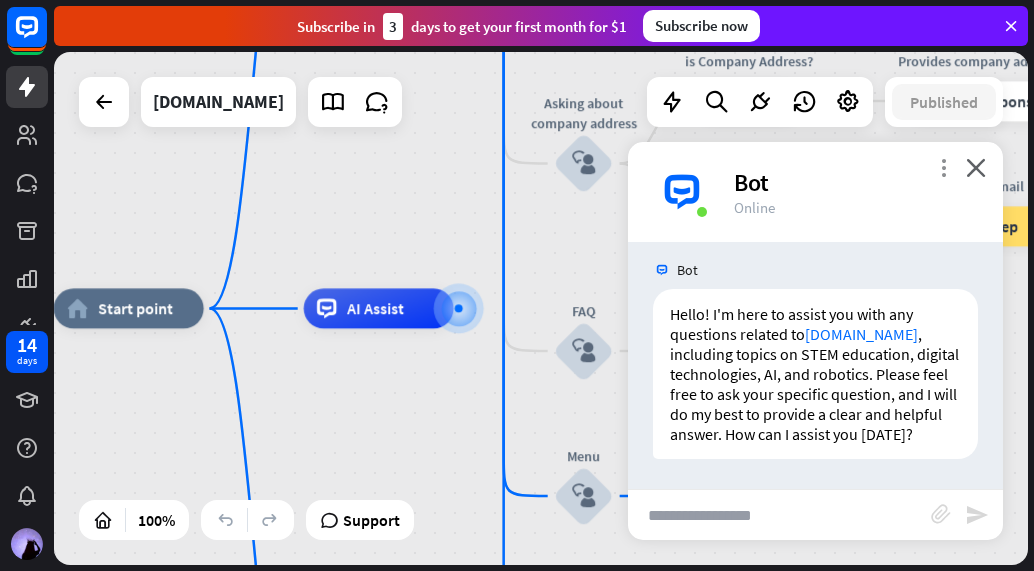 click on "more_vert" at bounding box center (943, 167) 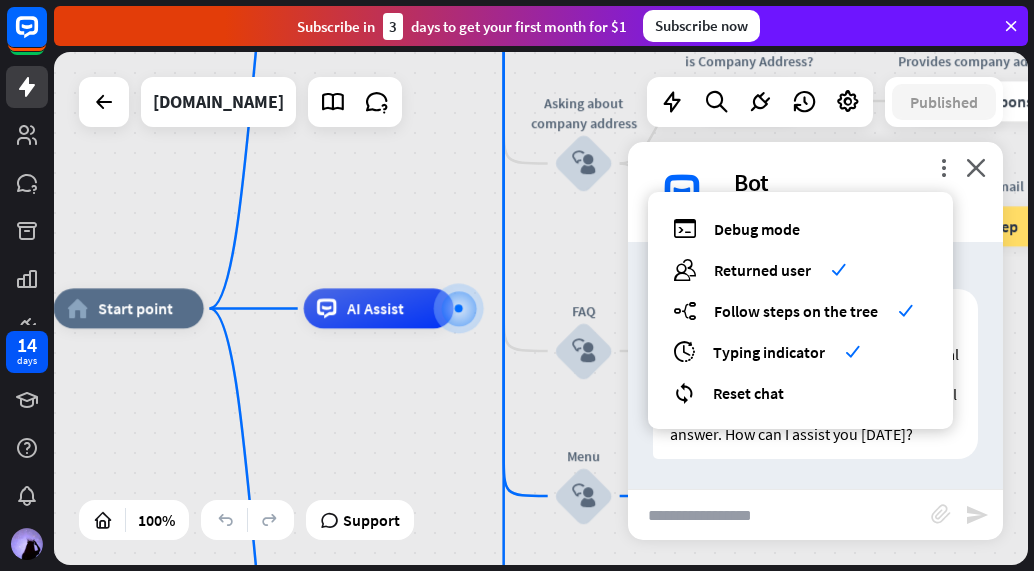 click on "more_vert
debug   Debug mode     users   Returned user   check   builder_tree   Follow steps on the tree   check   archives   Typing indicator   check   reset_chat   Reset chat
close
Bot
Online" at bounding box center (815, 192) 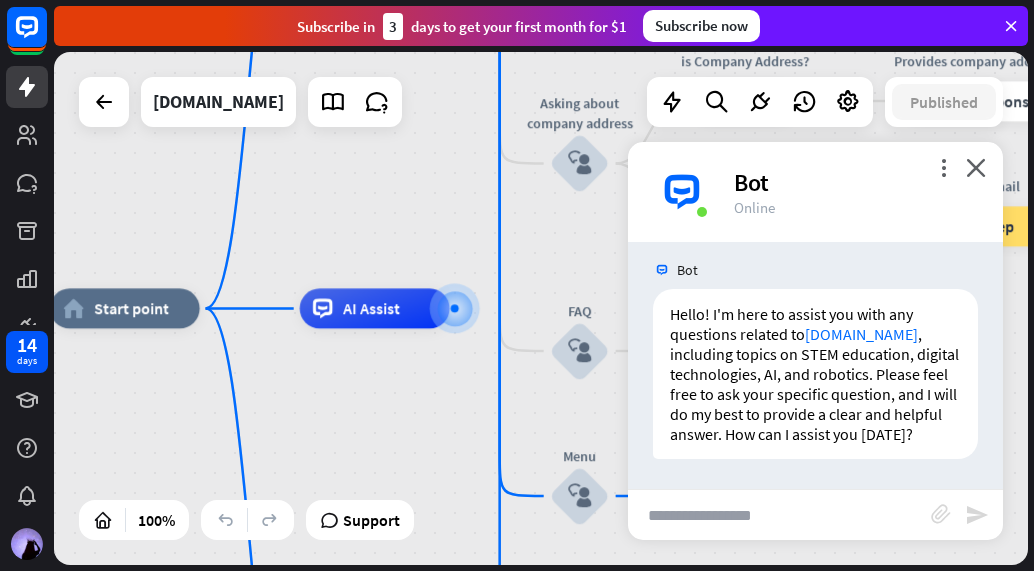 click on "home_2   Start point                 Welcome message   block_bot_response   Bot Response                 About us   block_user_input                 Provide company information   block_bot_response   Bot Response                 Back to Menu   block_user_input                 Was it helpful?   block_bot_response   Bot Response                 Yes   block_user_input                 Thank you!   block_bot_response   Bot Response                 No   block_user_input                 Back to Menu   block_goto   Go to step                 Contact us   block_user_input                 Contact flow   builder_tree   Flow                 Asking about email   block_user_input                   block_goto   Go to step                 Asking about phone number   block_user_input                 Is phone number?   filter   Filter                 Provides phone number   block_bot_response   Bot Response                 Back to Menu   block_goto   Go to step                 Else   filter   Filter" at bounding box center (541, 308) 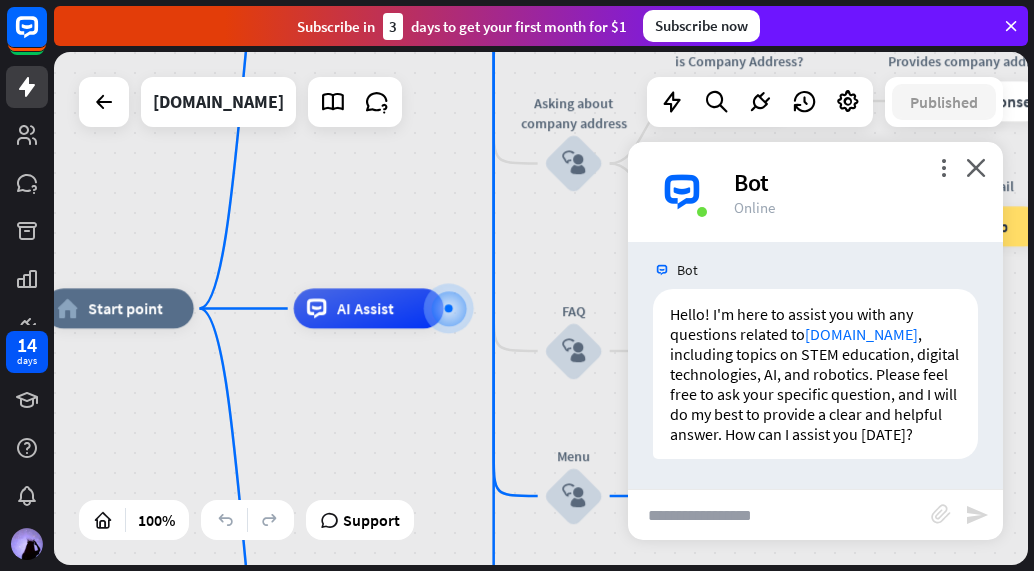 click at bounding box center [779, 515] 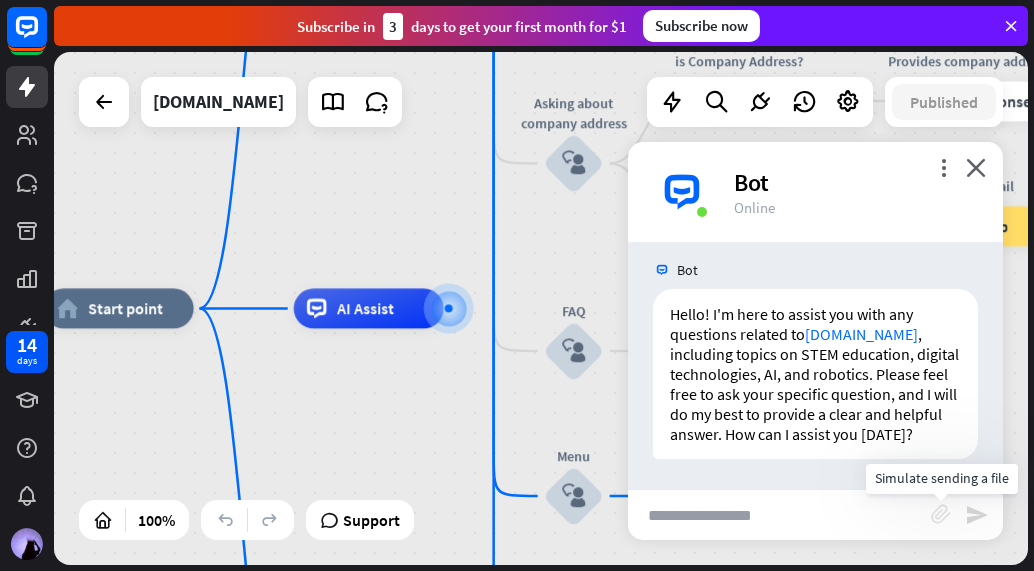 click on "block_attachment" at bounding box center (948, 515) 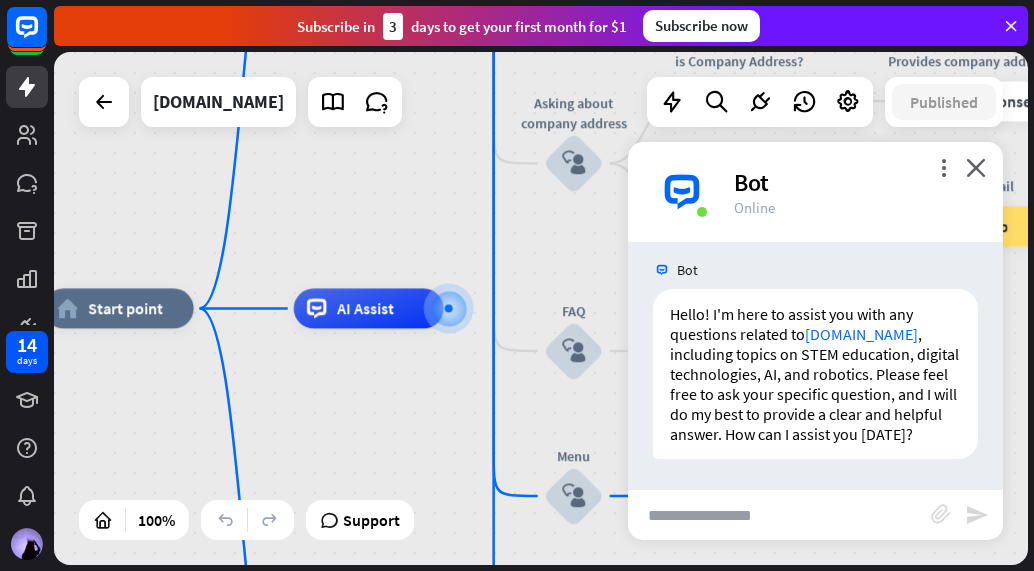 click at bounding box center (779, 515) 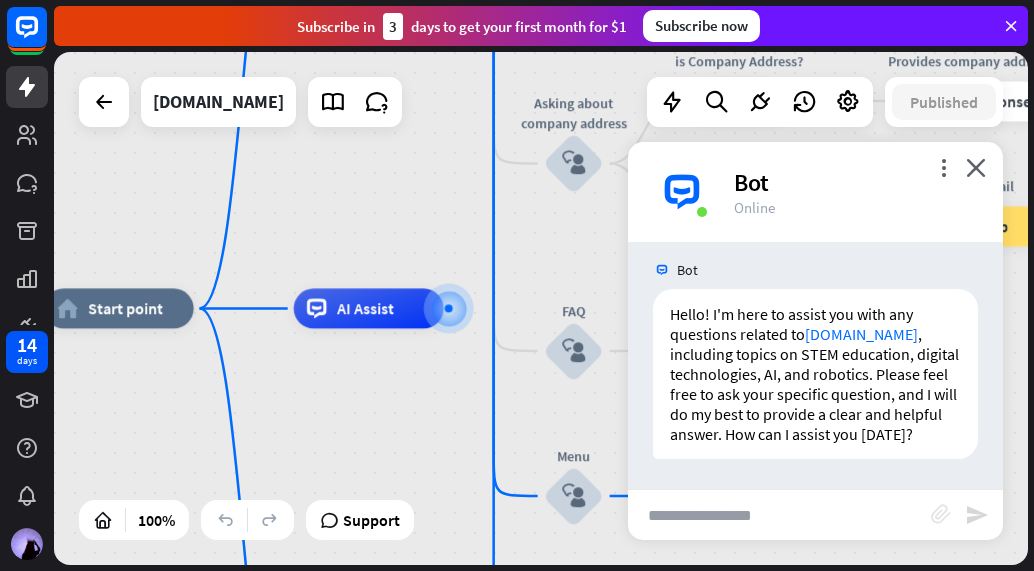 click on "block_attachment" at bounding box center (941, 514) 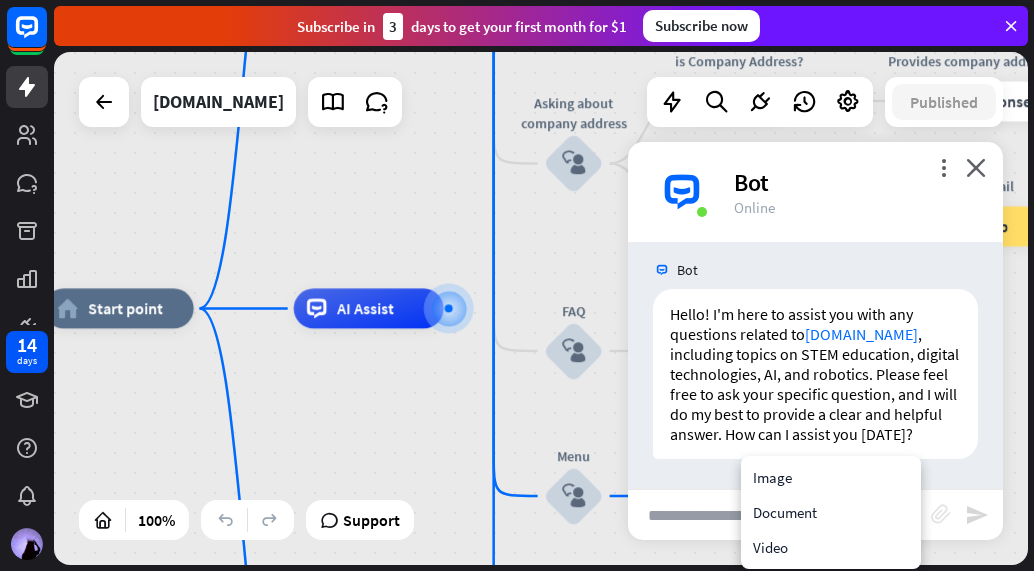 click on "block_attachment" at bounding box center (941, 514) 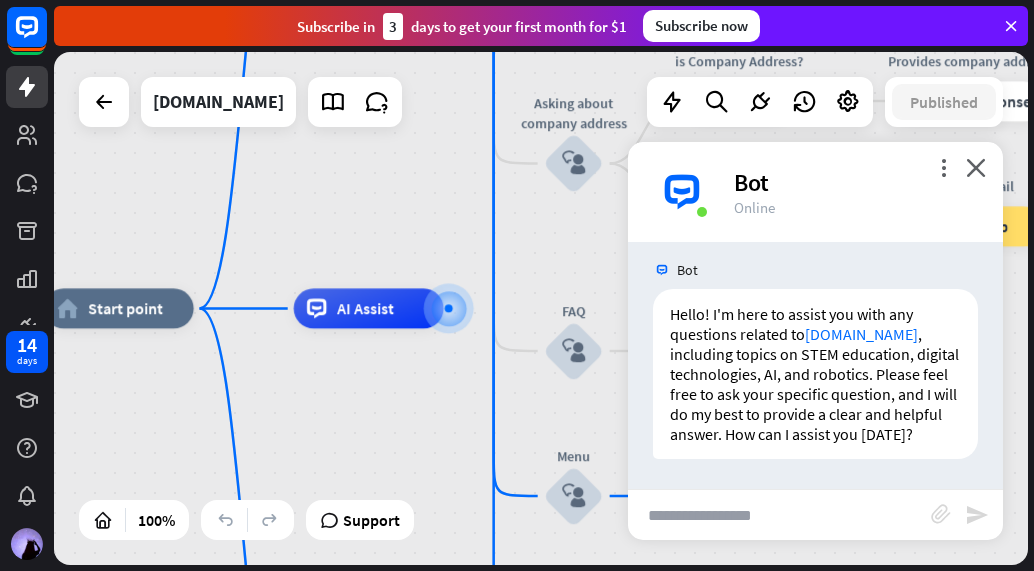 click on "block_attachment" at bounding box center (948, 515) 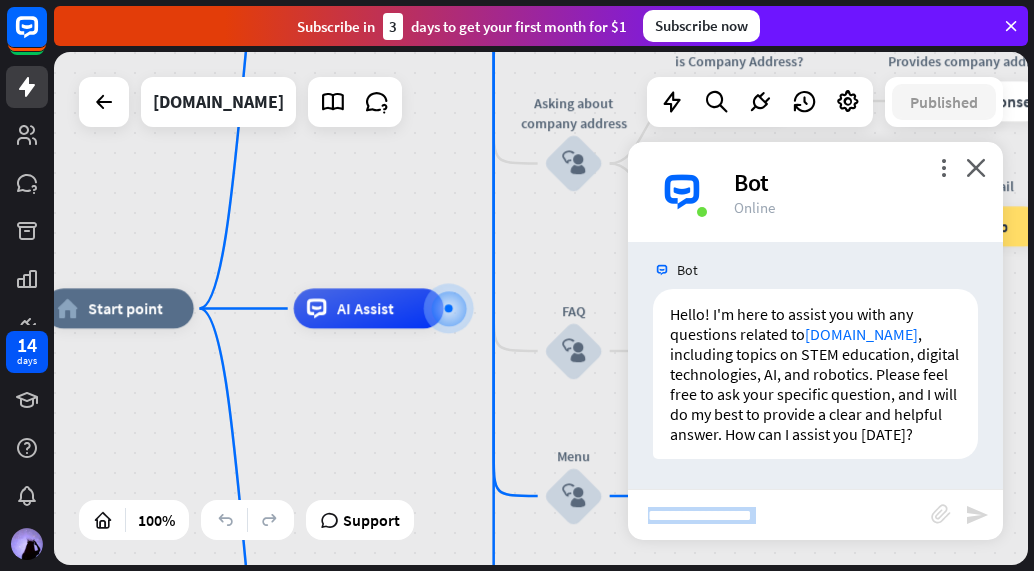 drag, startPoint x: 959, startPoint y: 514, endPoint x: 928, endPoint y: 496, distance: 35.846897 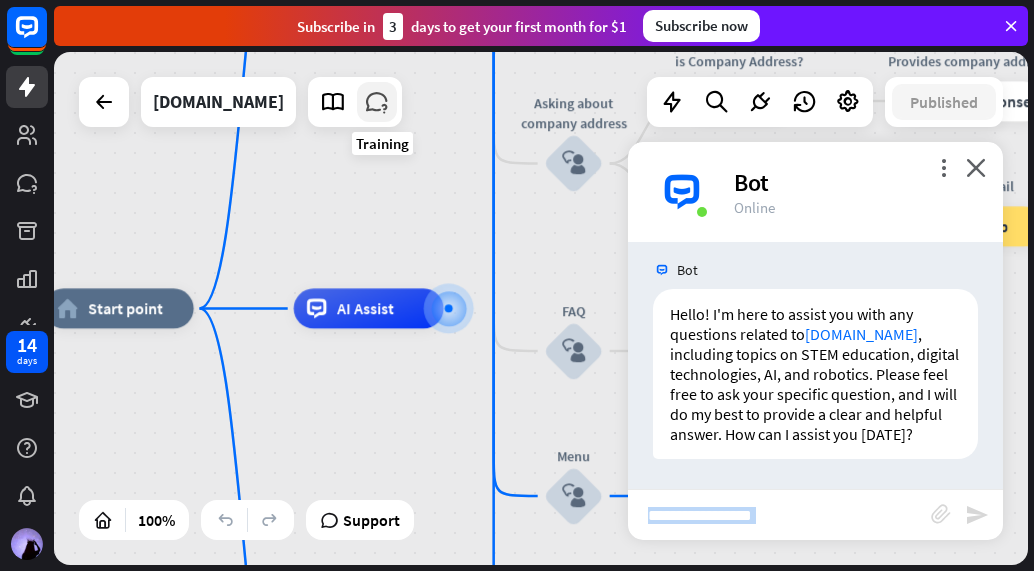 click at bounding box center (377, 102) 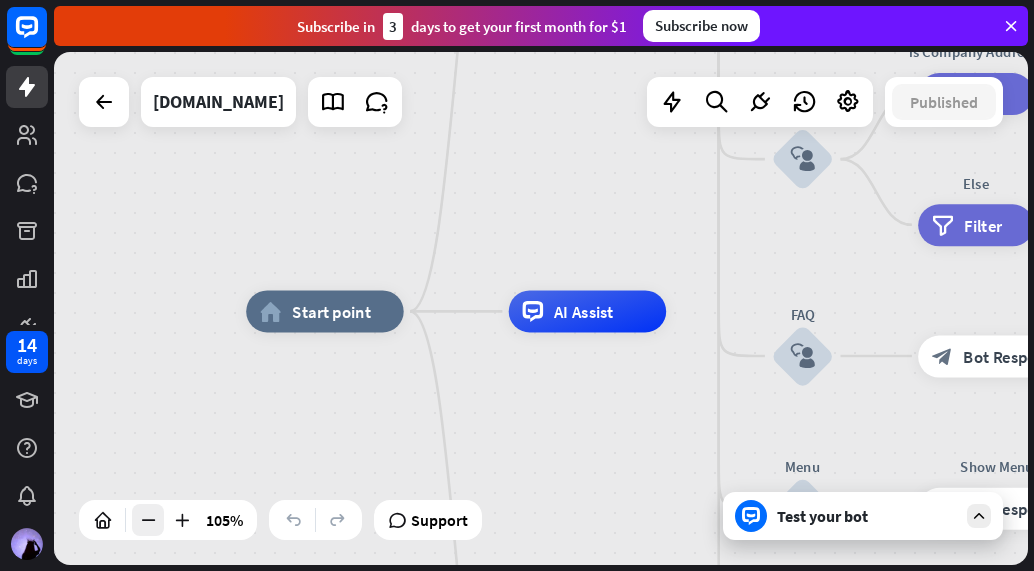 click at bounding box center (148, 520) 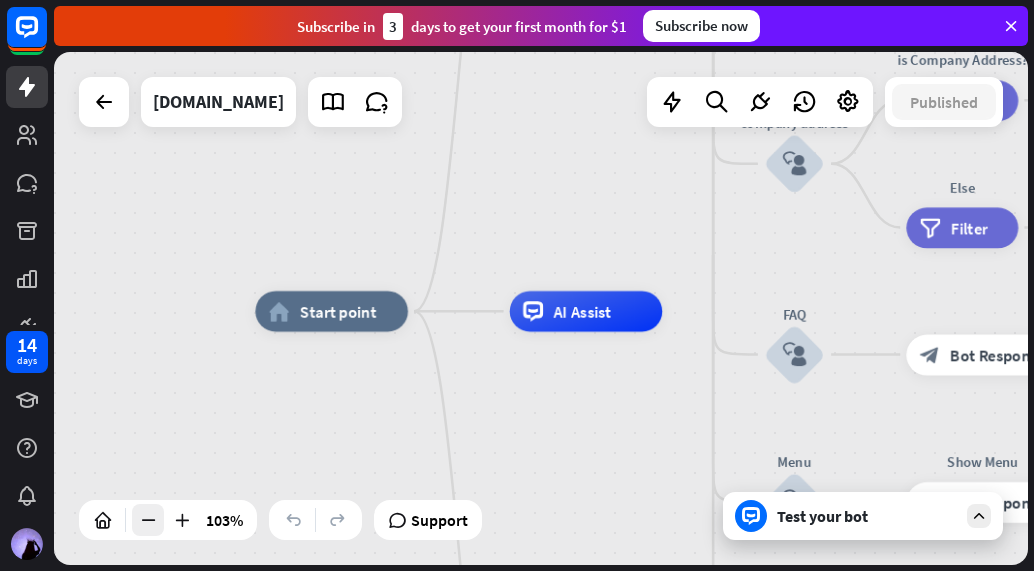 click at bounding box center [148, 520] 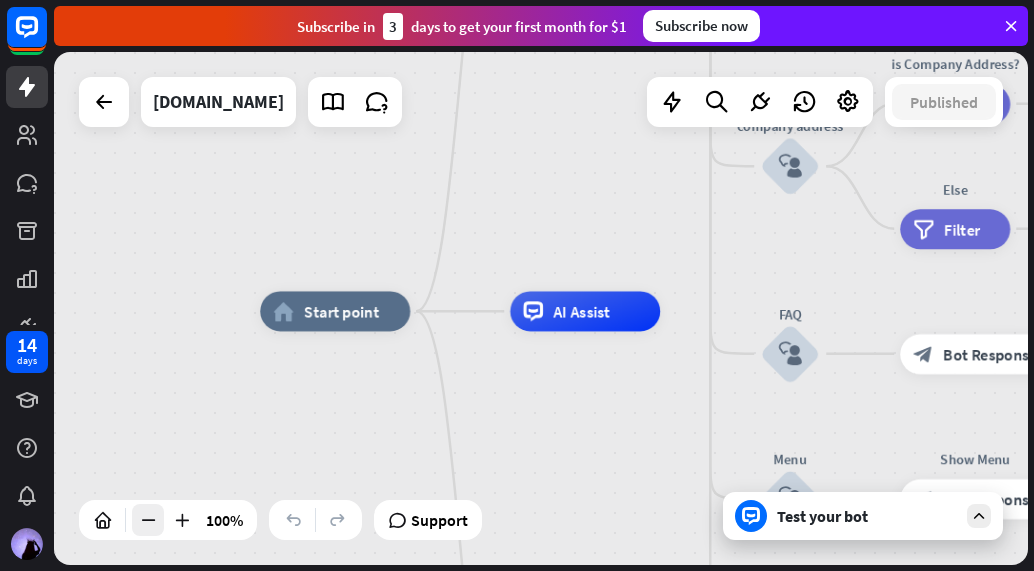 click at bounding box center [148, 520] 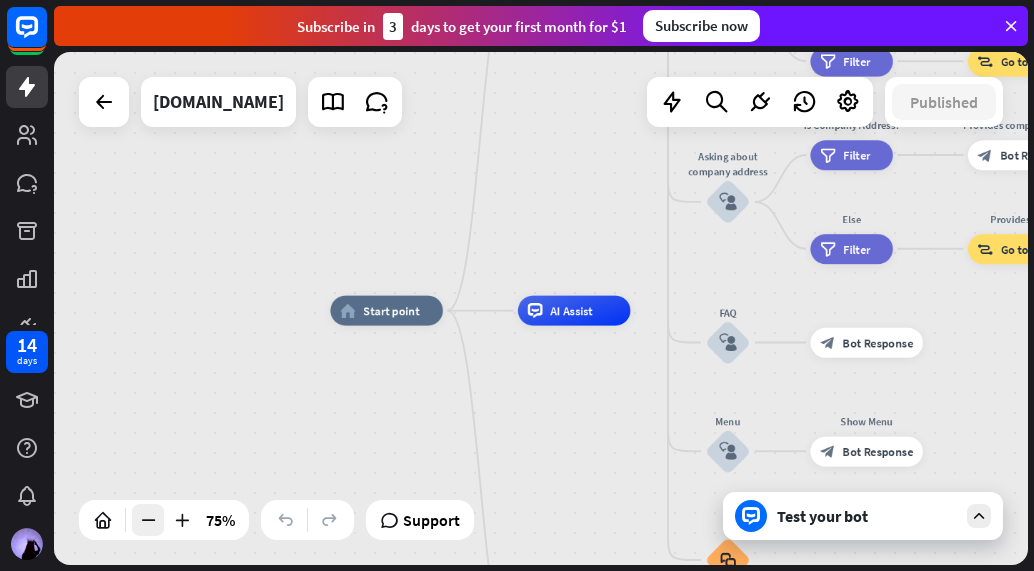 click at bounding box center [148, 520] 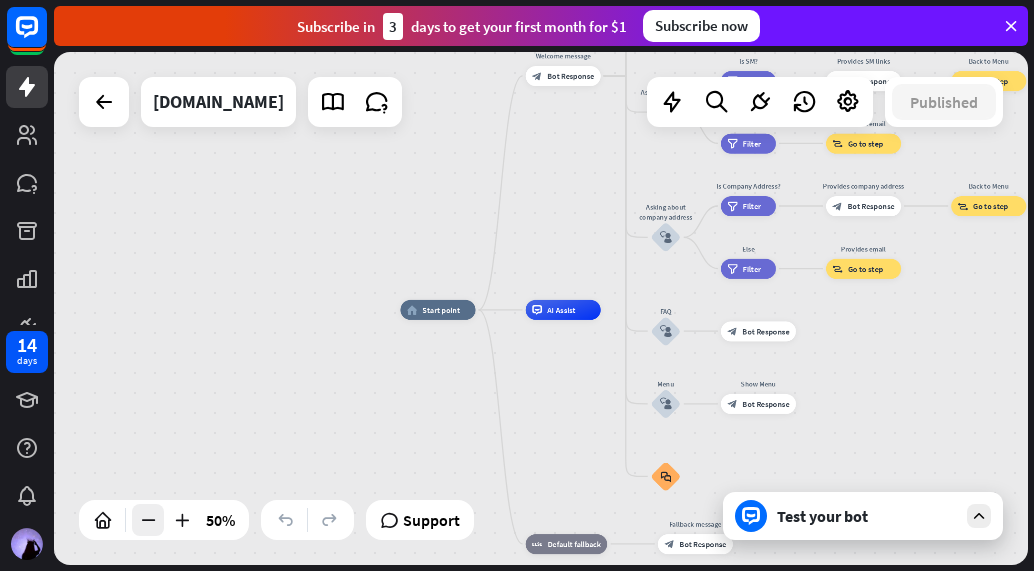 click at bounding box center (148, 520) 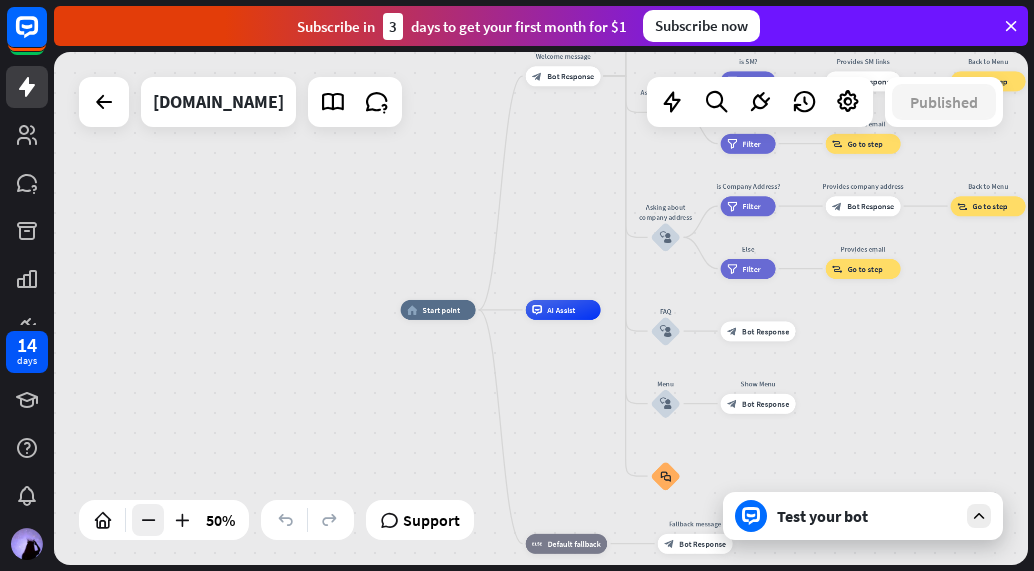 click at bounding box center (148, 520) 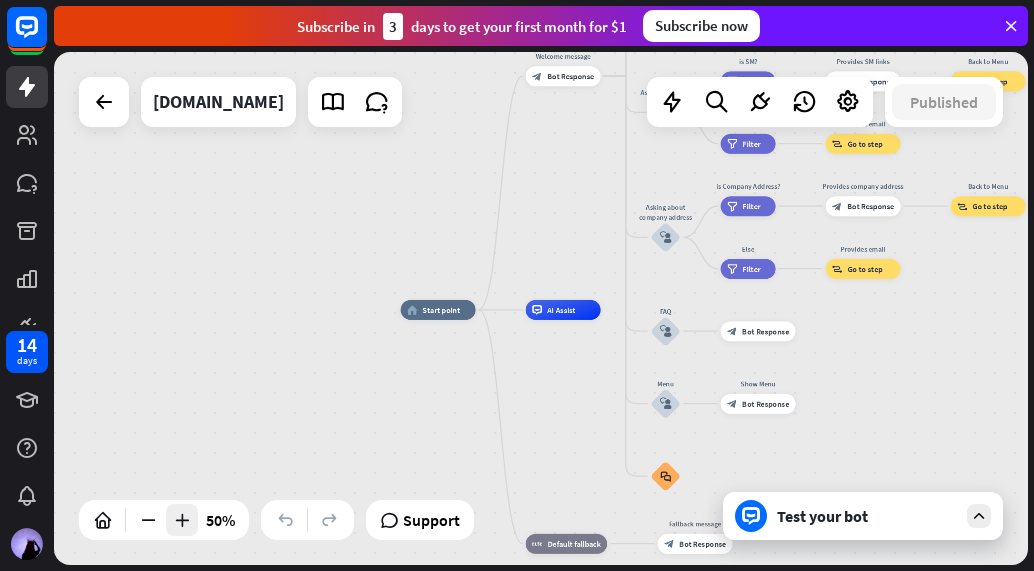 click at bounding box center [182, 520] 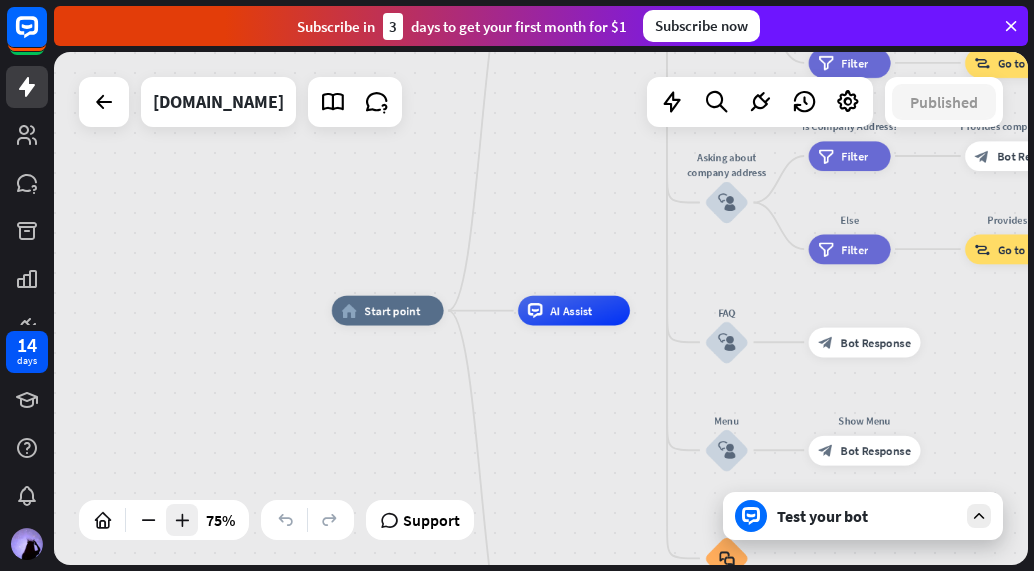 click at bounding box center [182, 520] 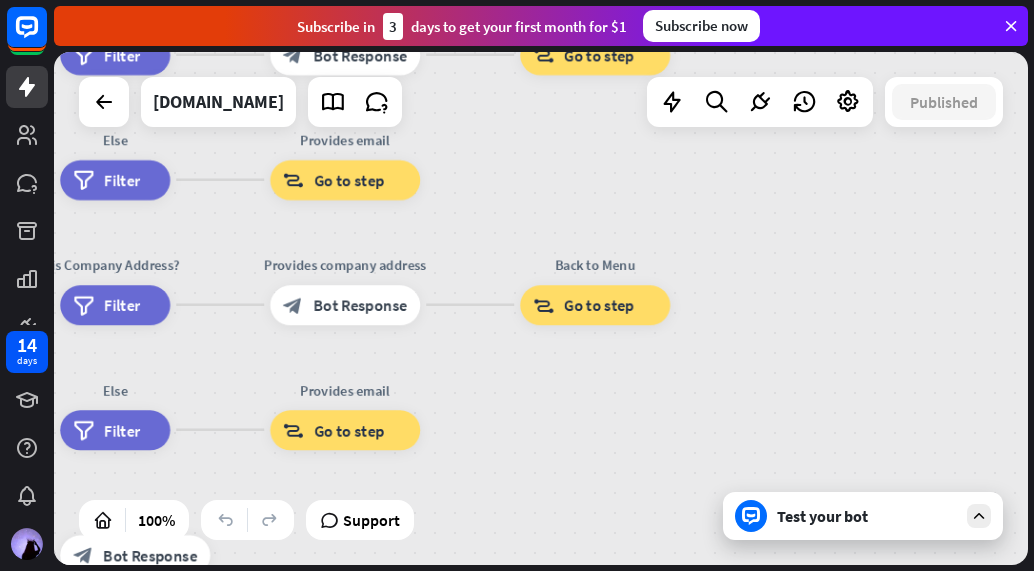drag, startPoint x: 853, startPoint y: 435, endPoint x: 28, endPoint y: 624, distance: 846.37225 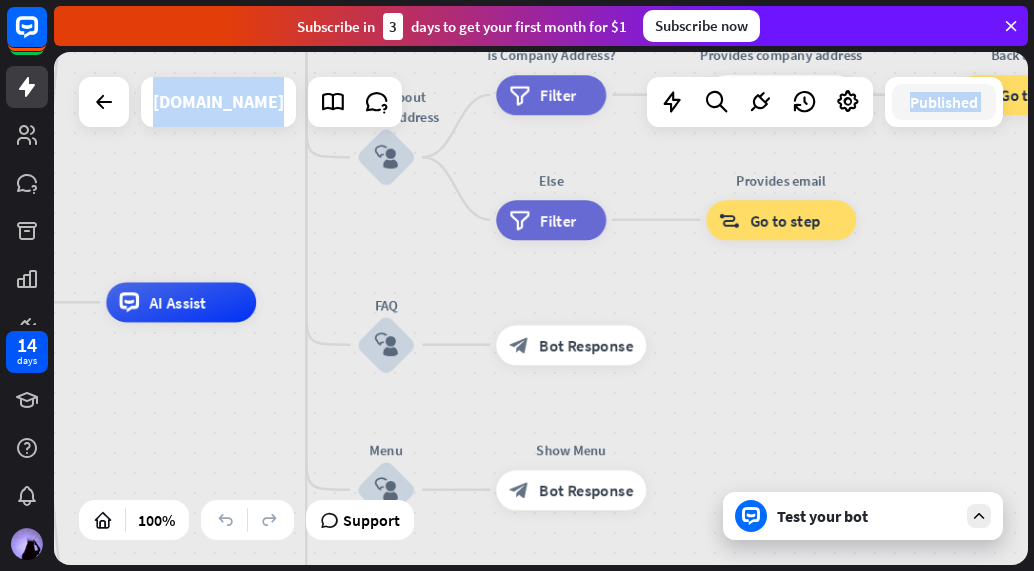drag, startPoint x: 497, startPoint y: 146, endPoint x: 918, endPoint y: -52, distance: 465.2365 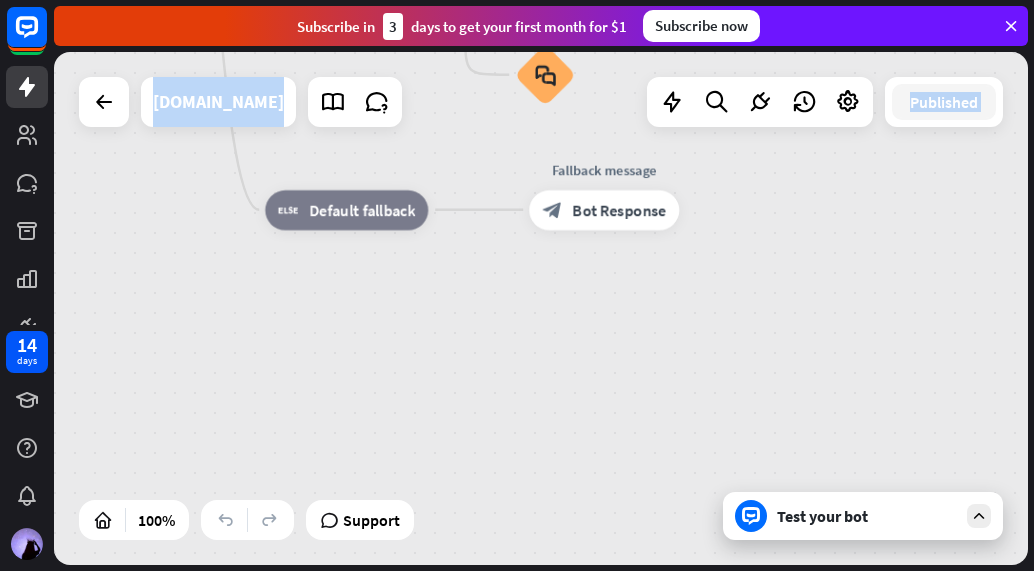 drag, startPoint x: 515, startPoint y: 207, endPoint x: 669, endPoint y: -131, distance: 371.42966 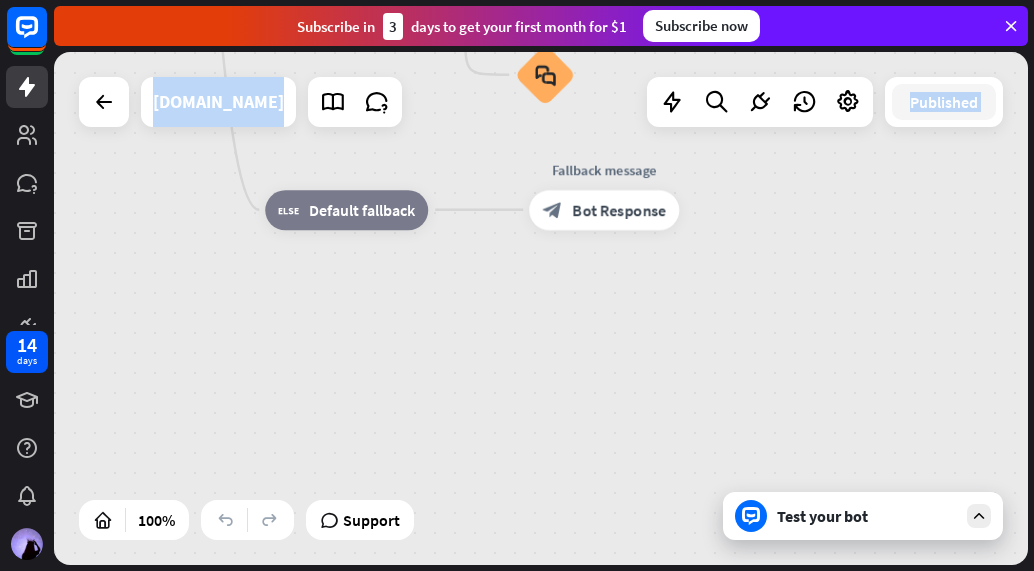 drag, startPoint x: 298, startPoint y: 215, endPoint x: 656, endPoint y: 476, distance: 443.04062 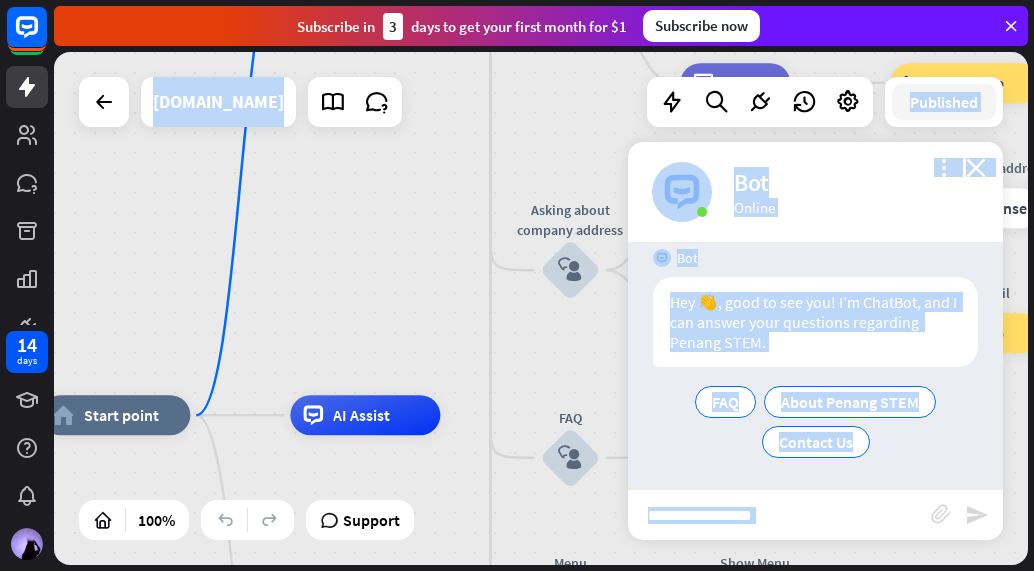 scroll, scrollTop: 26, scrollLeft: 0, axis: vertical 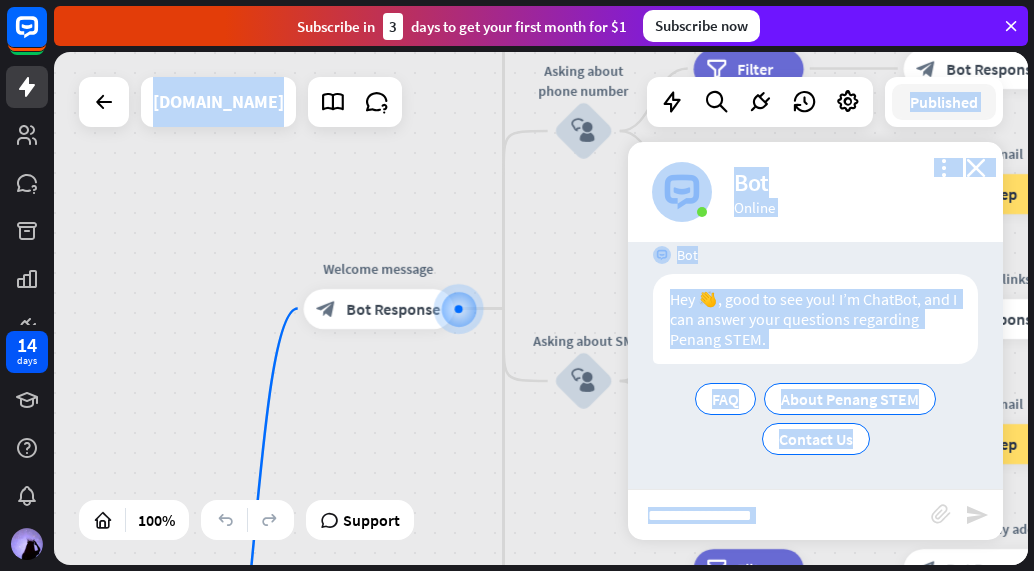 click at bounding box center [779, 515] 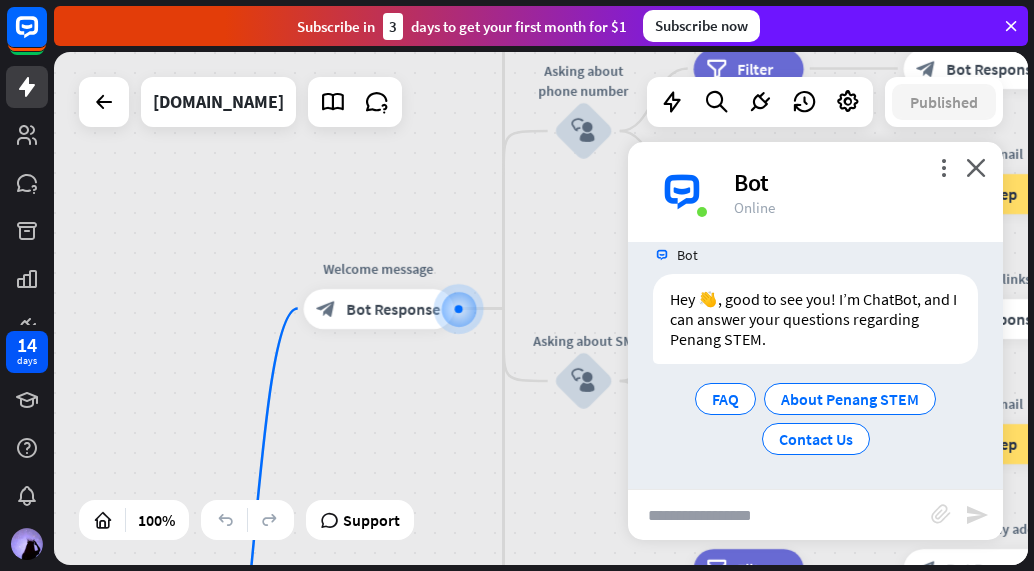 click at bounding box center [779, 515] 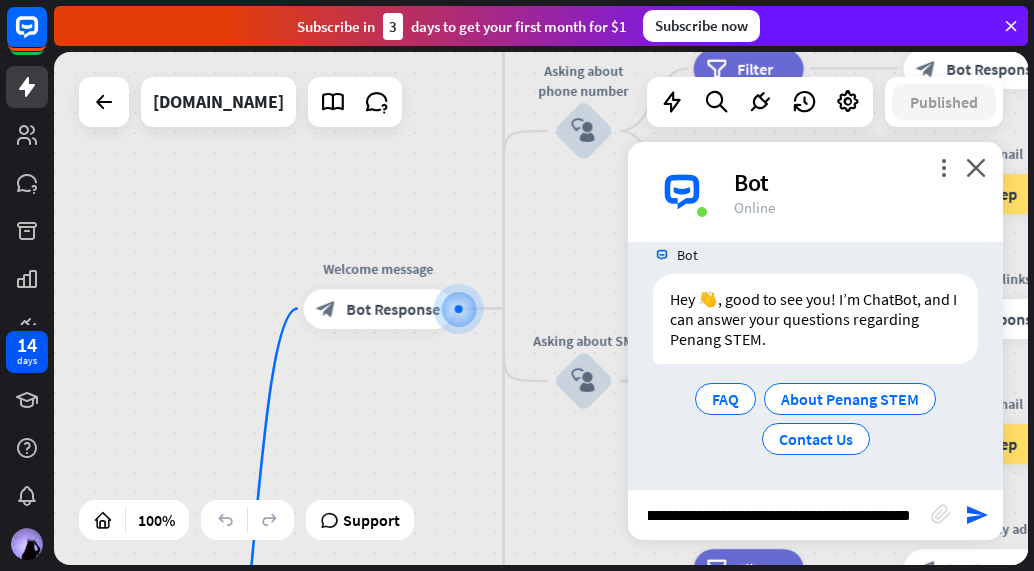 scroll, scrollTop: 0, scrollLeft: 391, axis: horizontal 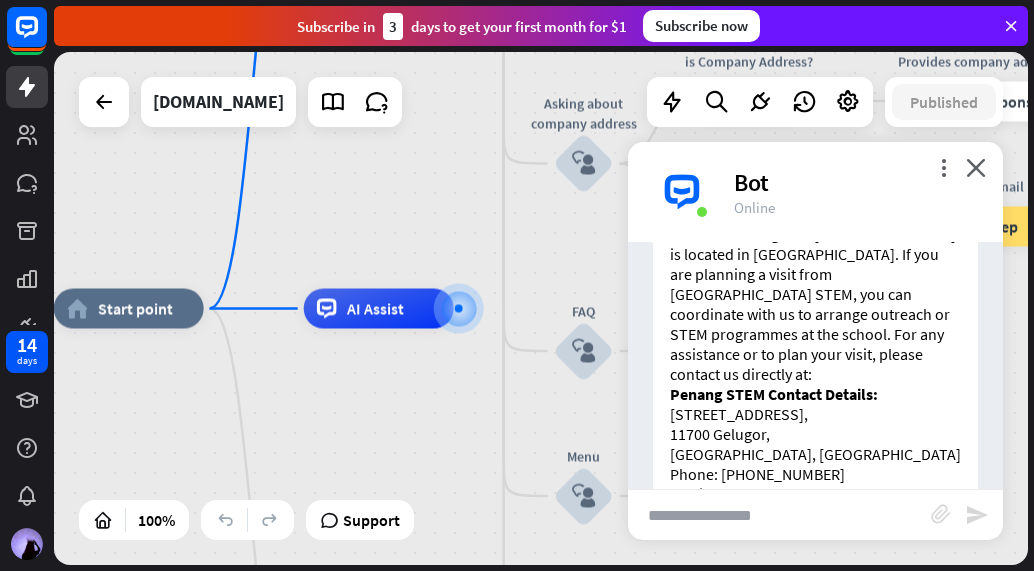 click on "Edit name   more_horiz         plus     block_bot_response   Bot Response" at bounding box center (769, 496) 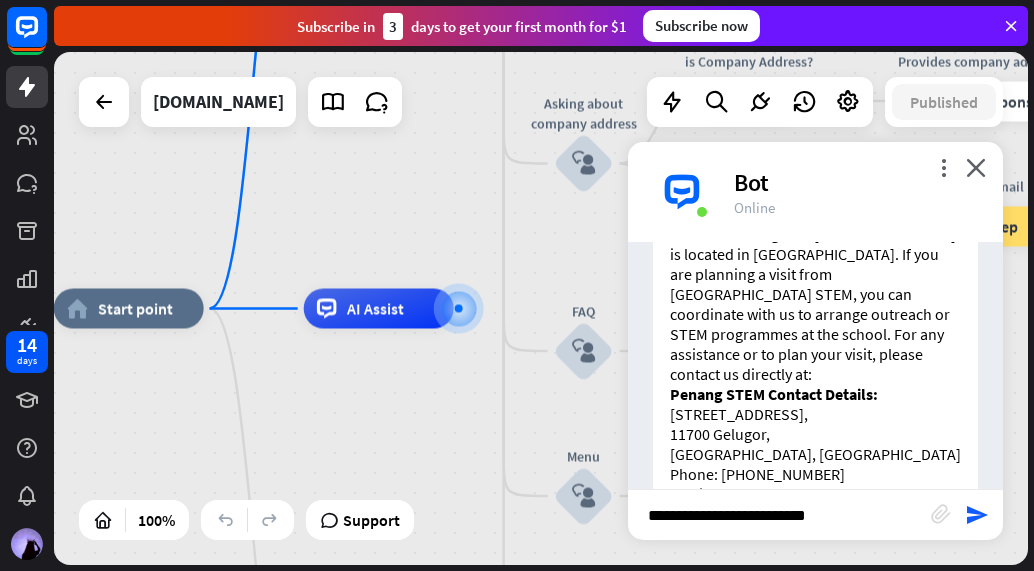 type on "**********" 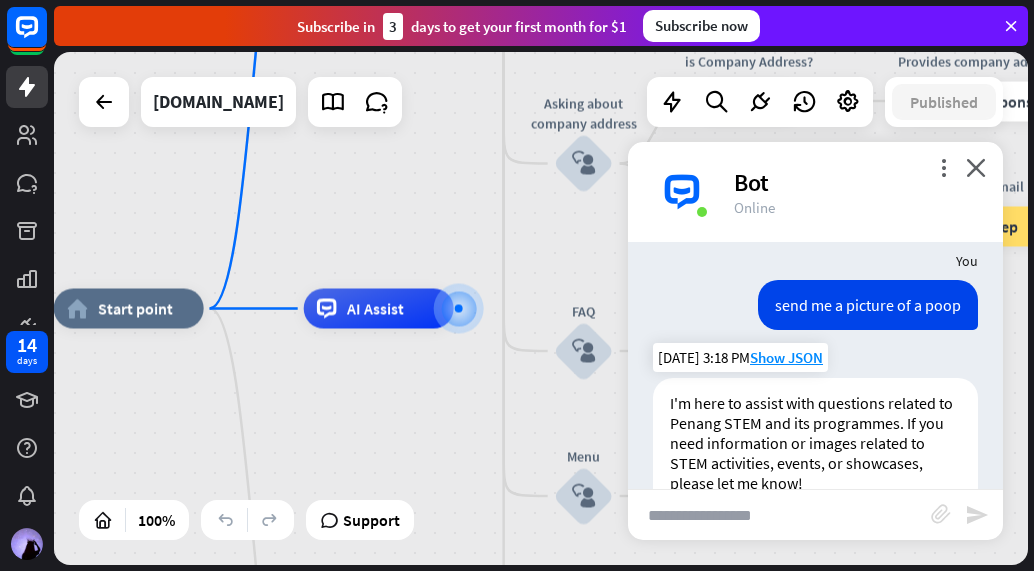 scroll, scrollTop: 743, scrollLeft: 0, axis: vertical 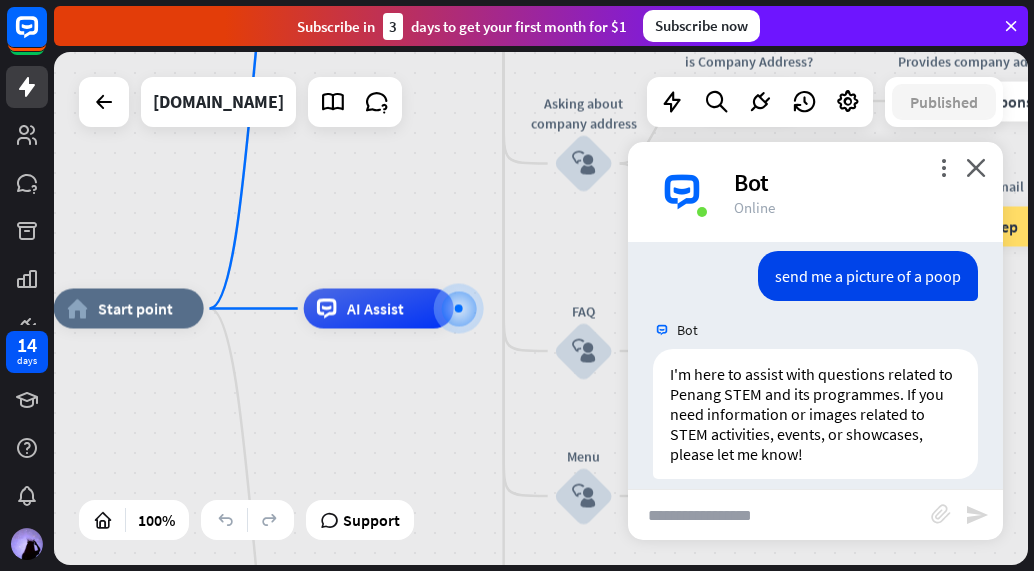 click at bounding box center [779, 515] 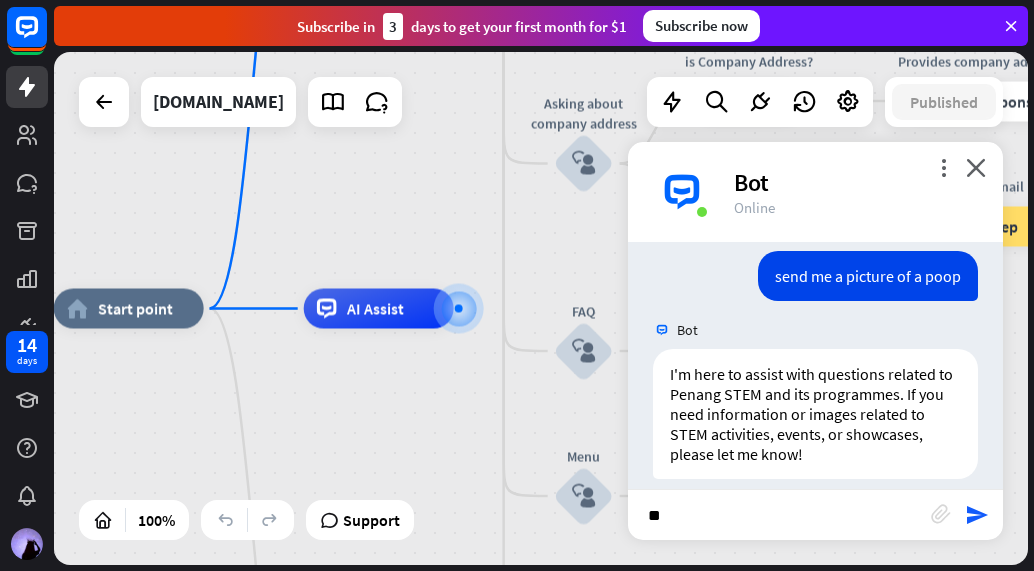 type on "*" 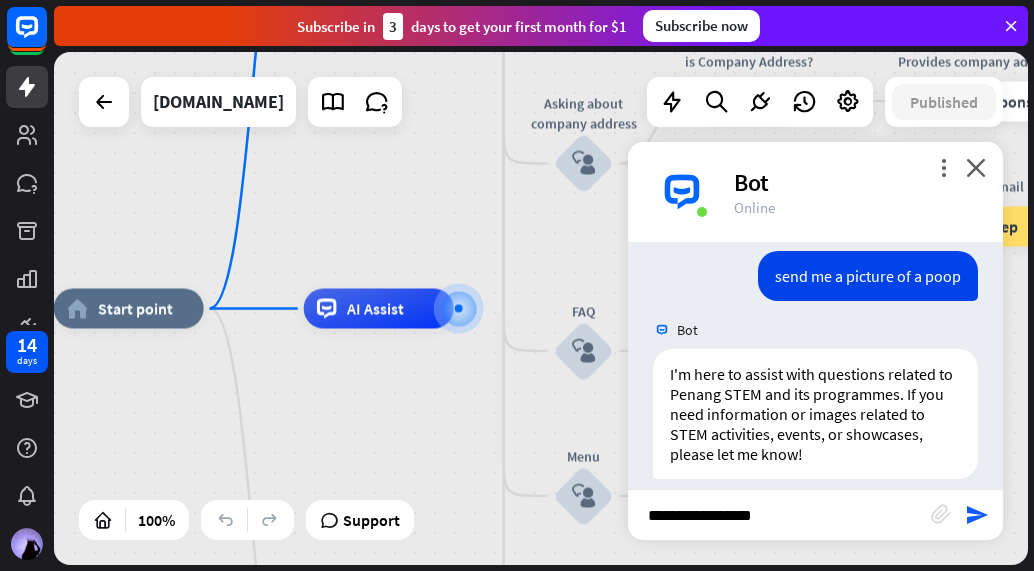 type on "**********" 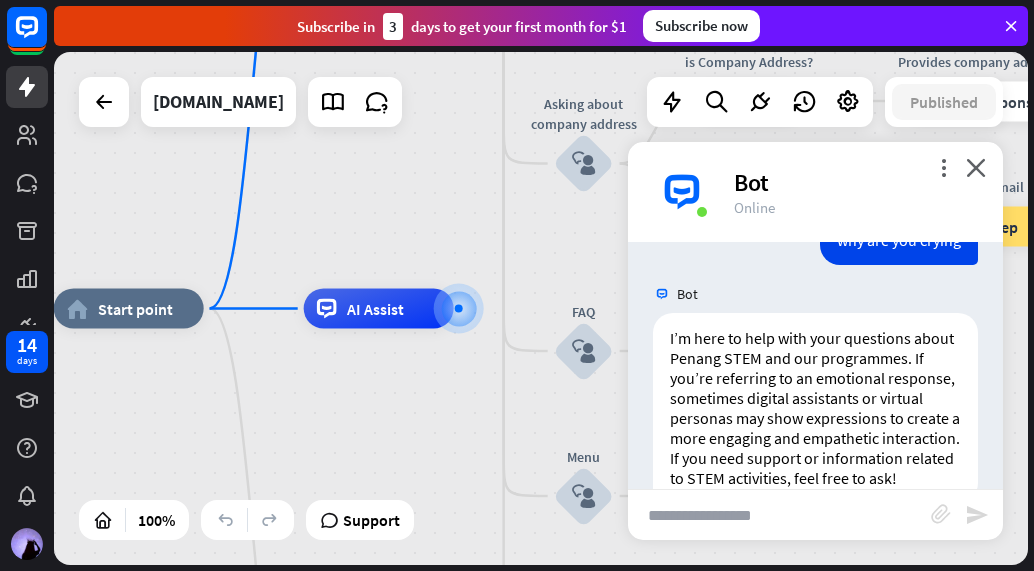 scroll, scrollTop: 1099, scrollLeft: 0, axis: vertical 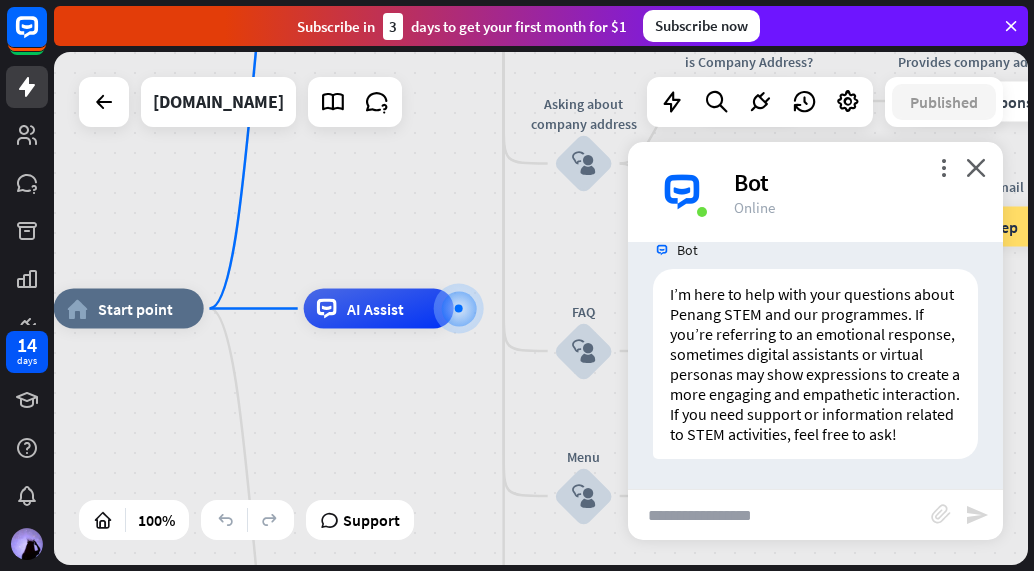 click at bounding box center [779, 515] 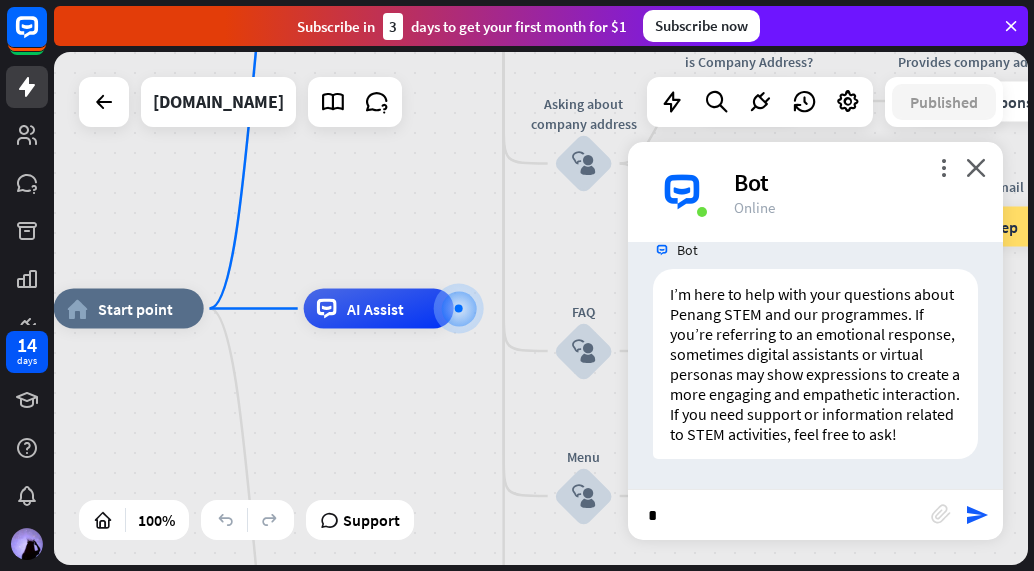 type on "**" 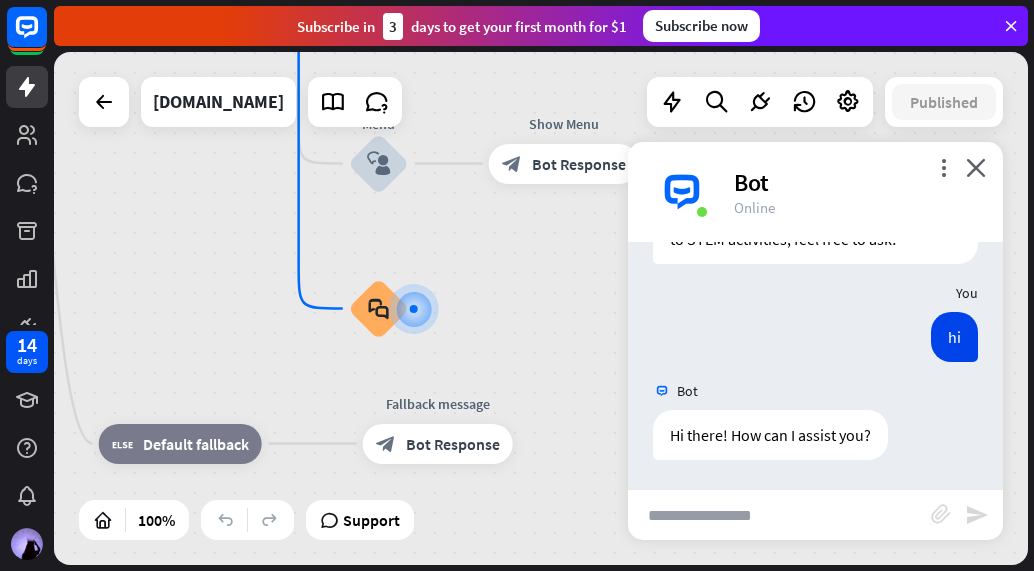 scroll, scrollTop: 1295, scrollLeft: 0, axis: vertical 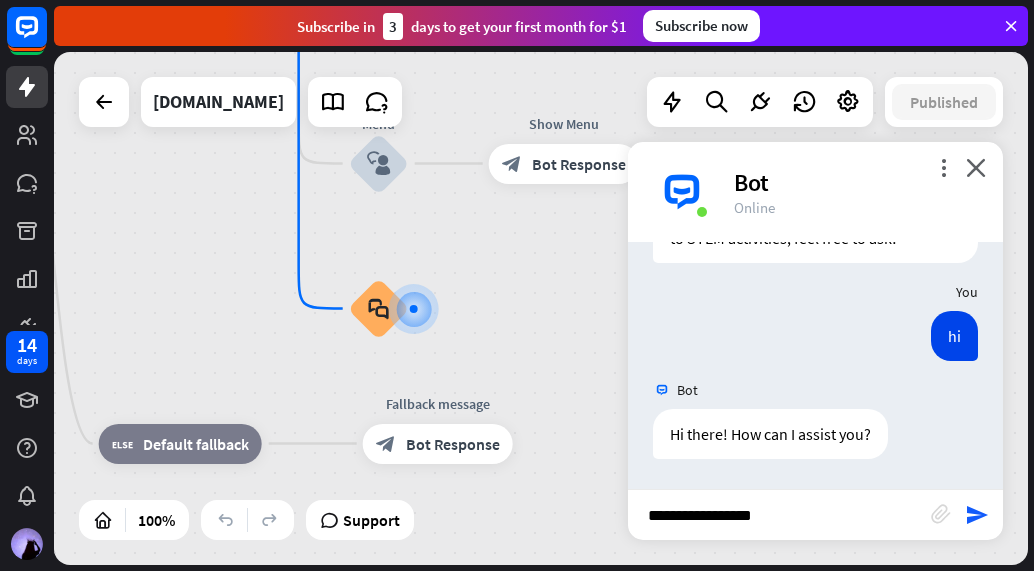 type on "**********" 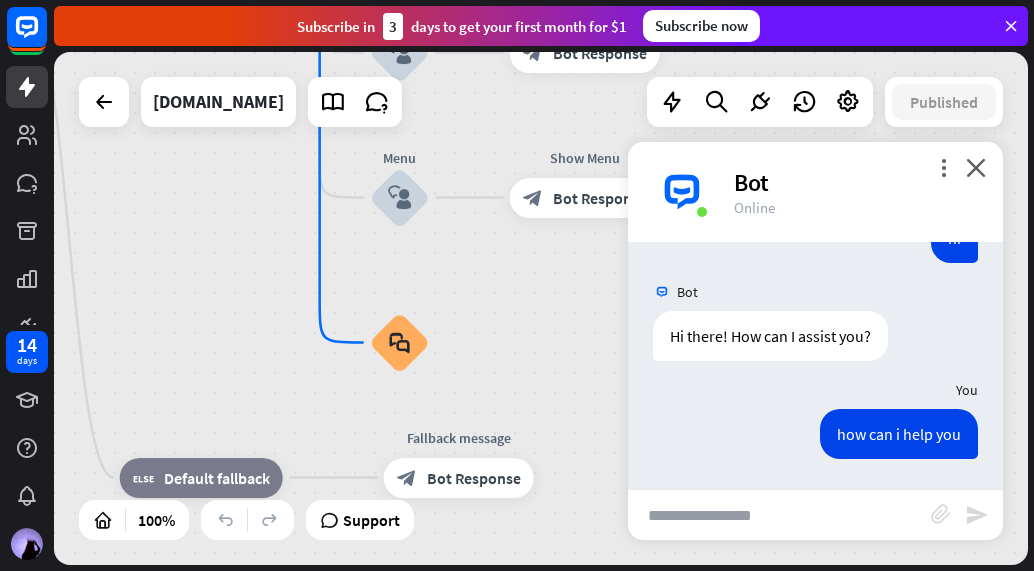 scroll, scrollTop: 2046, scrollLeft: 0, axis: vertical 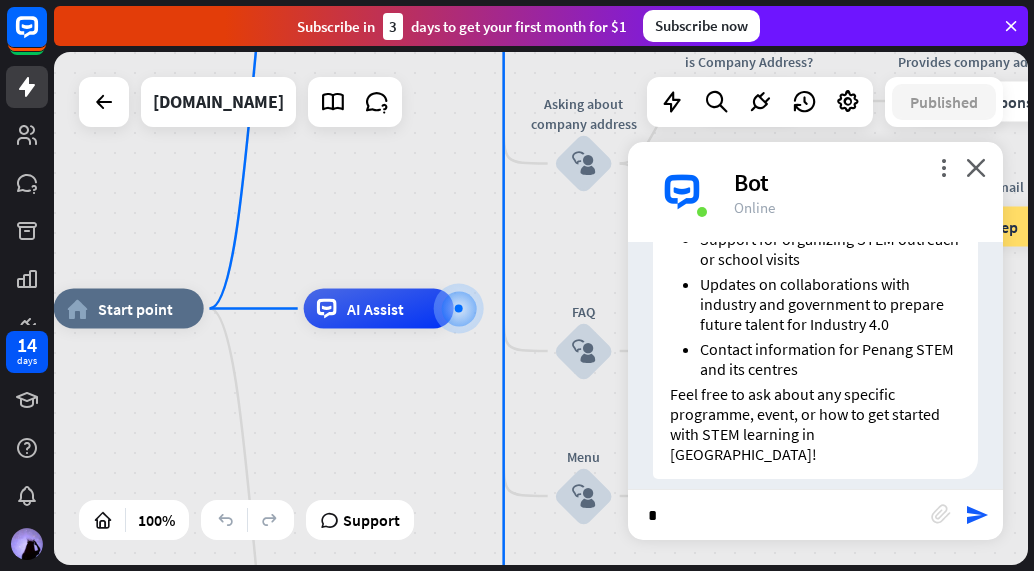 type on "**" 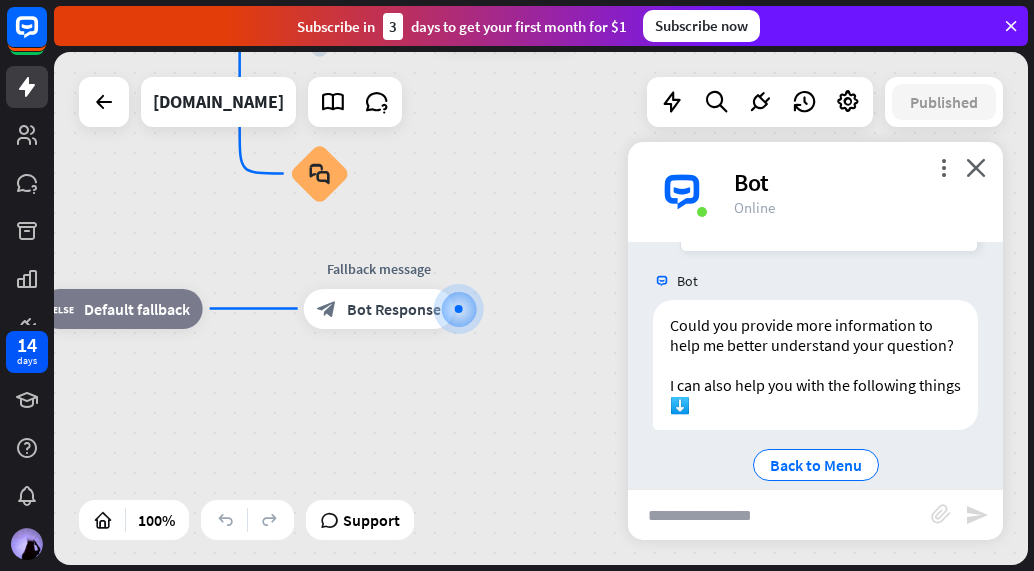 scroll, scrollTop: 2501, scrollLeft: 0, axis: vertical 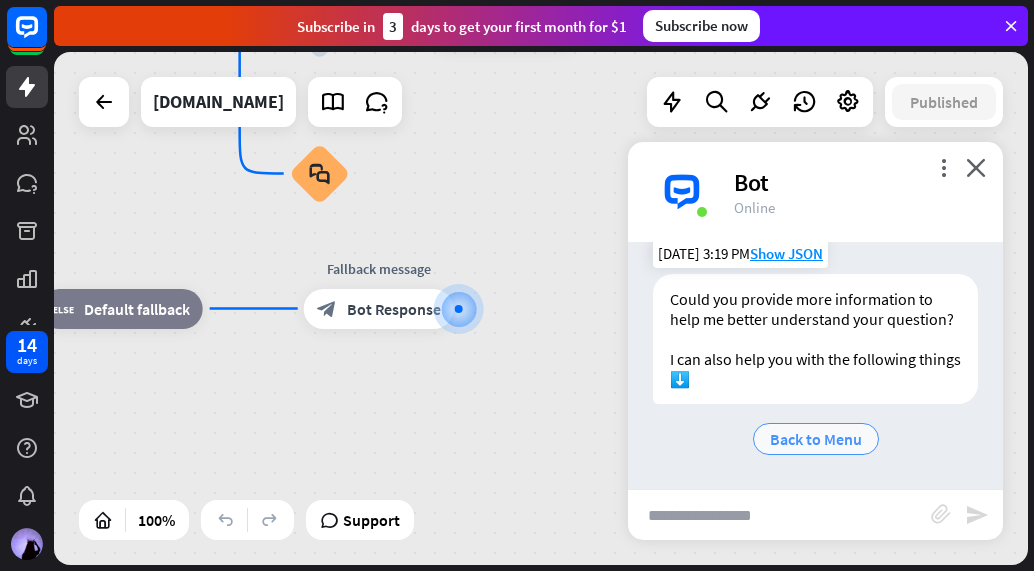 click on "Back to Menu" at bounding box center [816, 439] 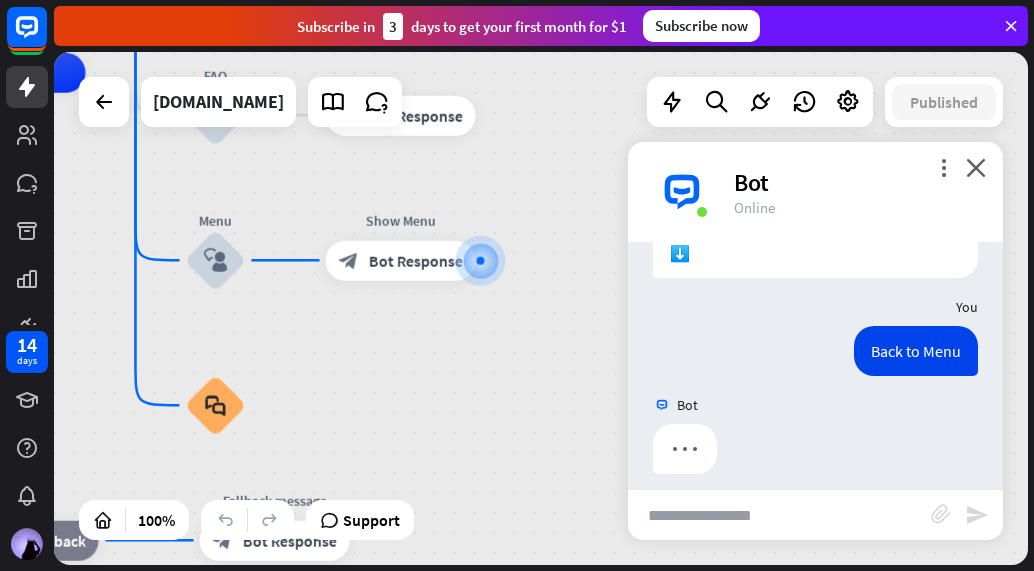 scroll, scrollTop: 2642, scrollLeft: 0, axis: vertical 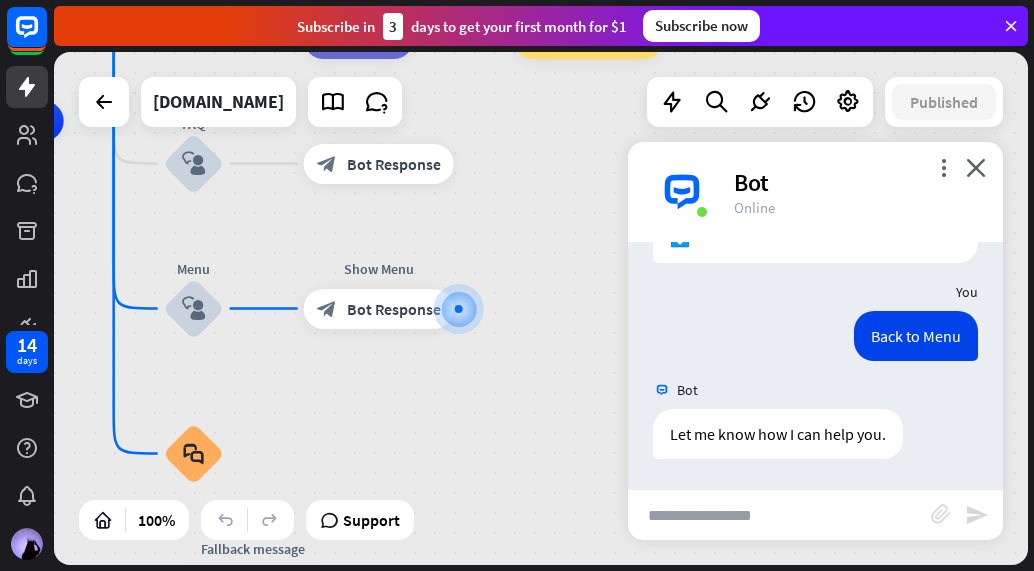 click at bounding box center (779, 515) 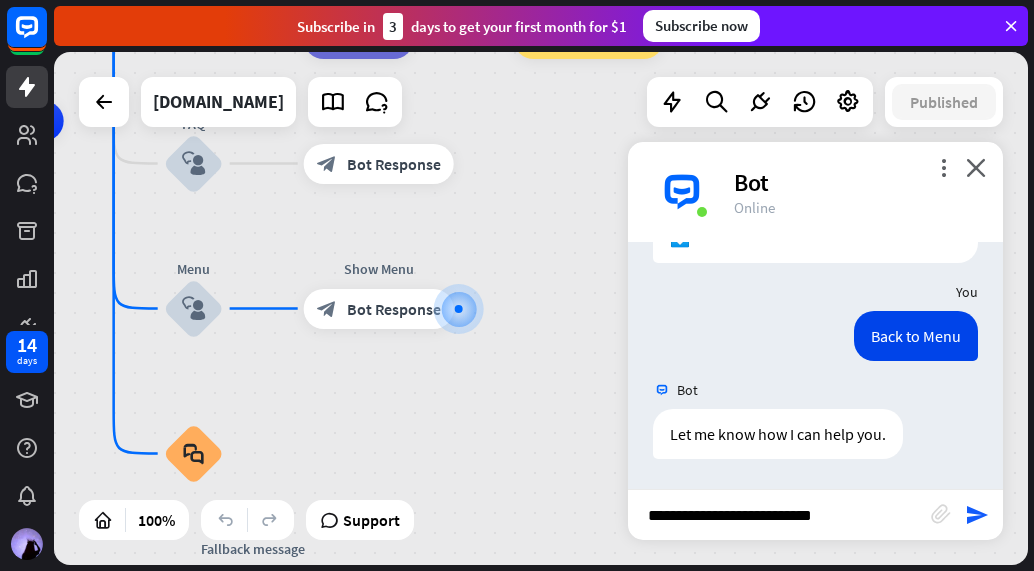 drag, startPoint x: 771, startPoint y: 510, endPoint x: 768, endPoint y: 526, distance: 16.27882 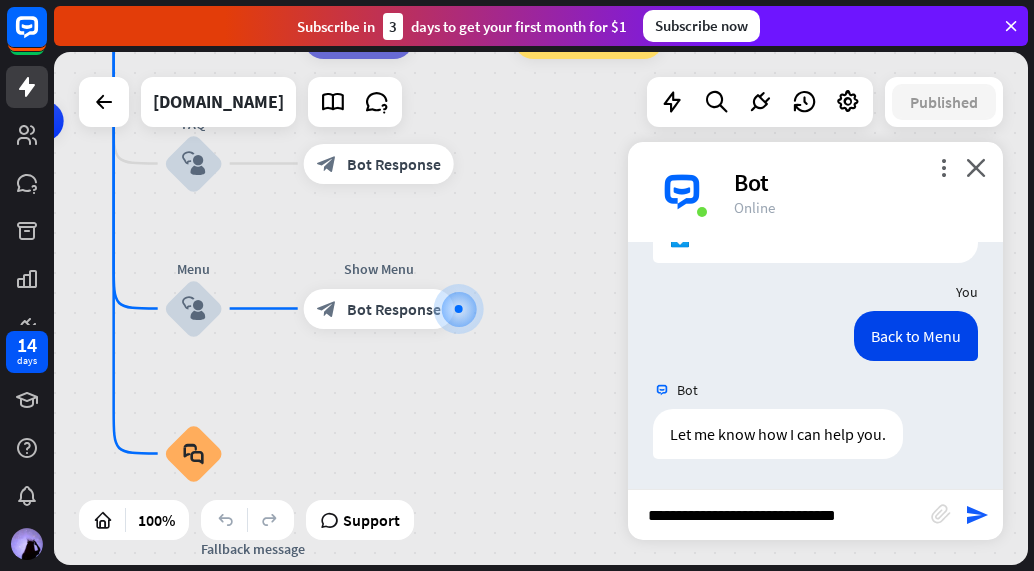 click on "**********" at bounding box center (779, 515) 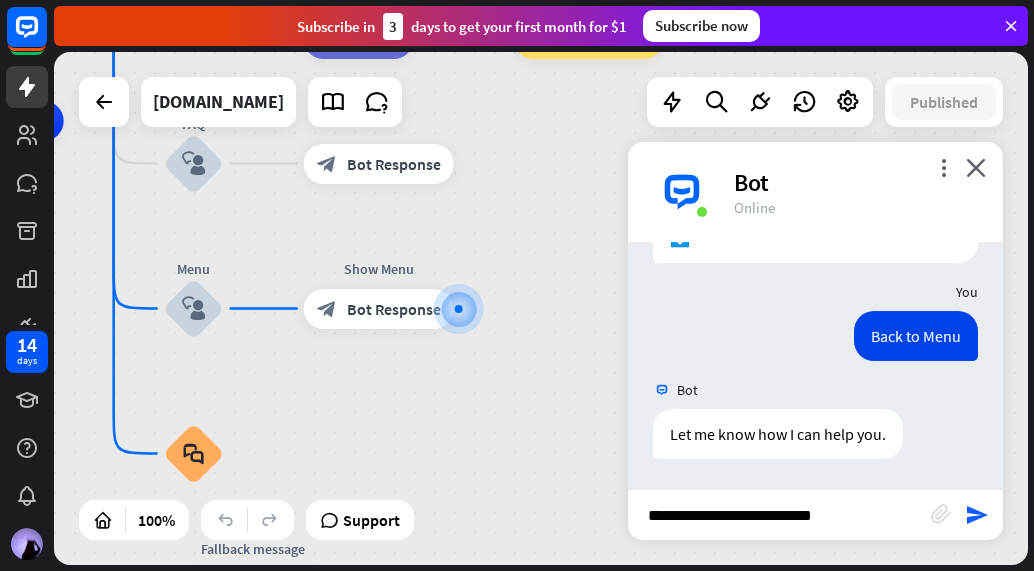 click on "**********" at bounding box center (779, 515) 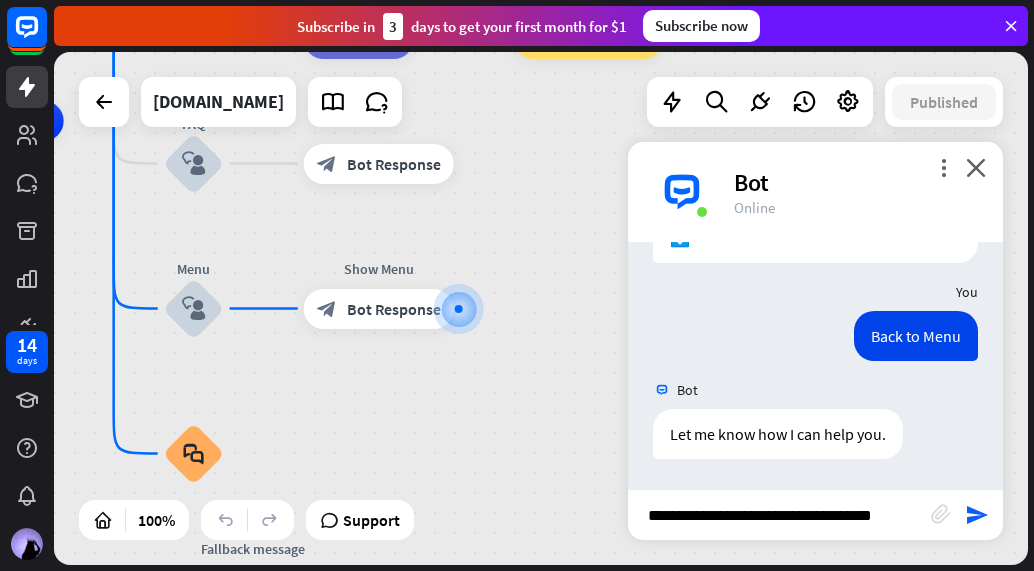 click on "**********" at bounding box center [779, 515] 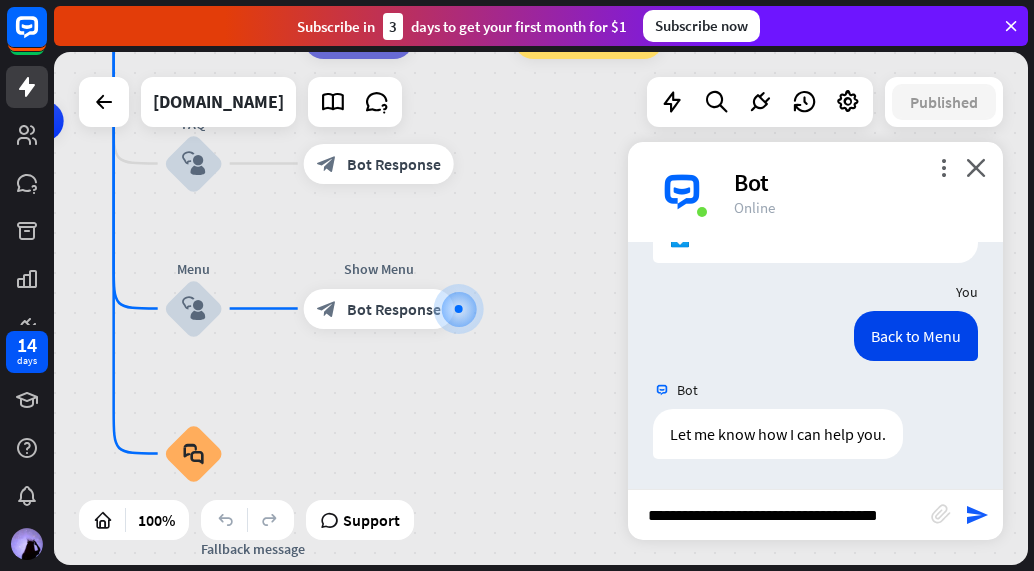 click on "**********" at bounding box center [779, 515] 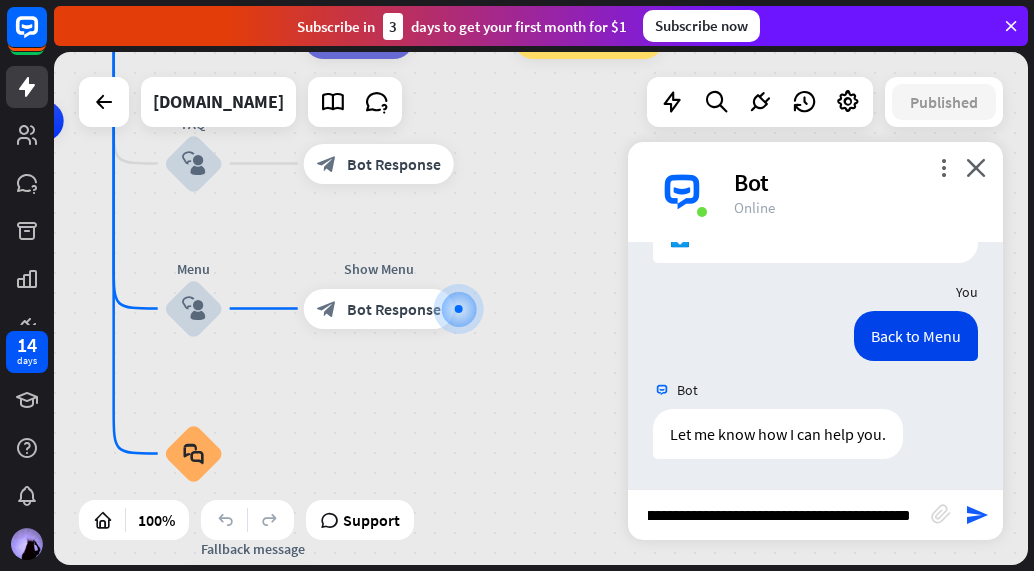 type on "**********" 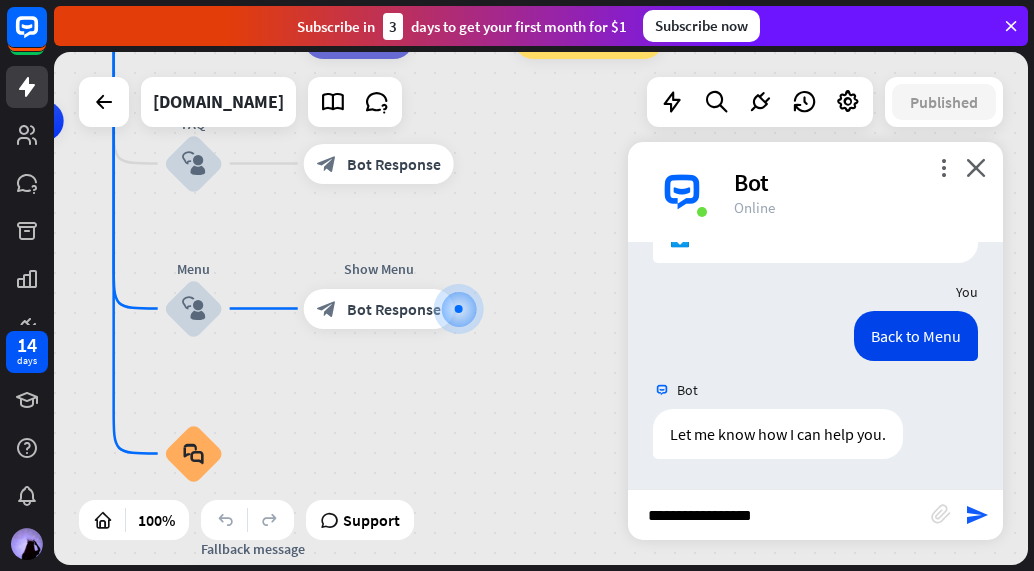 scroll, scrollTop: 0, scrollLeft: 0, axis: both 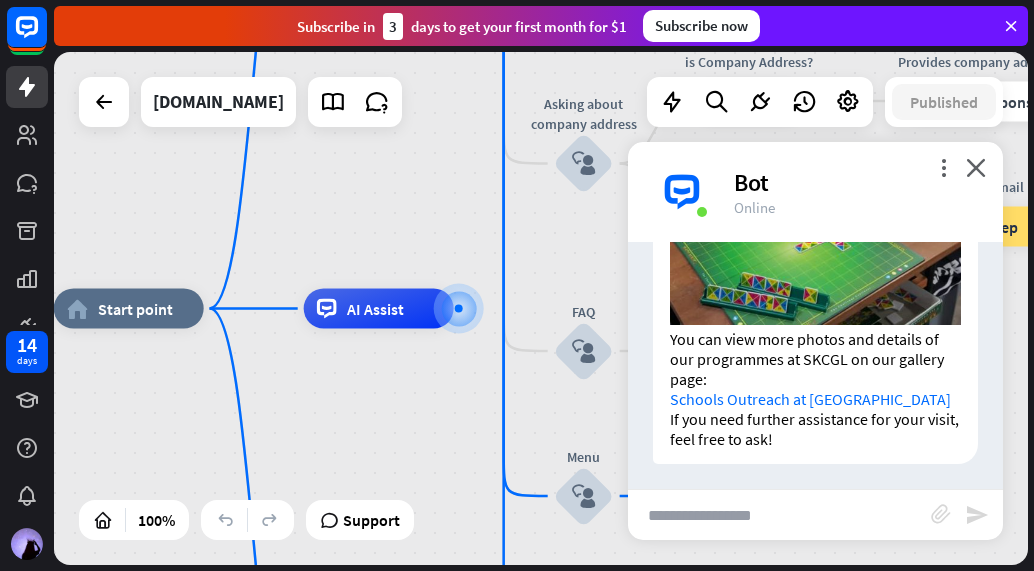 click at bounding box center (779, 515) 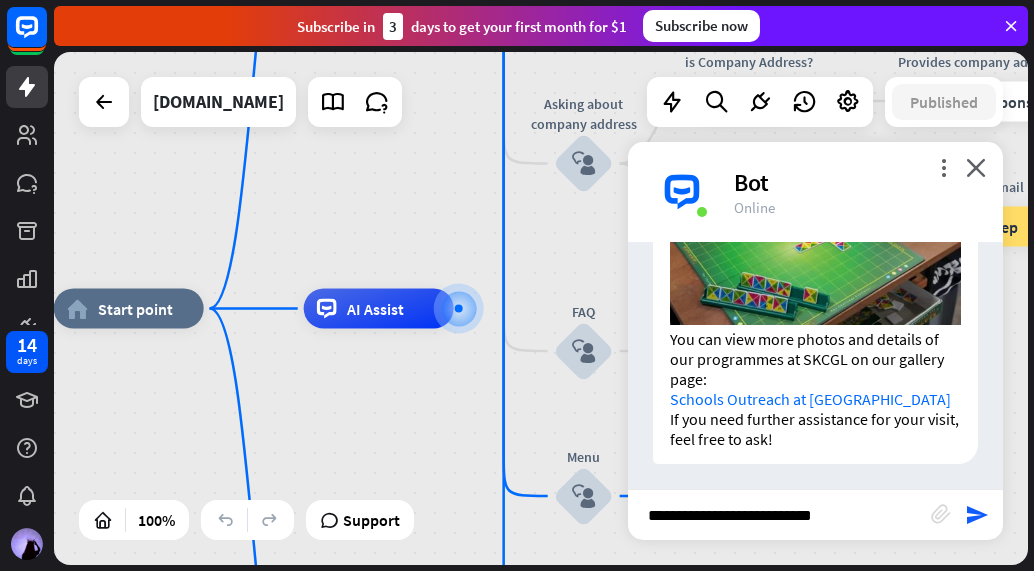 type on "**********" 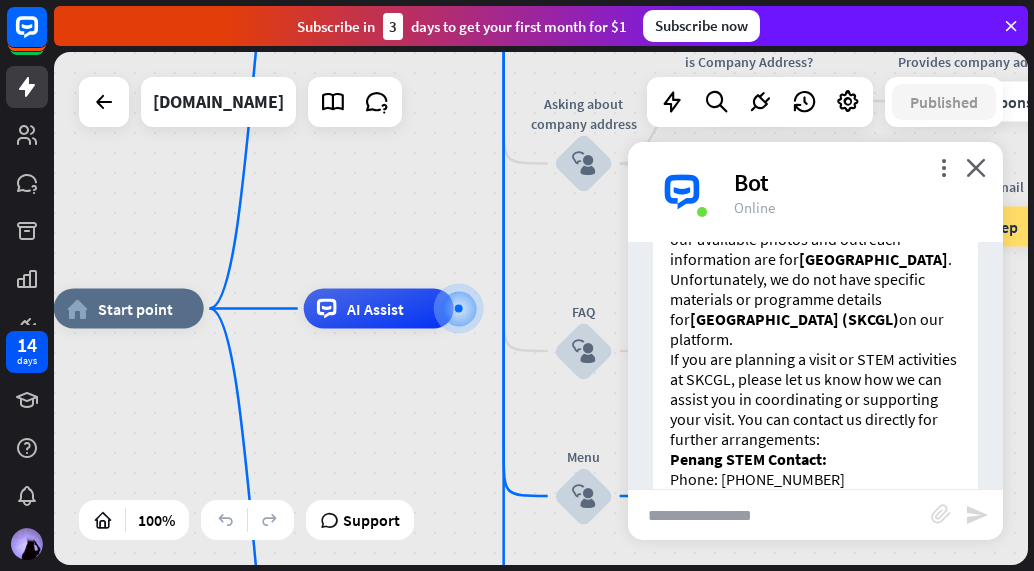 scroll, scrollTop: 4414, scrollLeft: 0, axis: vertical 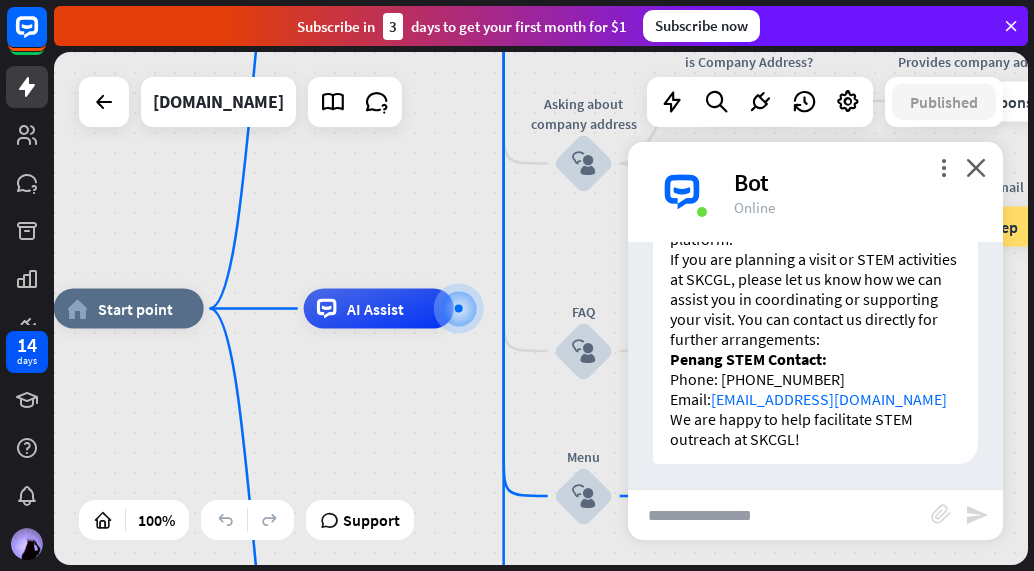 click at bounding box center (779, 515) 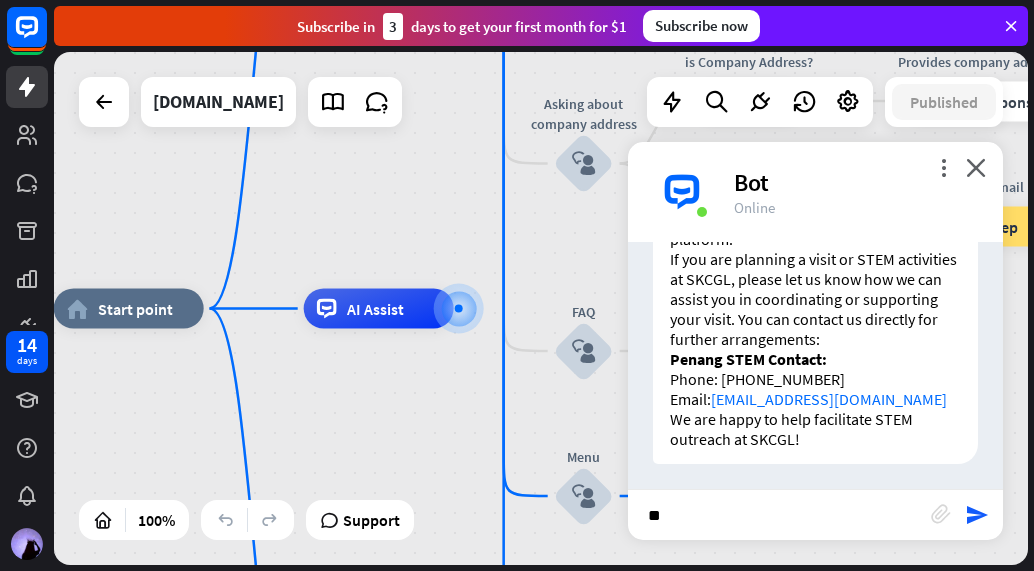type on "*" 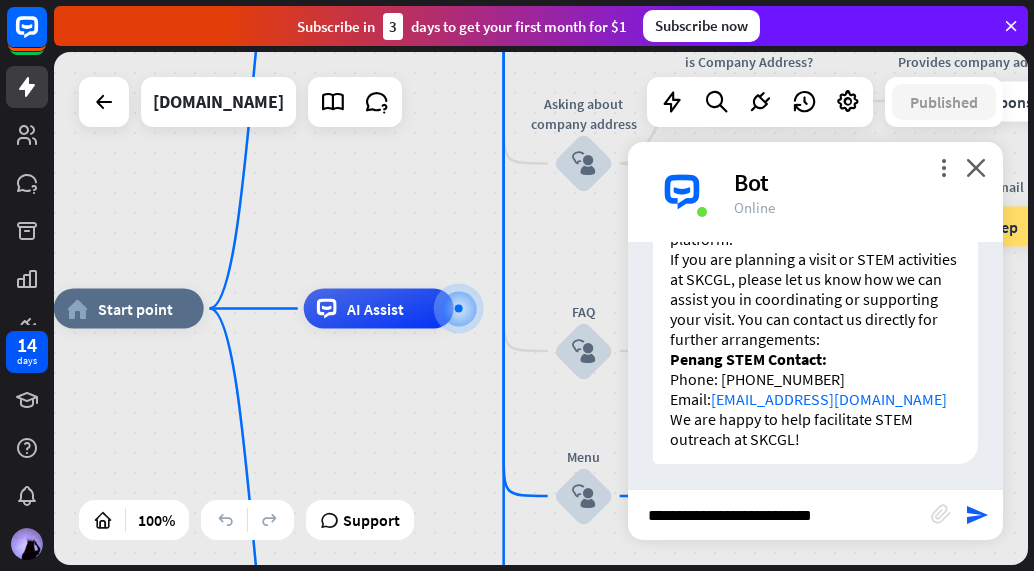 type on "**********" 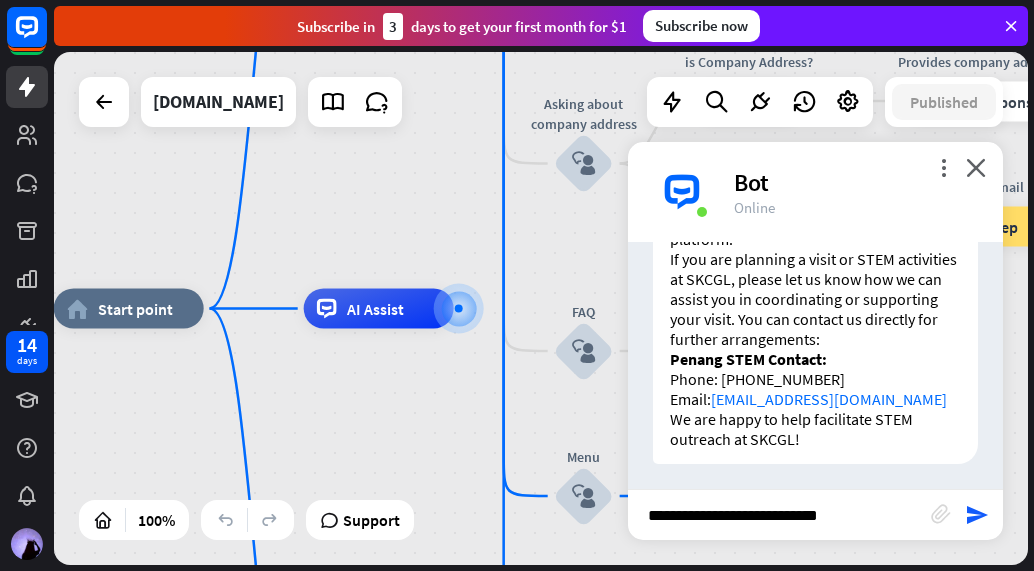 type 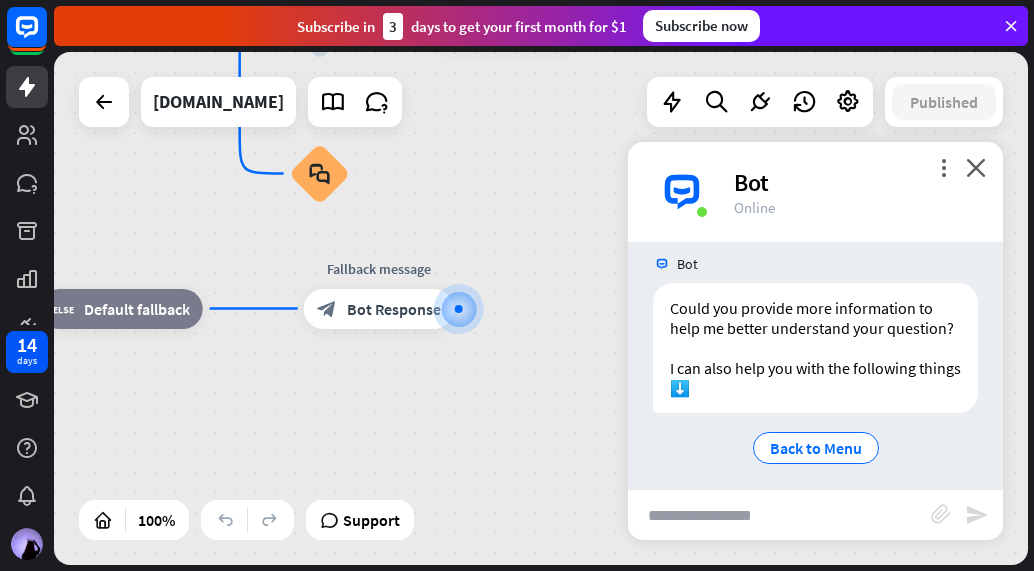 scroll, scrollTop: 4869, scrollLeft: 0, axis: vertical 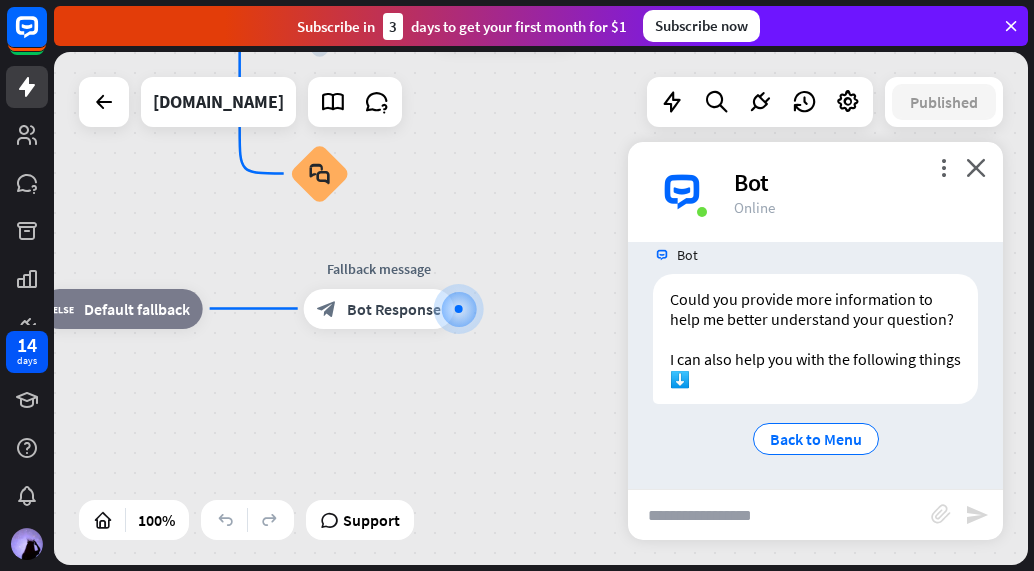 click at bounding box center (779, 515) 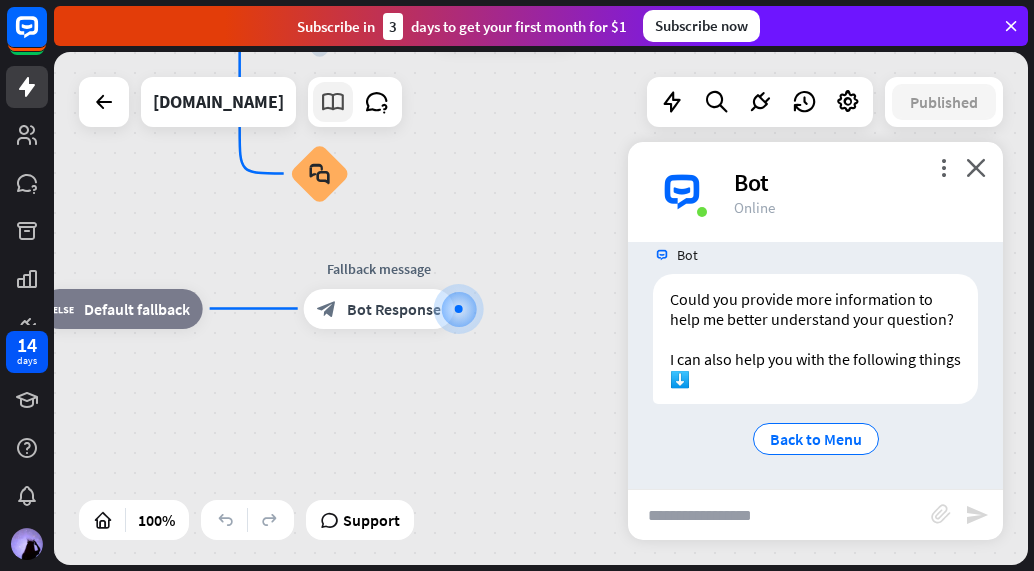 click at bounding box center [333, 102] 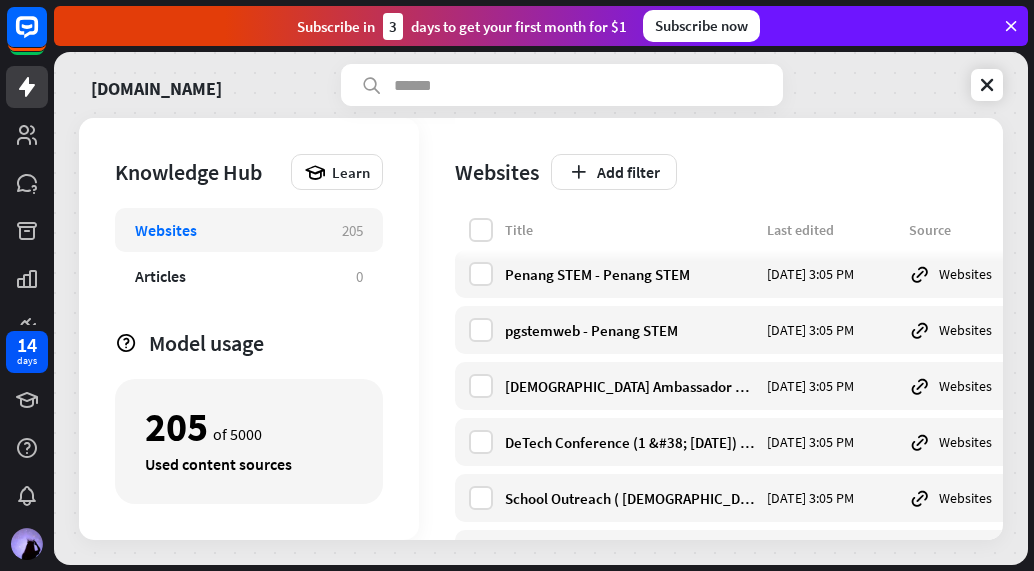 scroll, scrollTop: 7900, scrollLeft: 0, axis: vertical 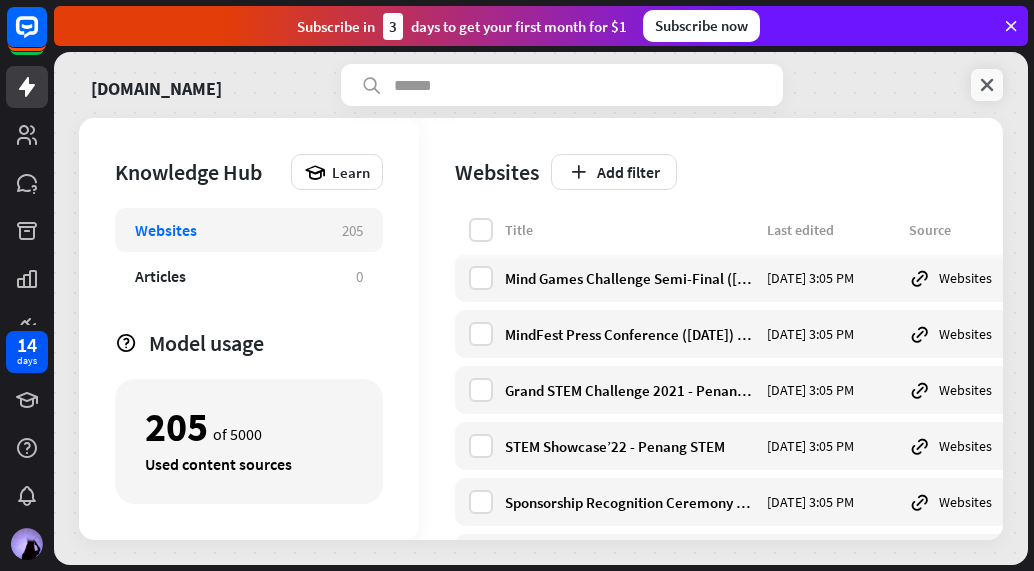 click at bounding box center [987, 85] 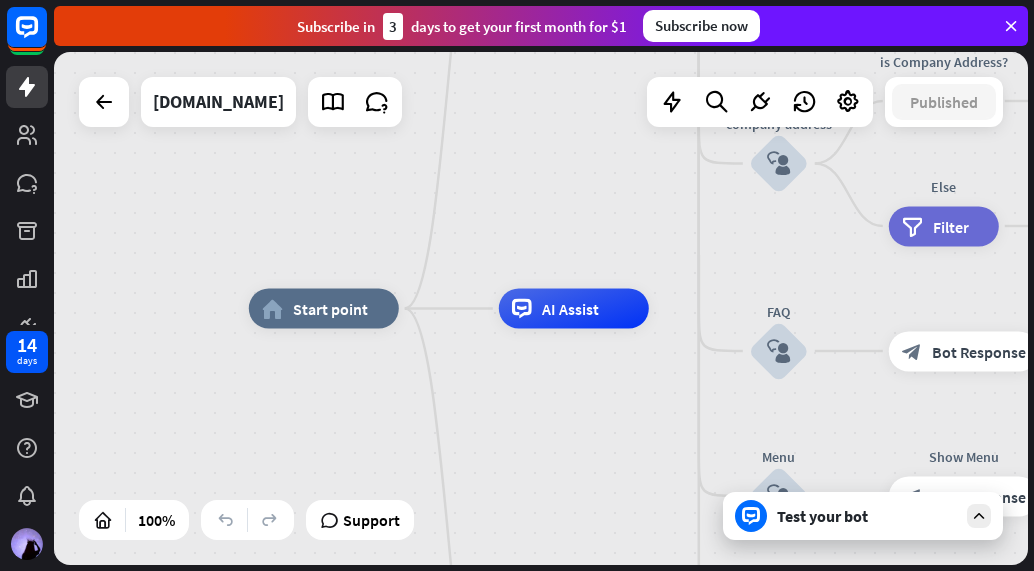 click on "Test your bot" at bounding box center [867, 516] 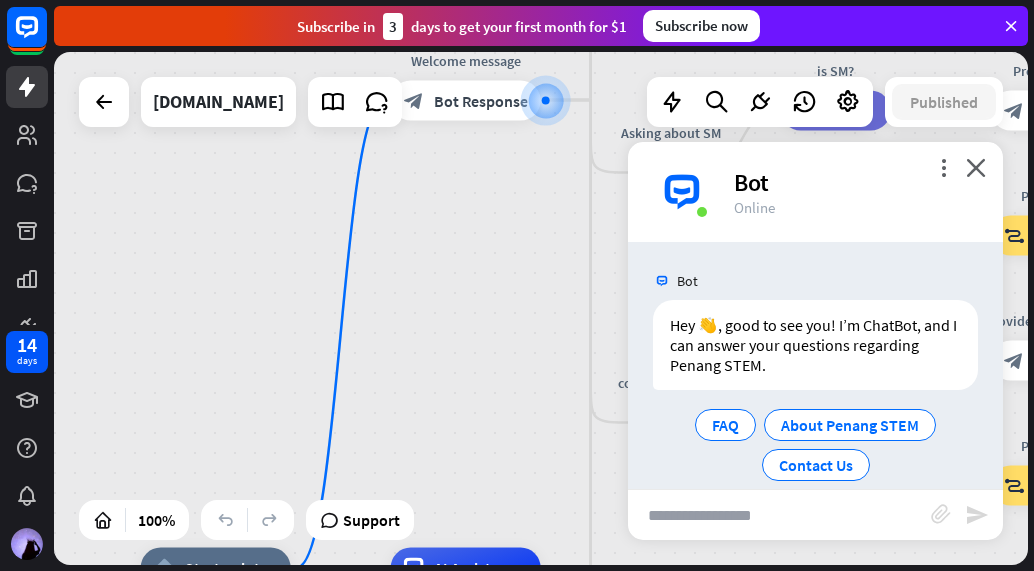 scroll, scrollTop: 26, scrollLeft: 0, axis: vertical 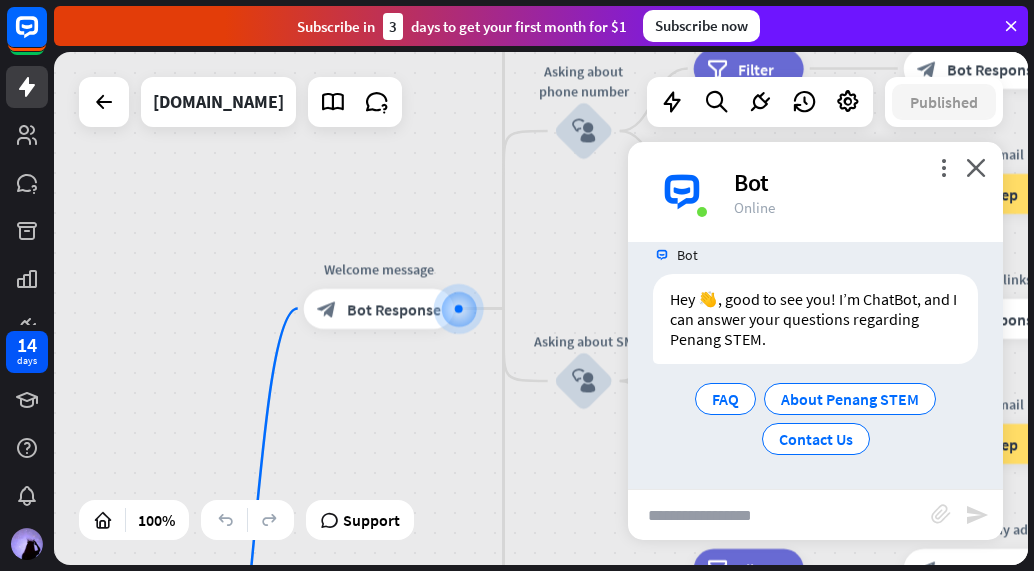 click at bounding box center [779, 515] 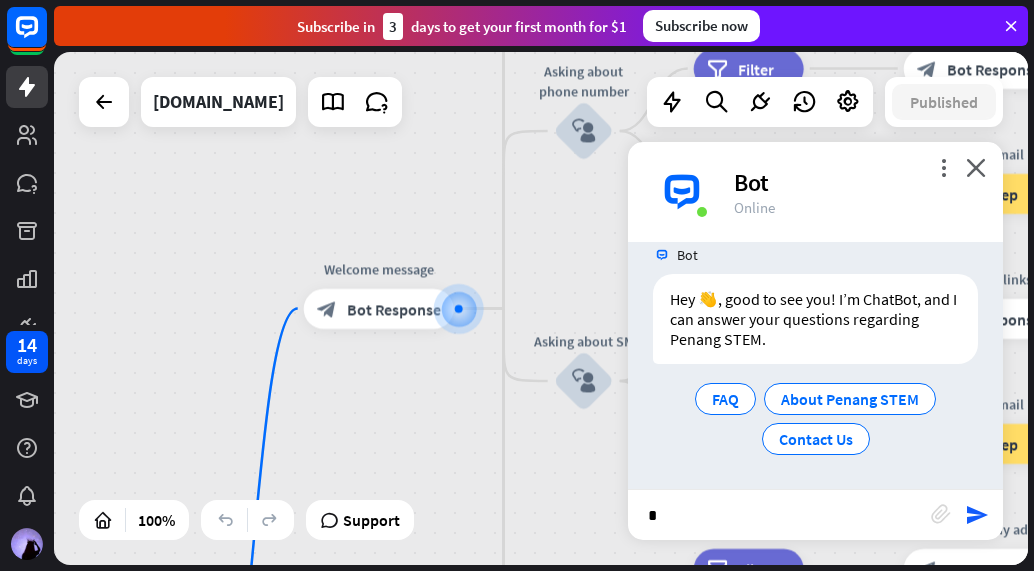 type on "**" 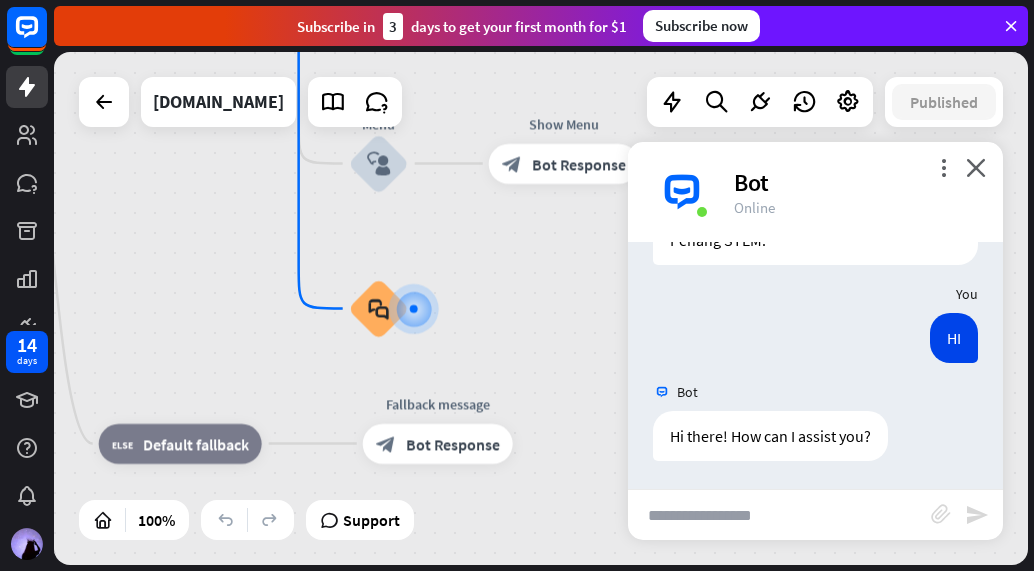 scroll, scrollTop: 127, scrollLeft: 0, axis: vertical 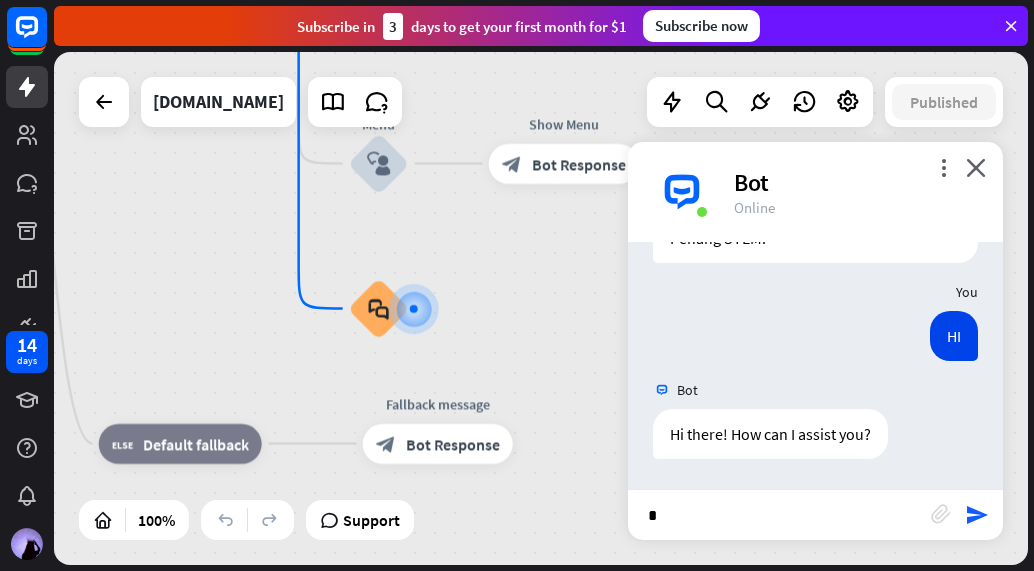 type on "**" 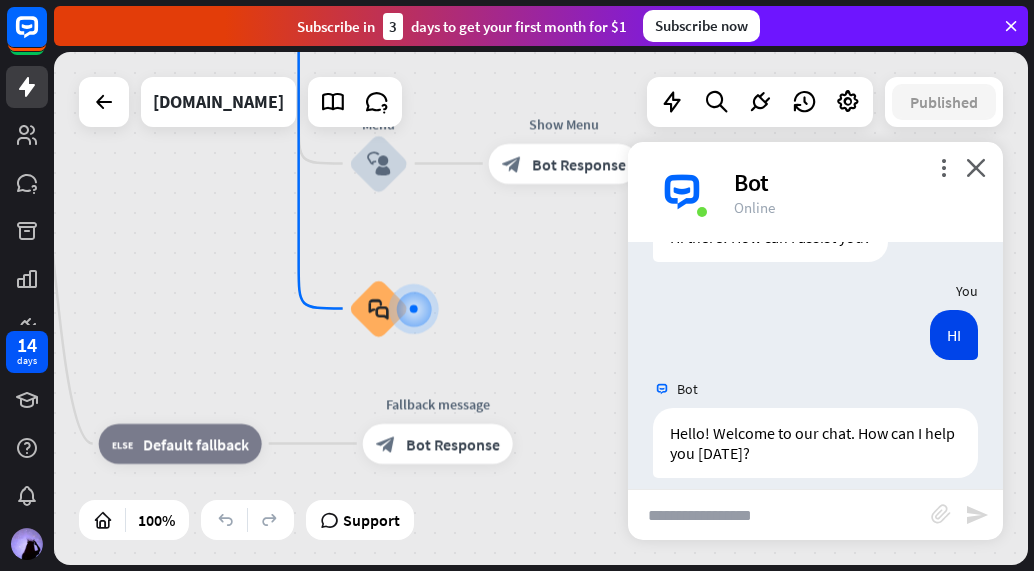 scroll, scrollTop: 343, scrollLeft: 0, axis: vertical 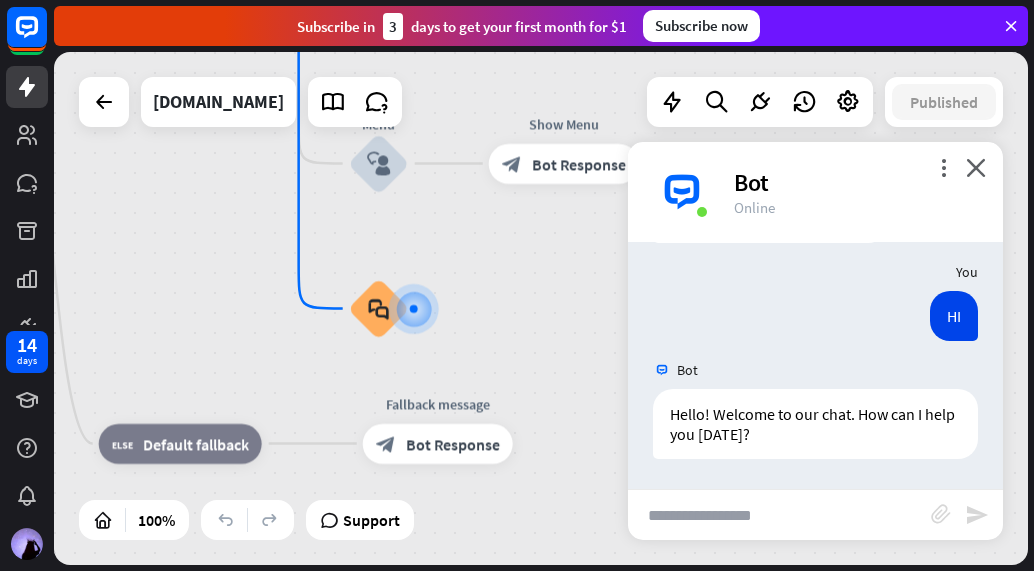 type on "*" 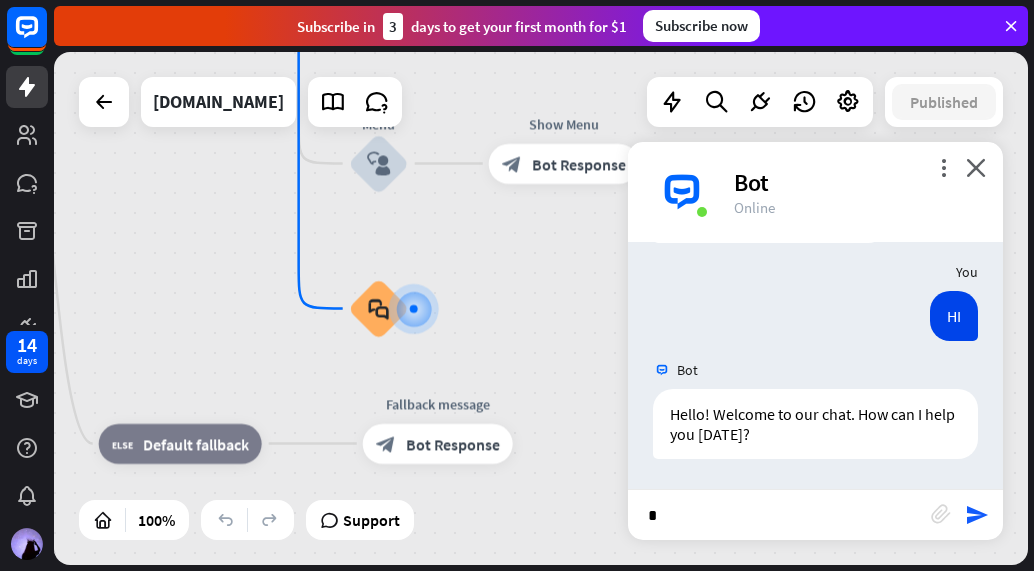 type on "**" 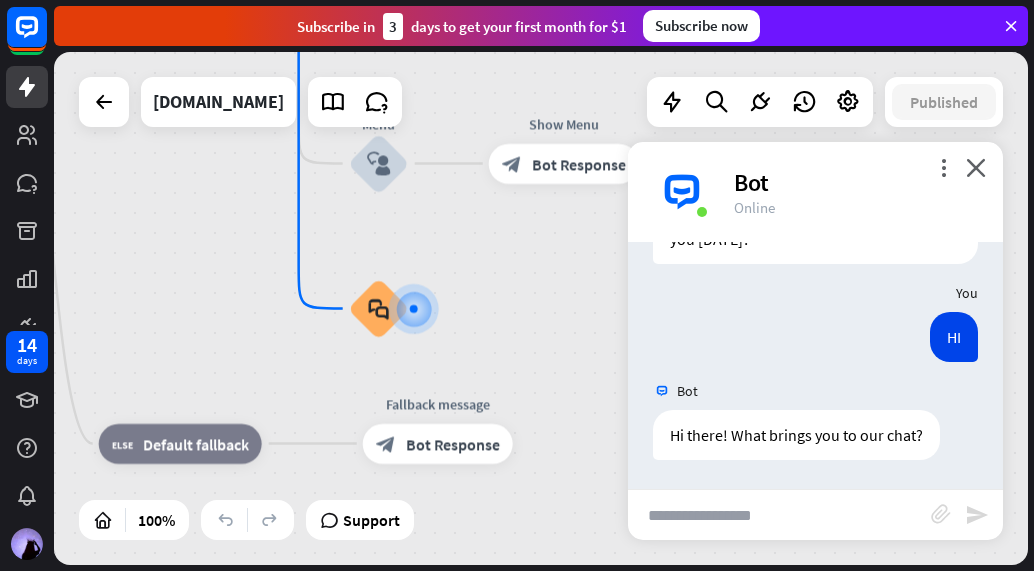 scroll, scrollTop: 539, scrollLeft: 0, axis: vertical 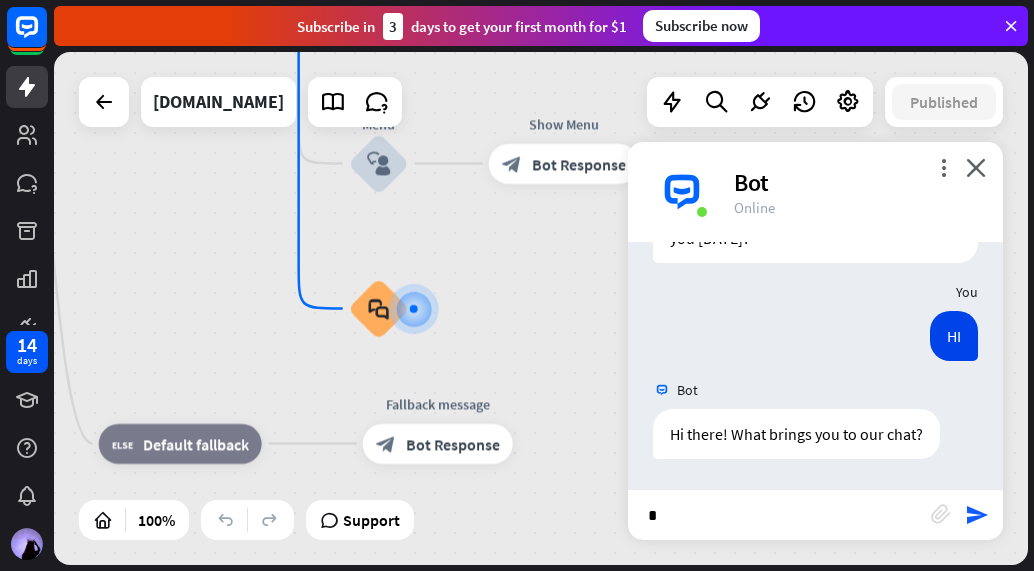 type on "**" 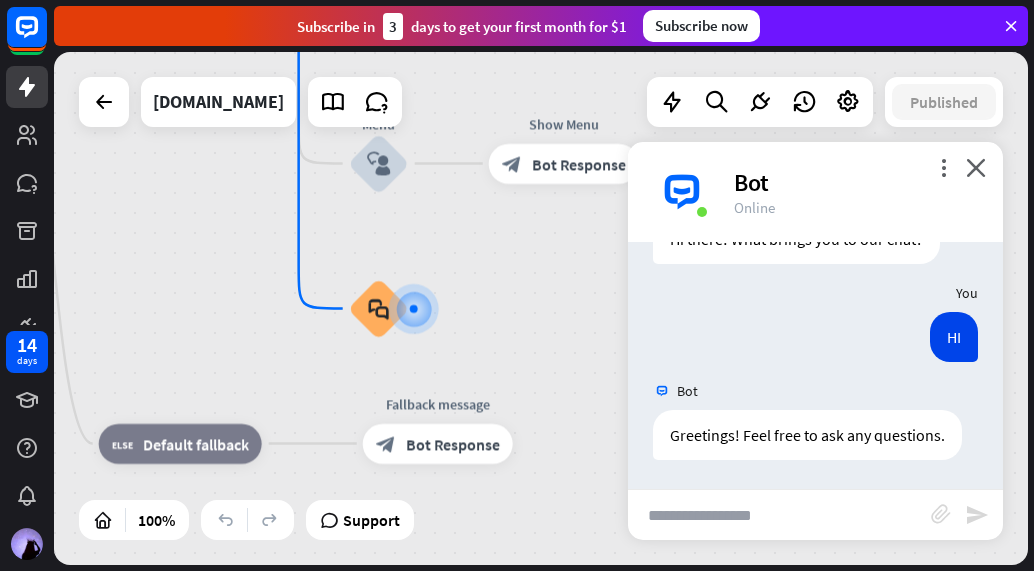 scroll, scrollTop: 735, scrollLeft: 0, axis: vertical 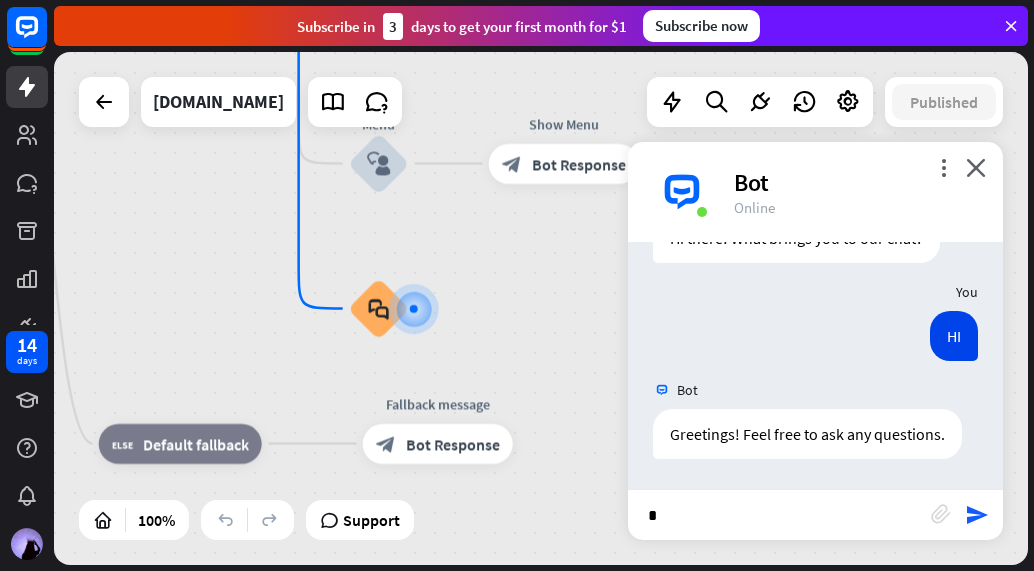 type on "**" 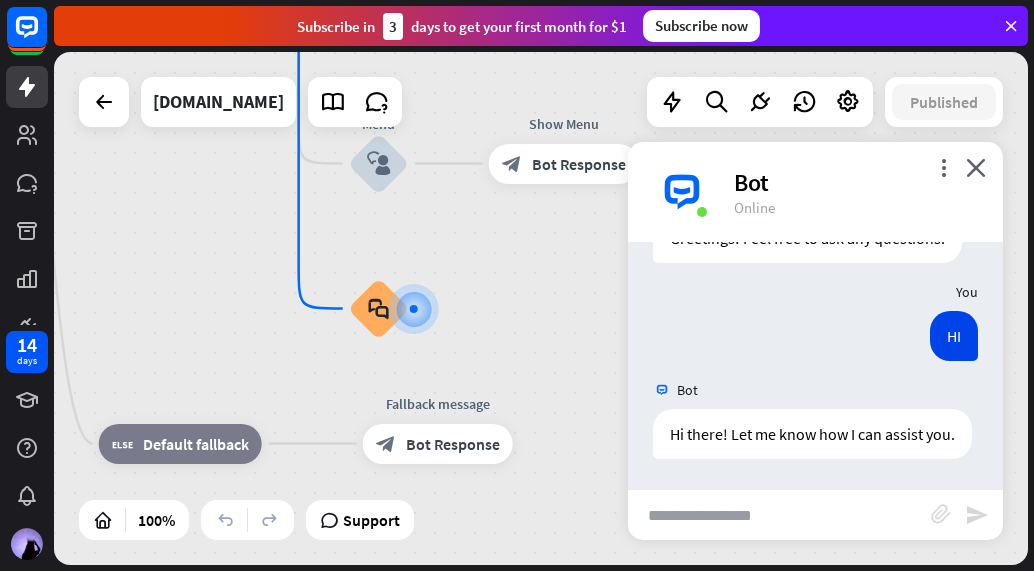 scroll, scrollTop: 951, scrollLeft: 0, axis: vertical 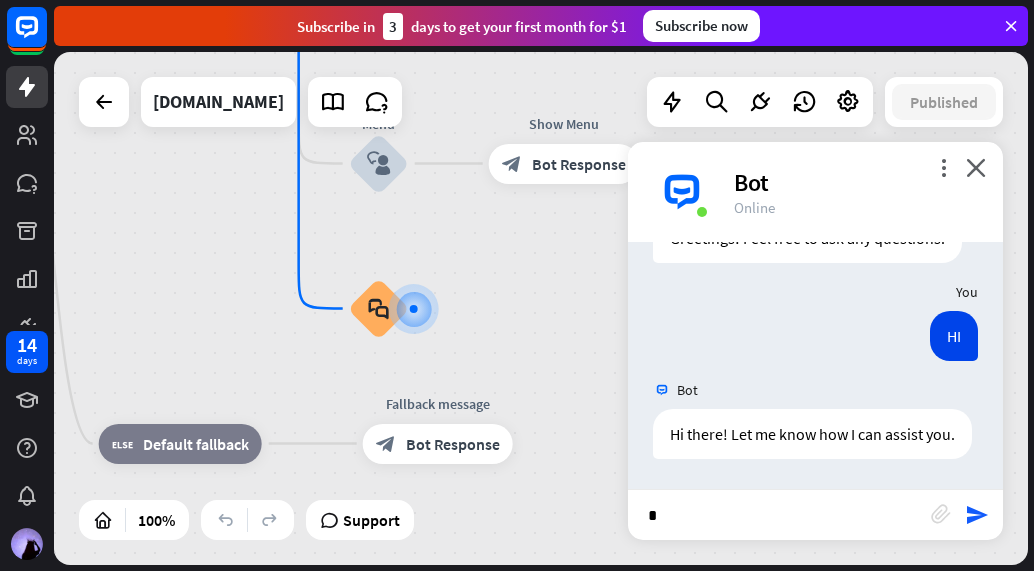 type on "**" 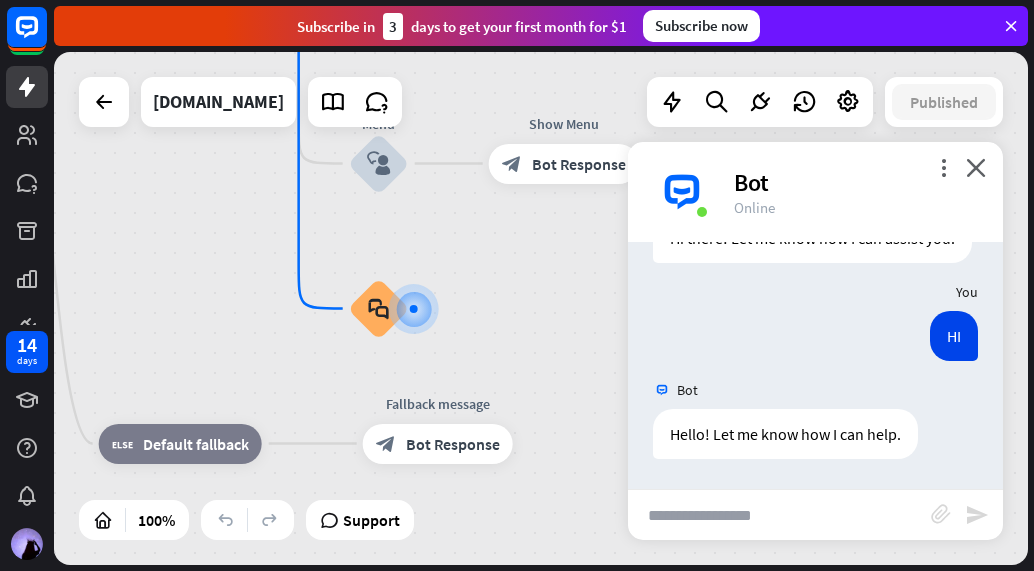 scroll, scrollTop: 1147, scrollLeft: 0, axis: vertical 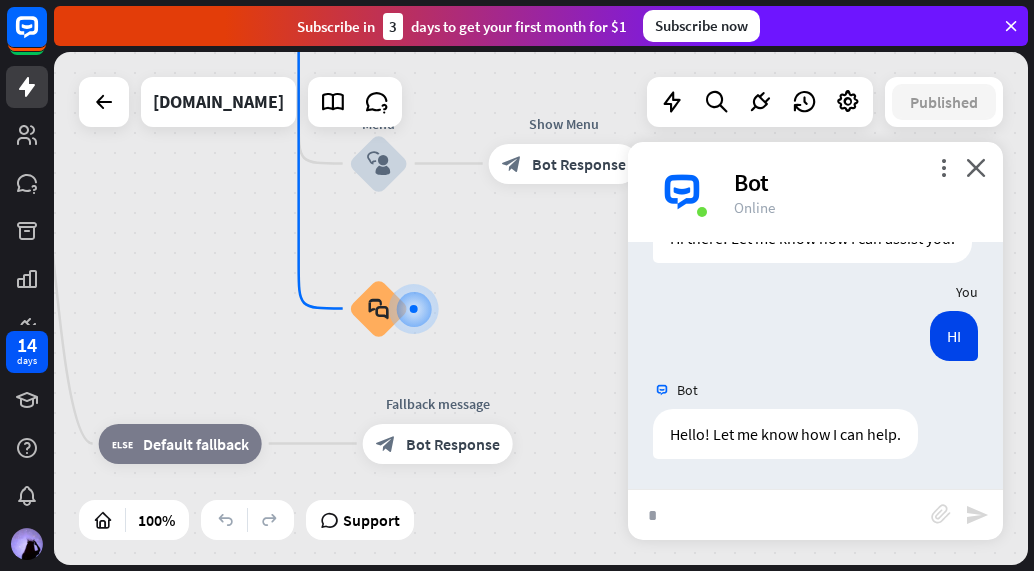 type on "**" 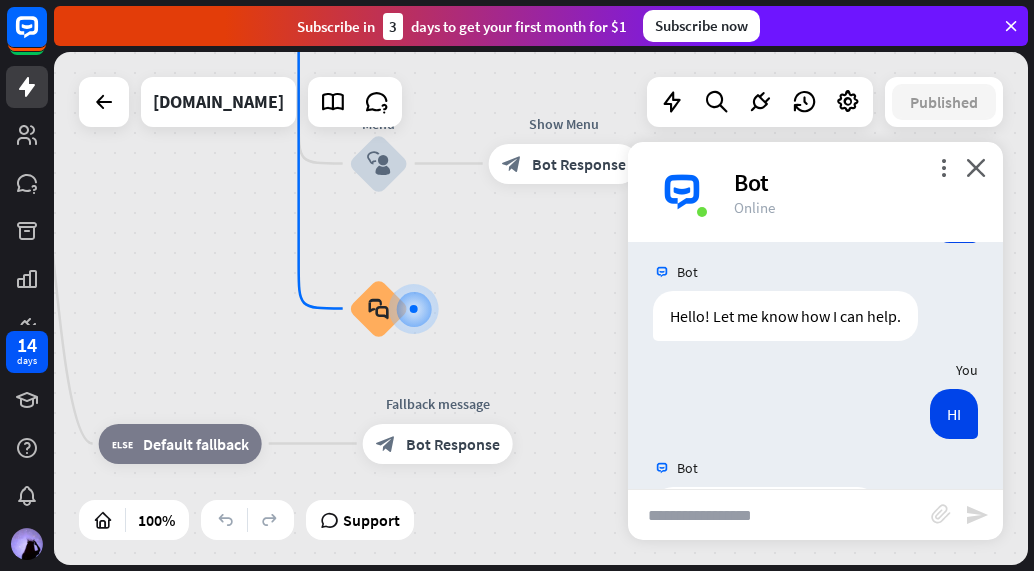 scroll, scrollTop: 1343, scrollLeft: 0, axis: vertical 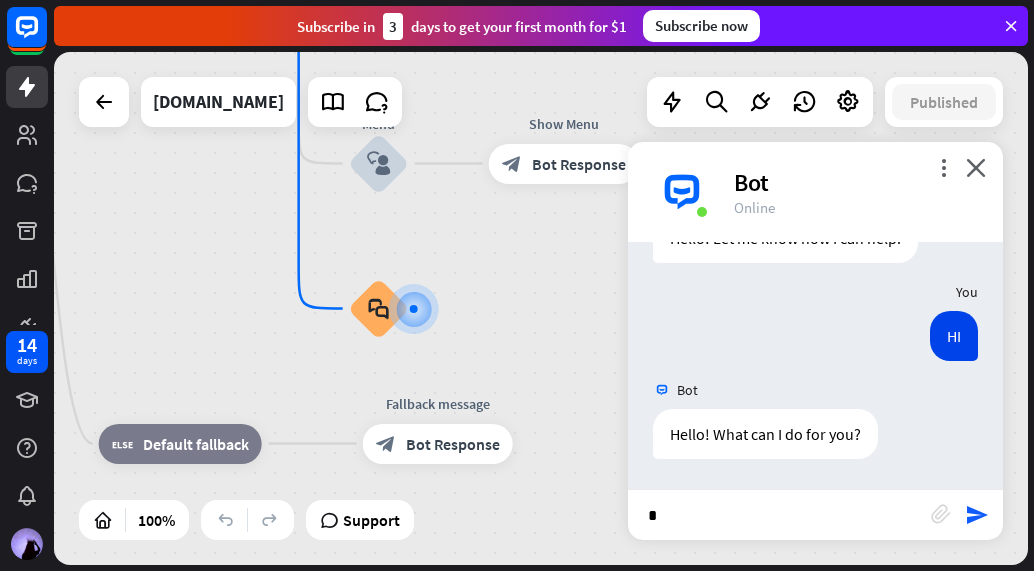 type on "**" 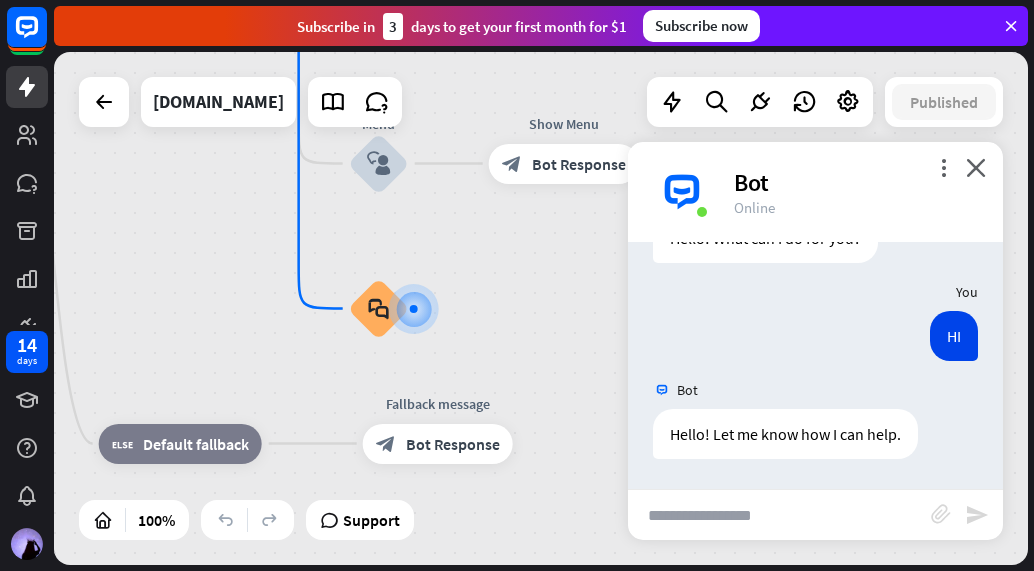 scroll, scrollTop: 1539, scrollLeft: 0, axis: vertical 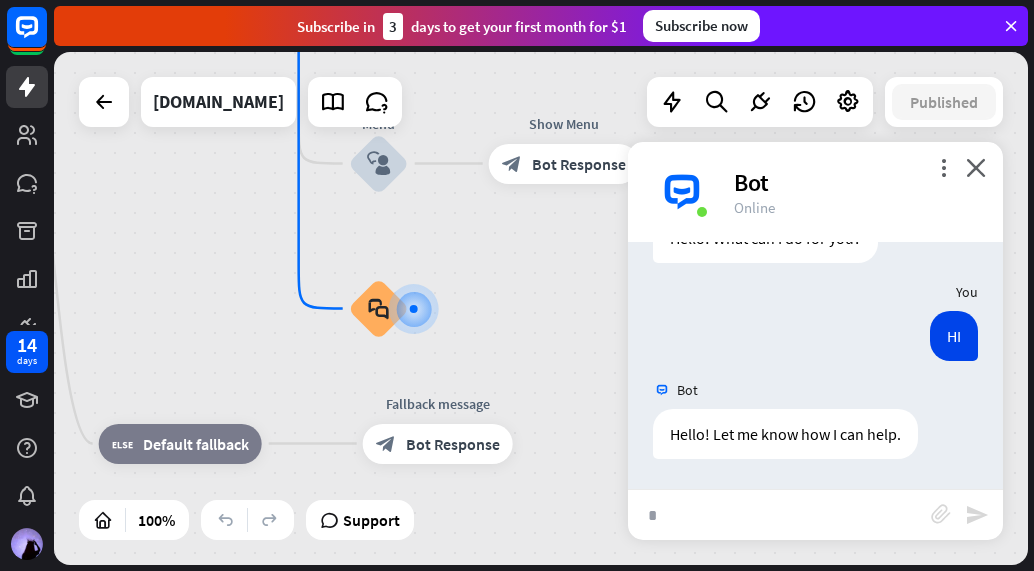 type on "**" 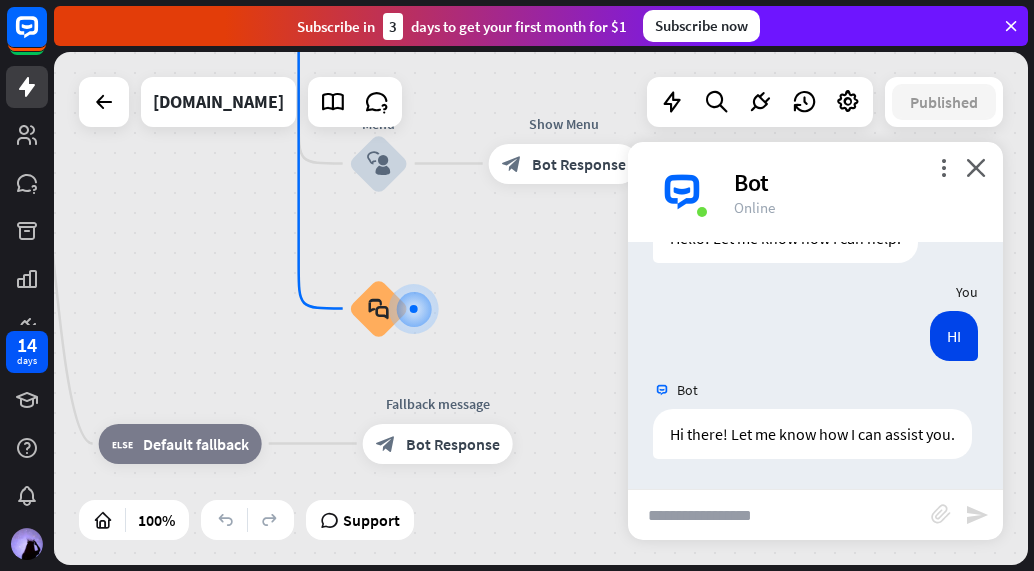 scroll, scrollTop: 1755, scrollLeft: 0, axis: vertical 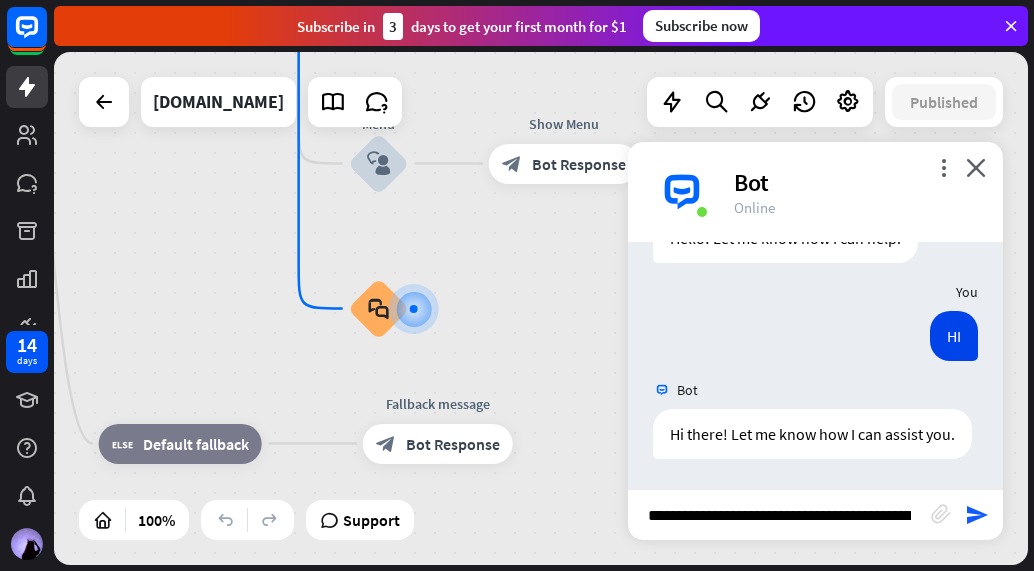 type on "**********" 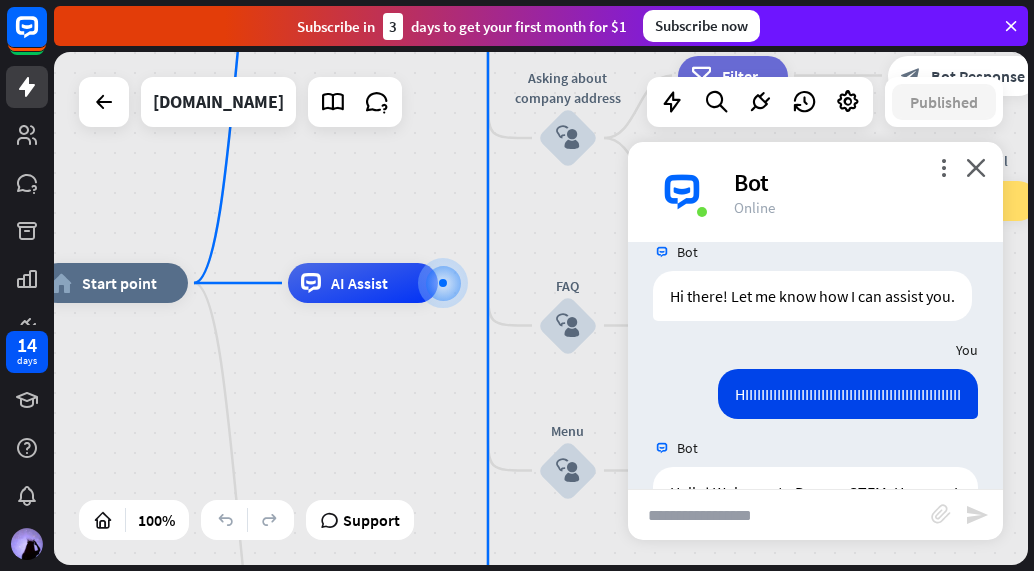 scroll, scrollTop: 1971, scrollLeft: 0, axis: vertical 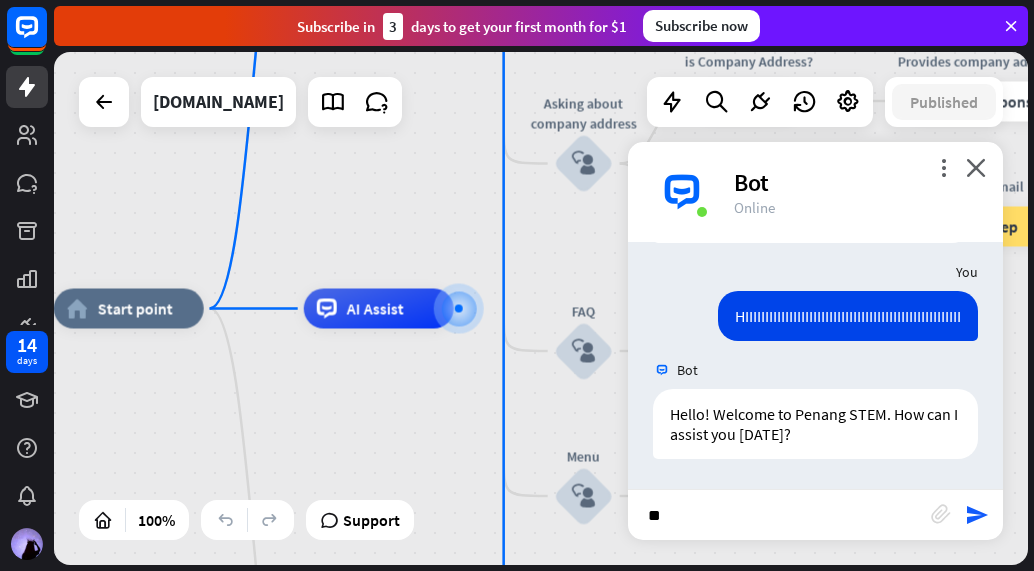 type on "***" 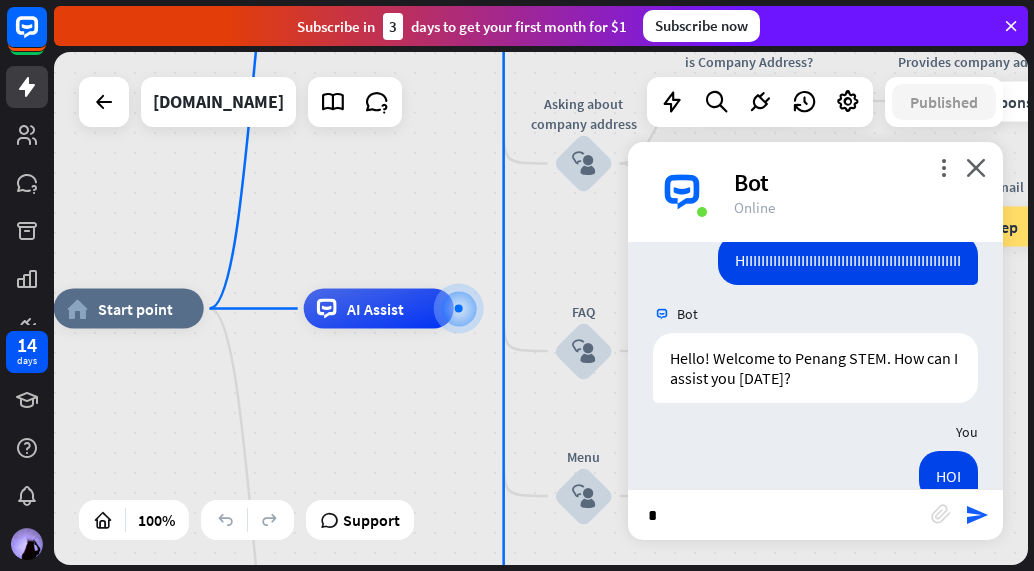 scroll, scrollTop: 2187, scrollLeft: 0, axis: vertical 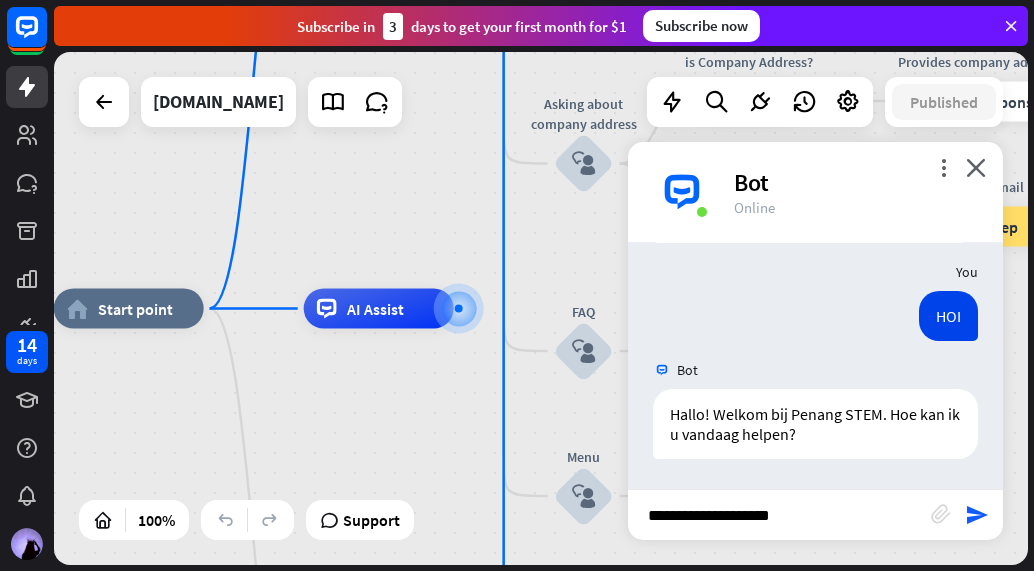 type on "**********" 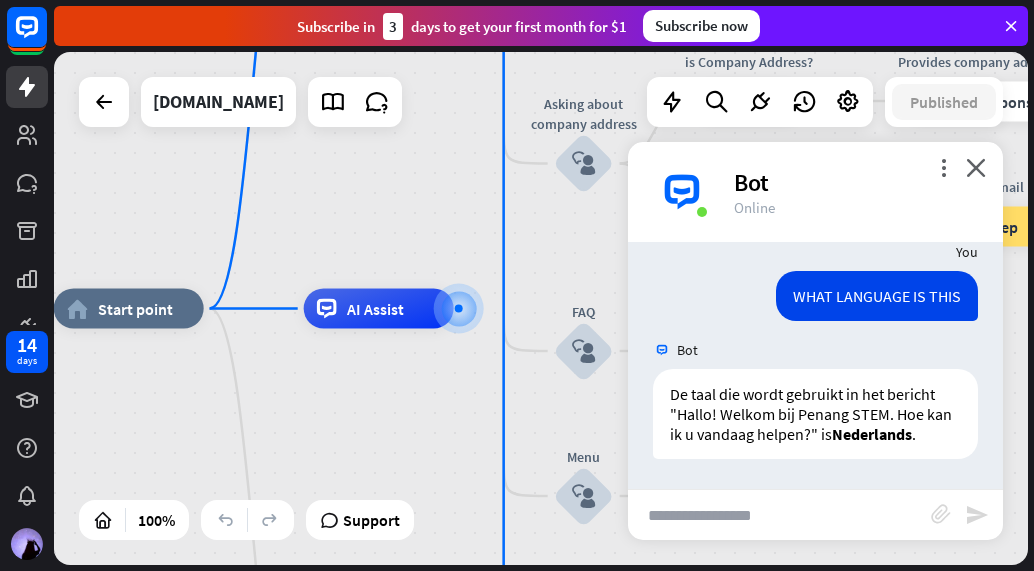 scroll, scrollTop: 2443, scrollLeft: 0, axis: vertical 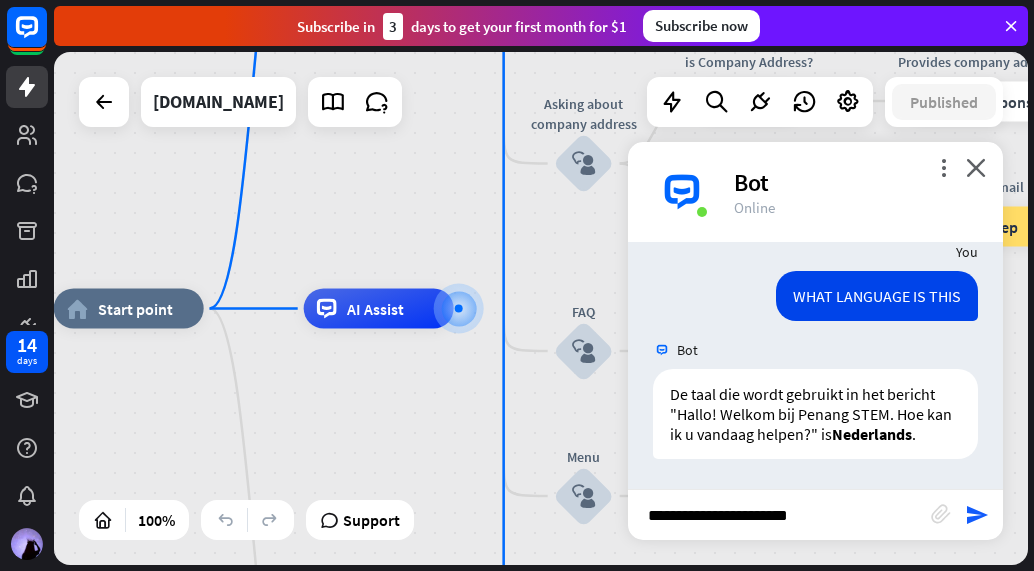 type on "**********" 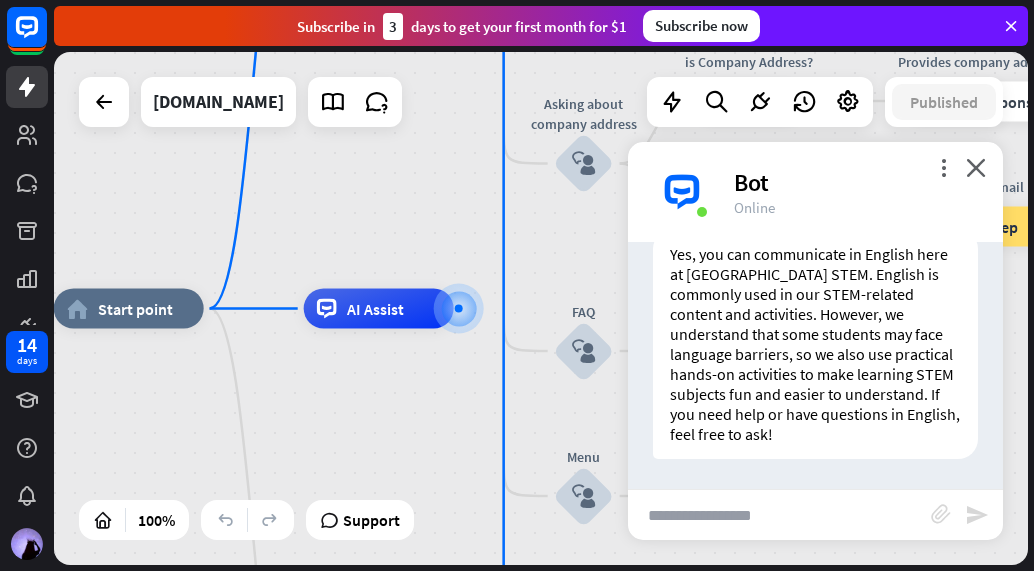 scroll, scrollTop: 2819, scrollLeft: 0, axis: vertical 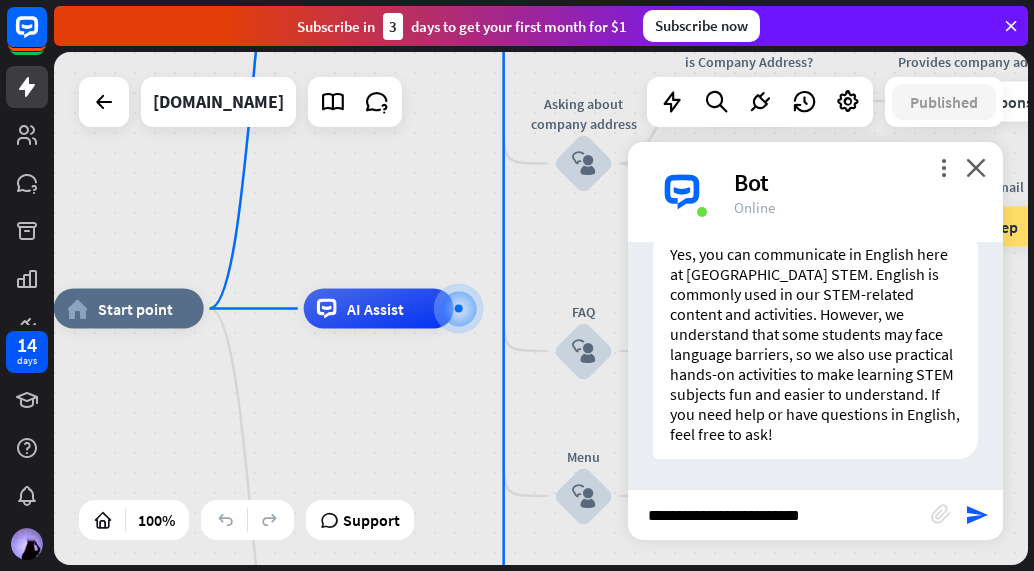 type on "**********" 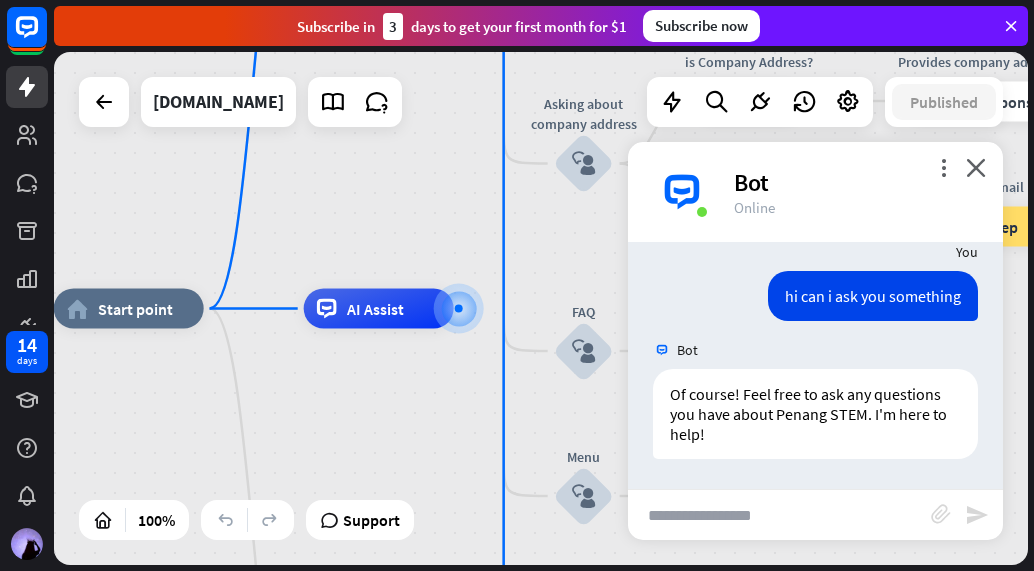 scroll, scrollTop: 3055, scrollLeft: 0, axis: vertical 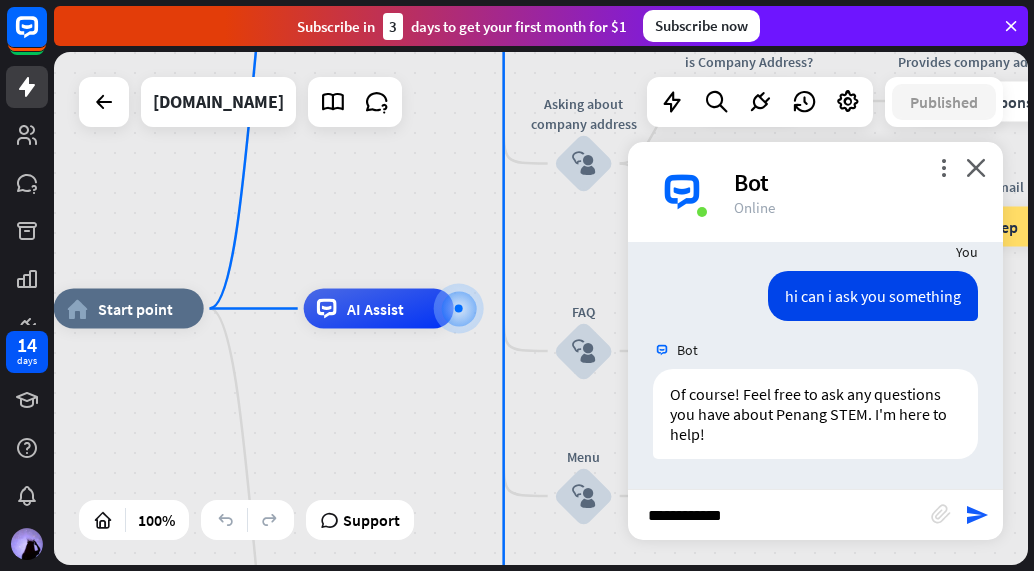type on "**********" 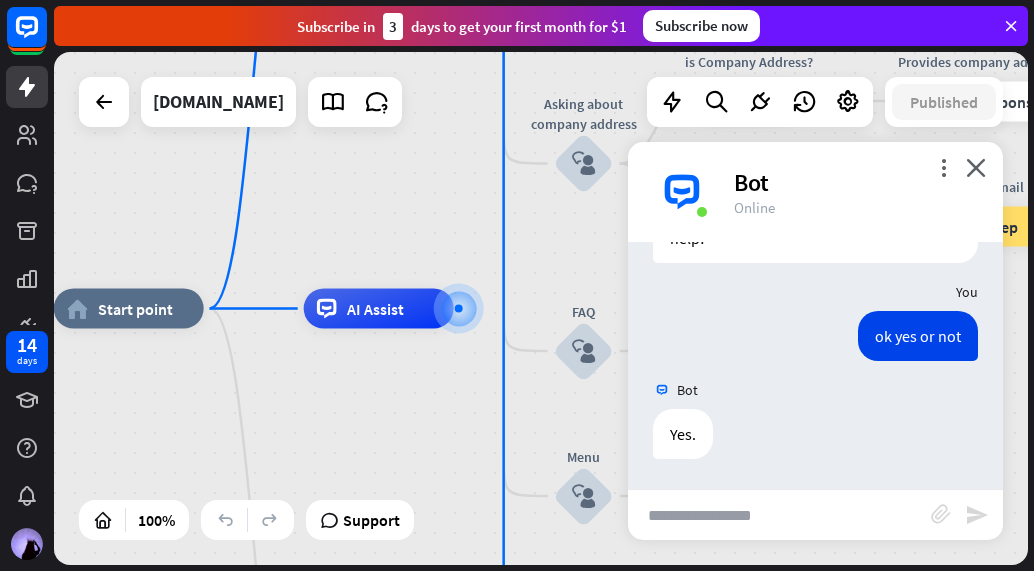 scroll, scrollTop: 3251, scrollLeft: 0, axis: vertical 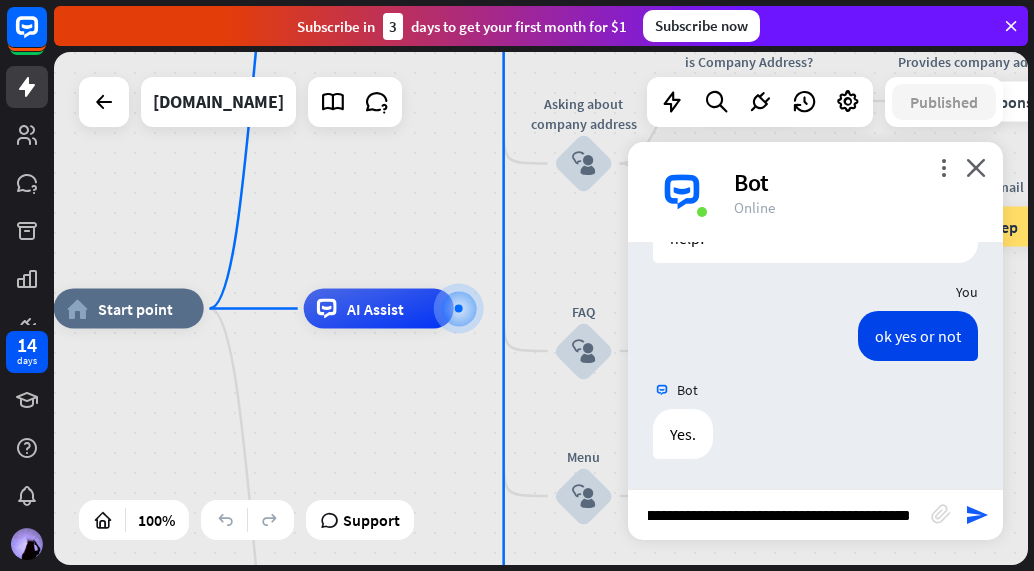 type on "**********" 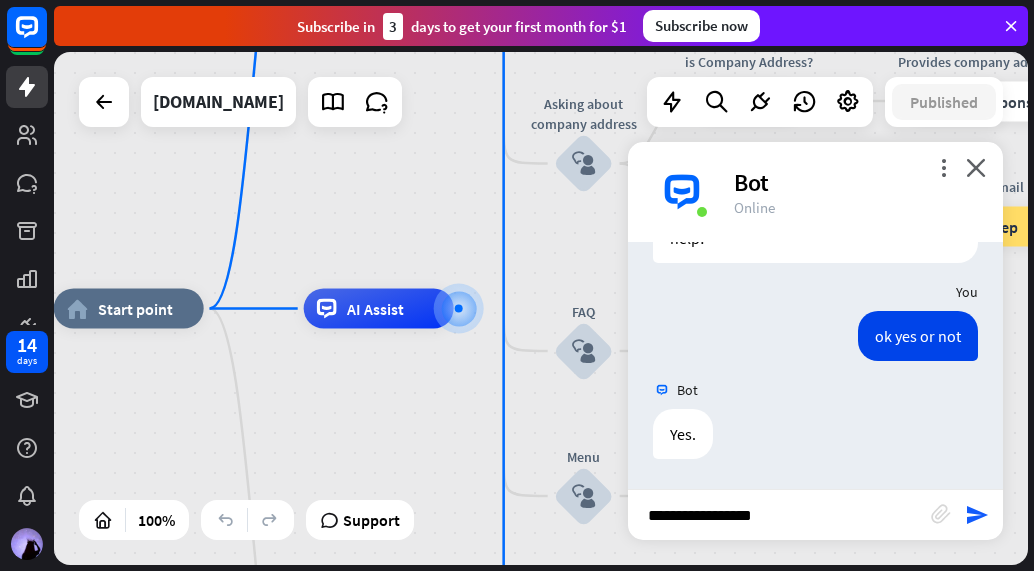 scroll, scrollTop: 0, scrollLeft: 0, axis: both 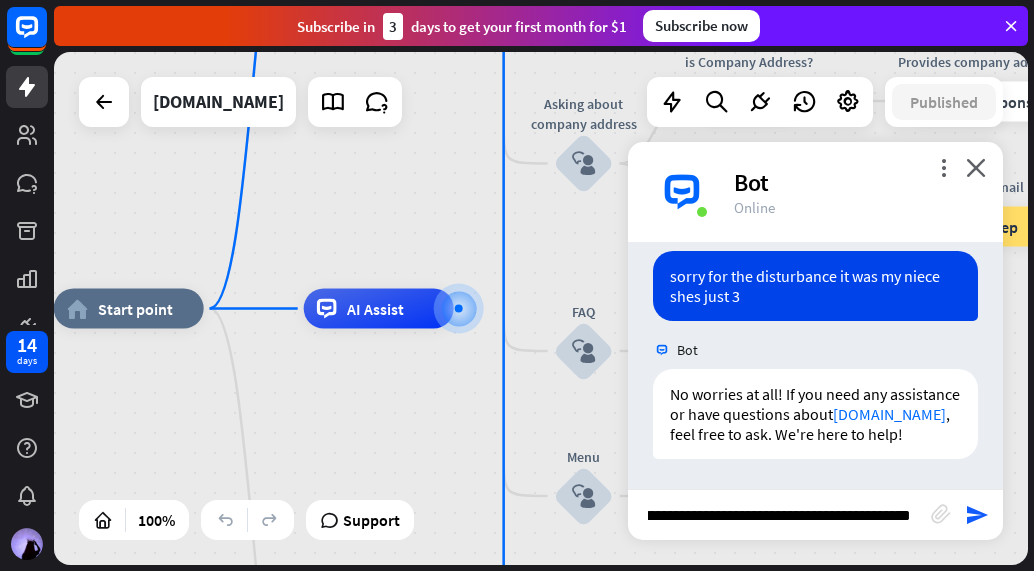 type on "**********" 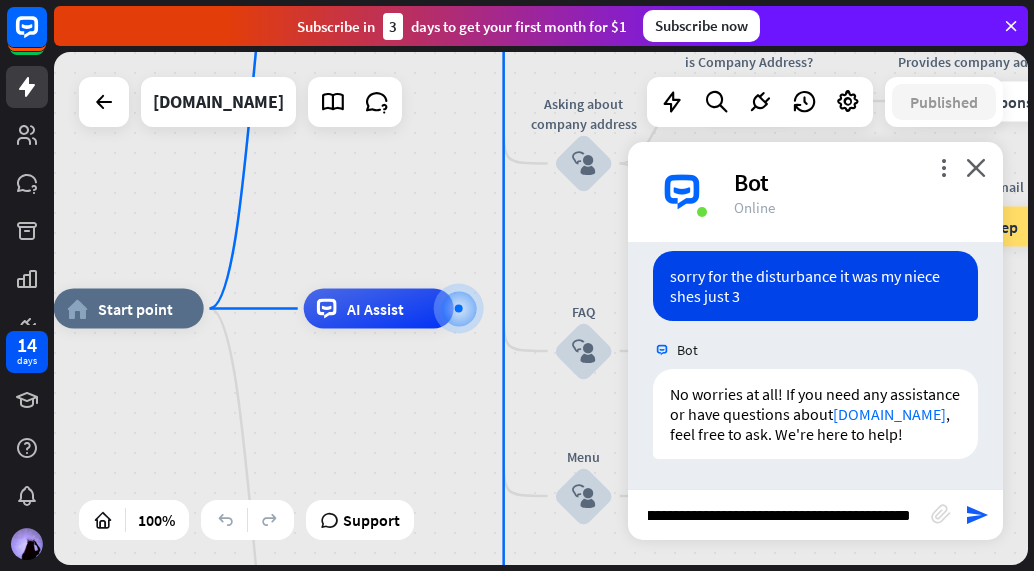 scroll, scrollTop: 0, scrollLeft: 54, axis: horizontal 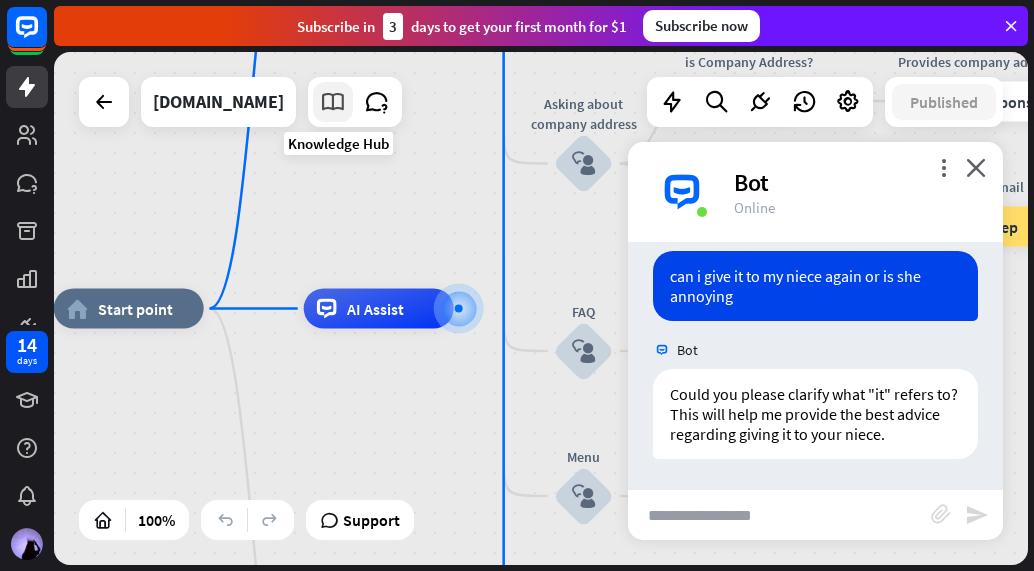 click at bounding box center (333, 102) 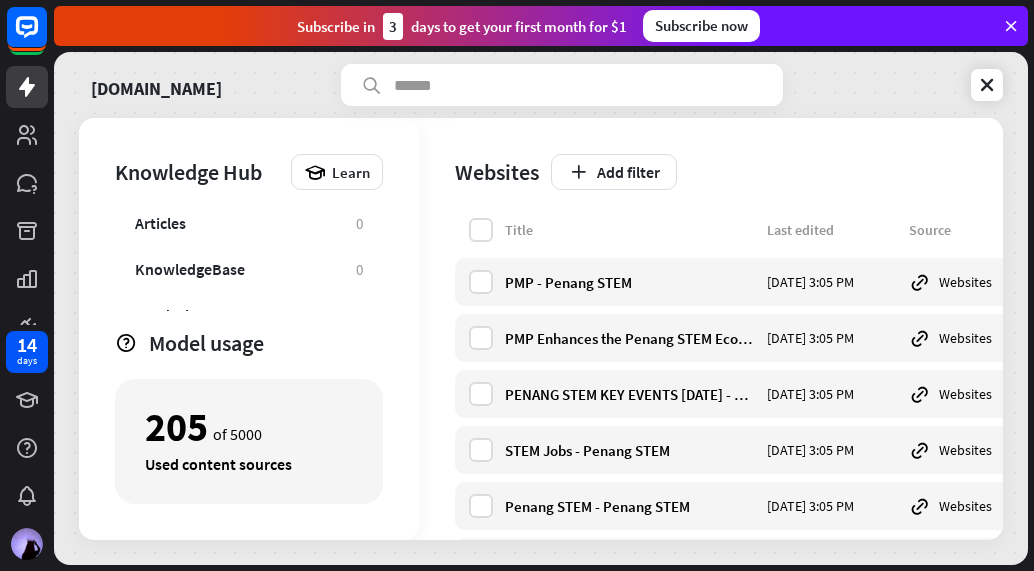 scroll, scrollTop: 125, scrollLeft: 0, axis: vertical 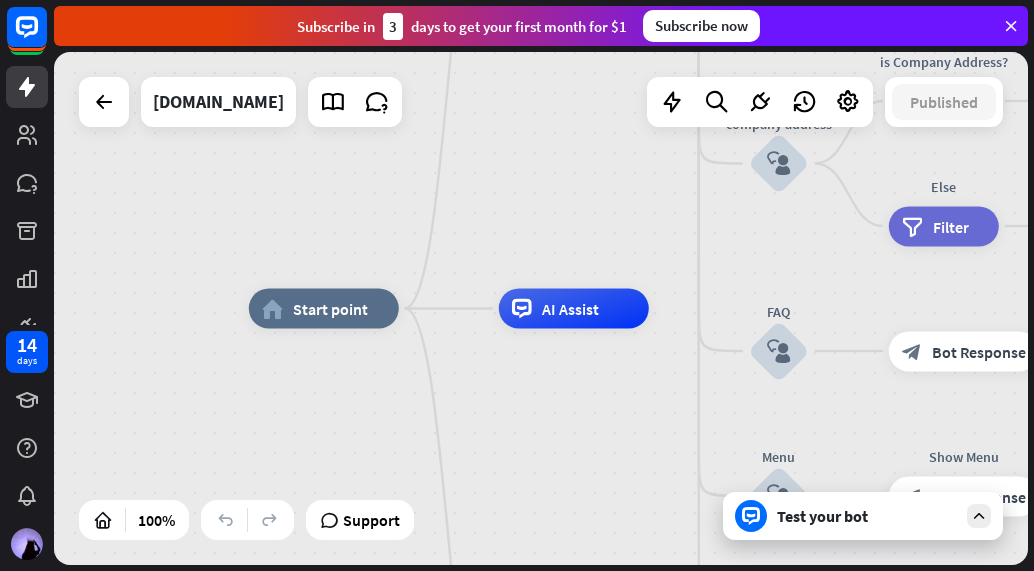 click on "Test your bot" at bounding box center [867, 516] 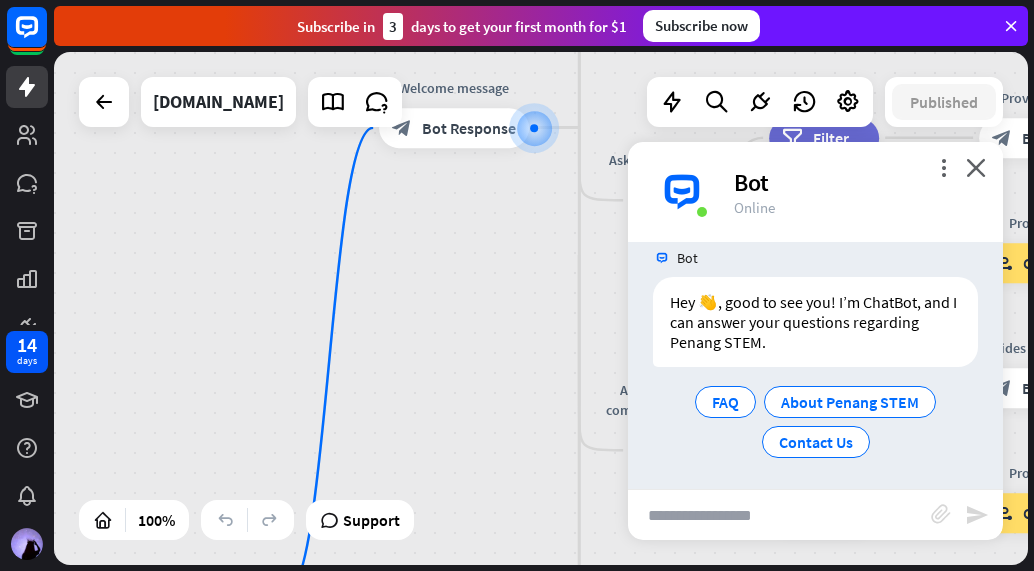 scroll, scrollTop: 26, scrollLeft: 0, axis: vertical 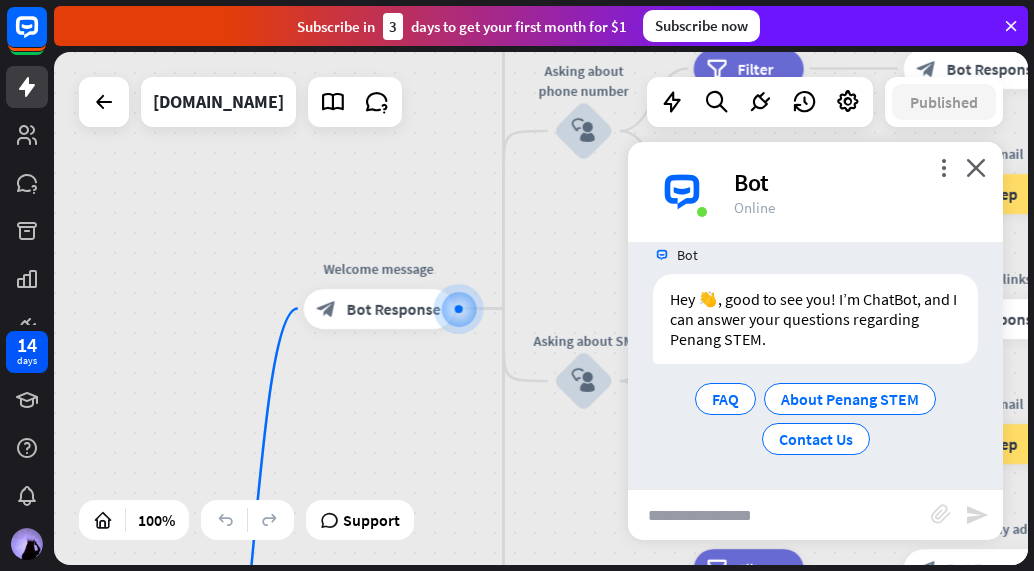 click at bounding box center [779, 515] 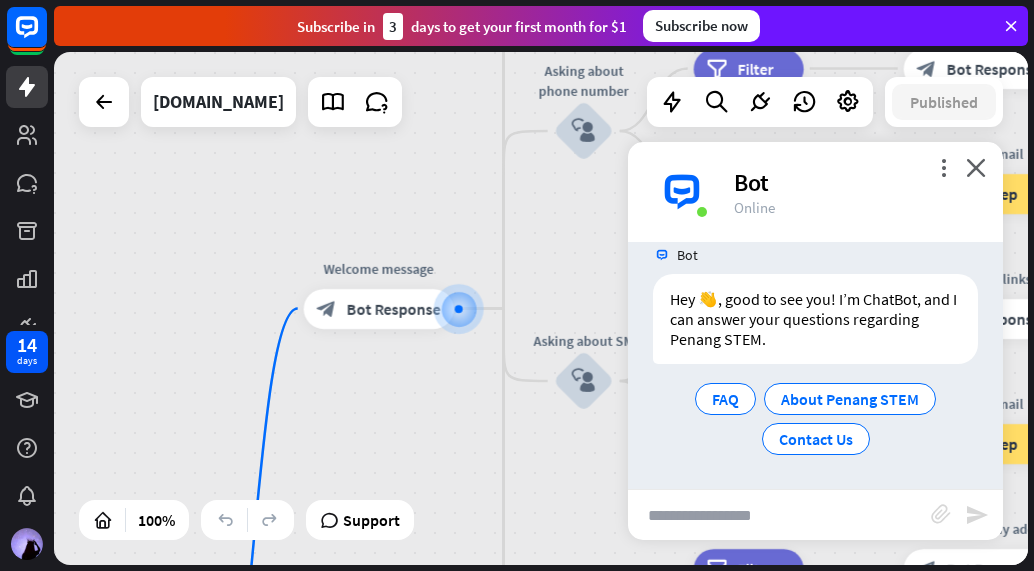 type on "*" 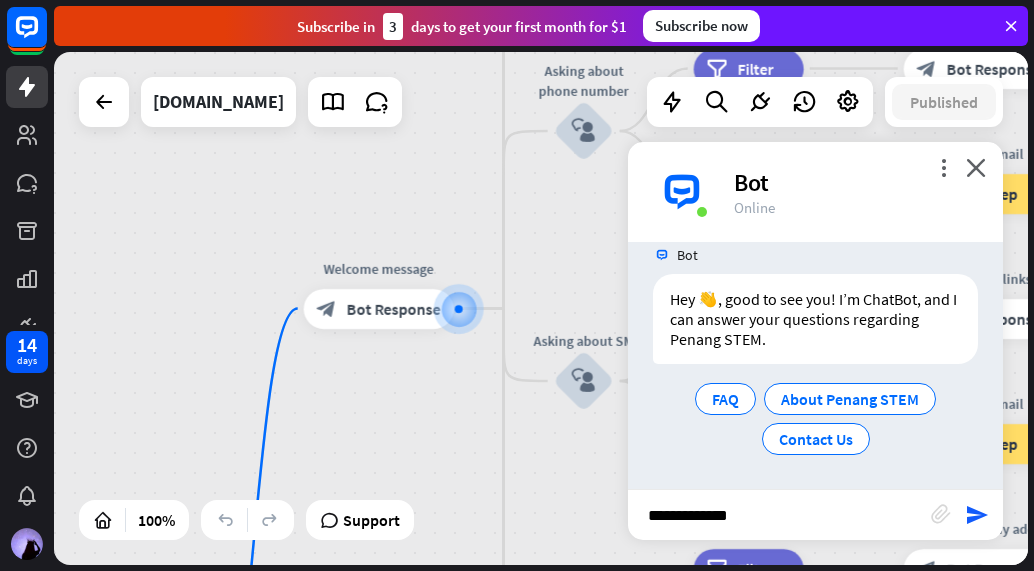 type on "**********" 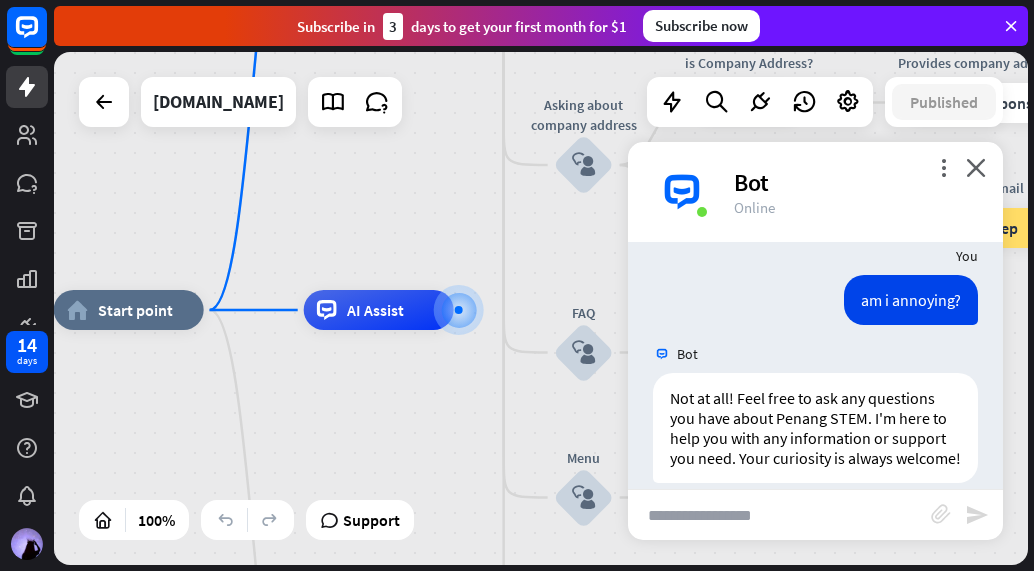 scroll, scrollTop: 207, scrollLeft: 0, axis: vertical 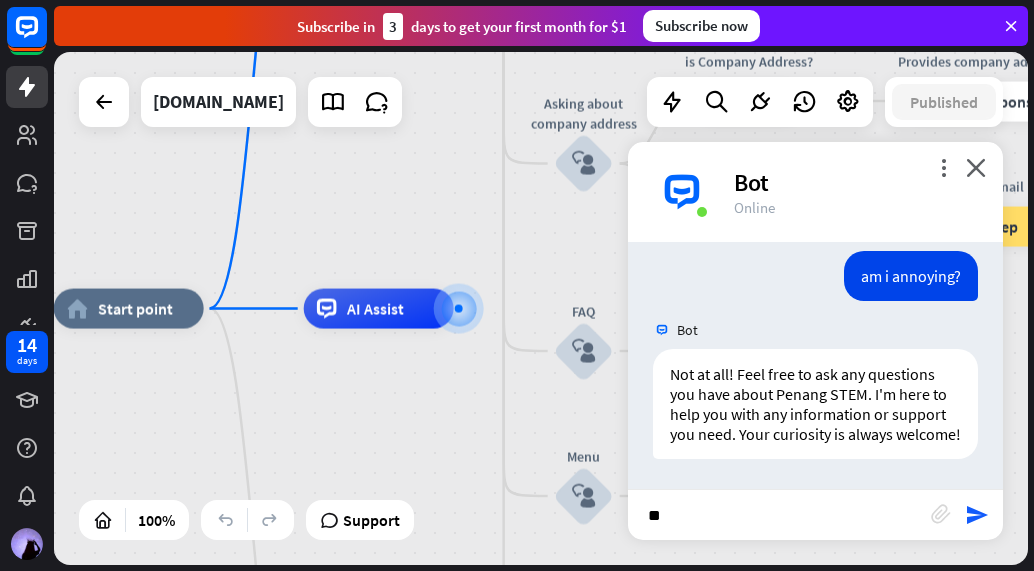 type on "*" 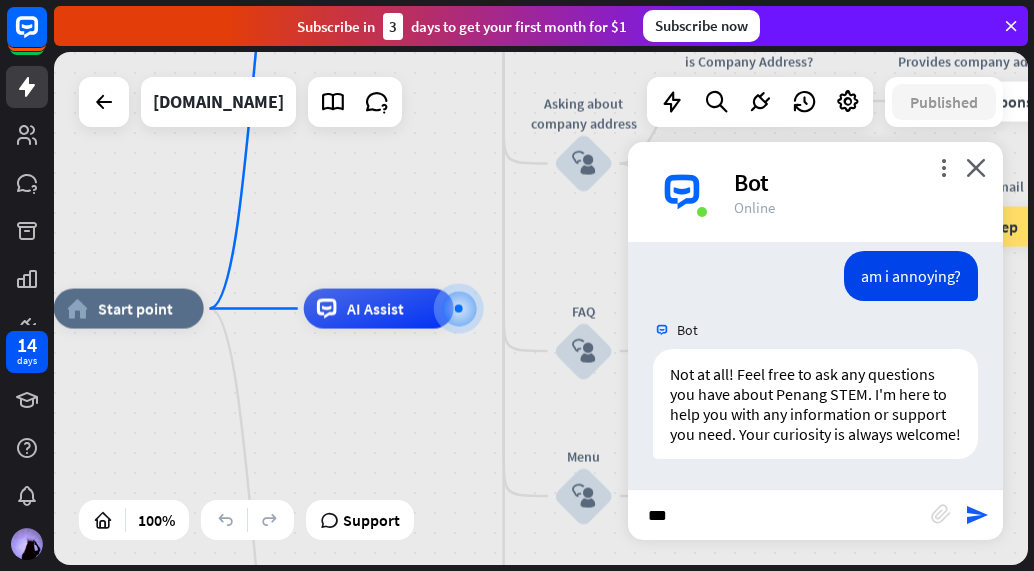 type on "****" 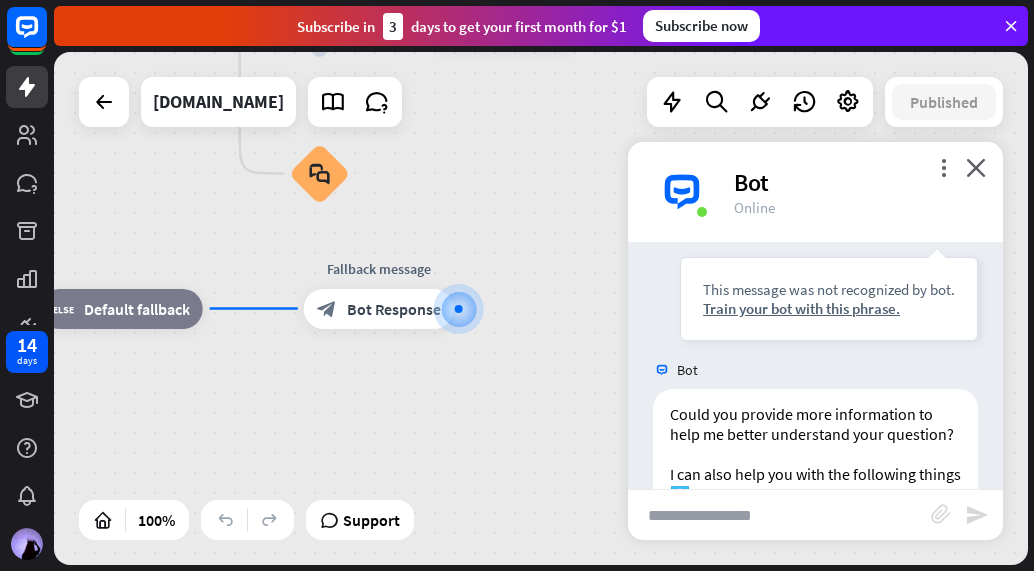 scroll, scrollTop: 662, scrollLeft: 0, axis: vertical 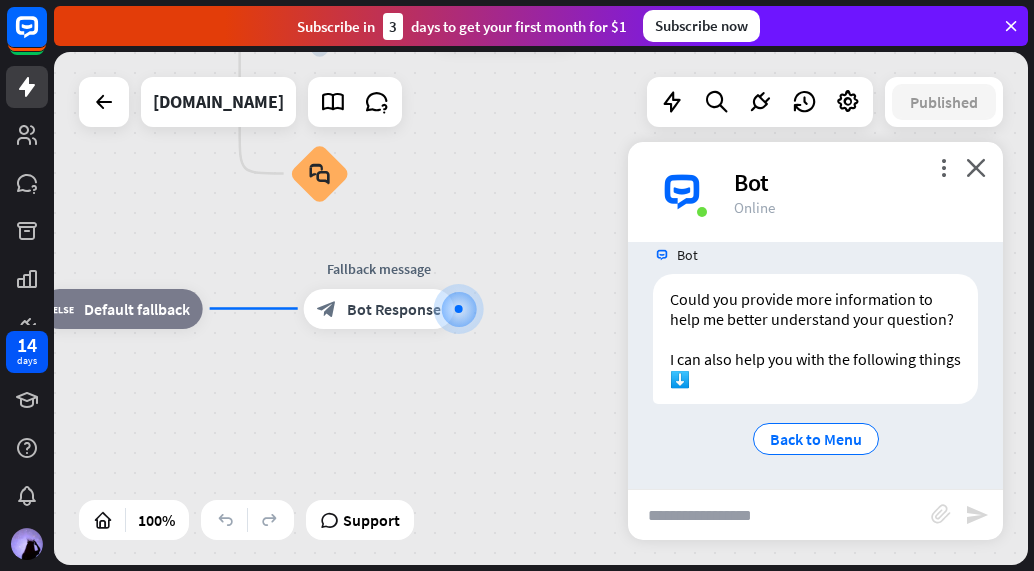 click at bounding box center [779, 515] 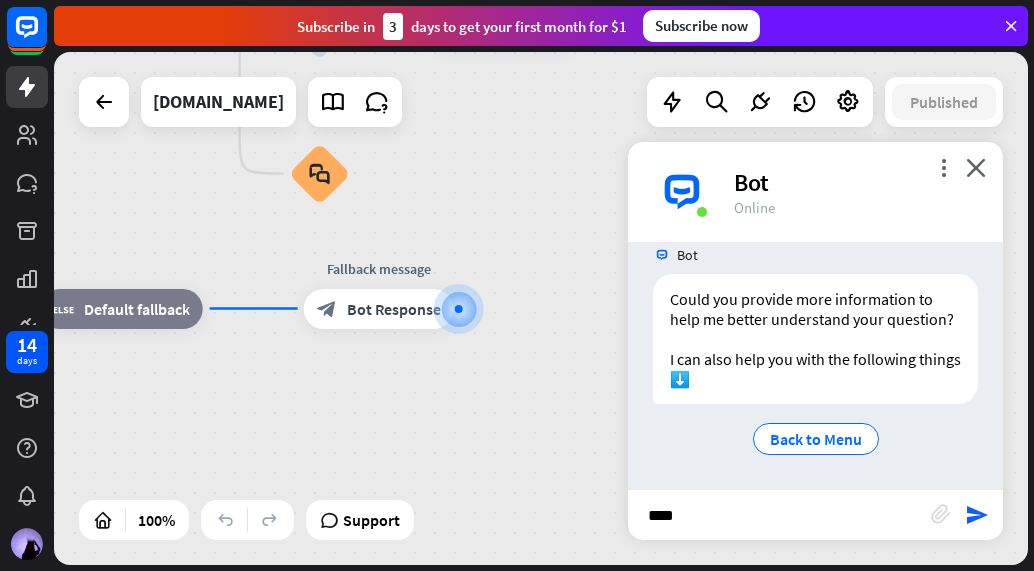 drag, startPoint x: 856, startPoint y: 511, endPoint x: 901, endPoint y: 589, distance: 90.04999 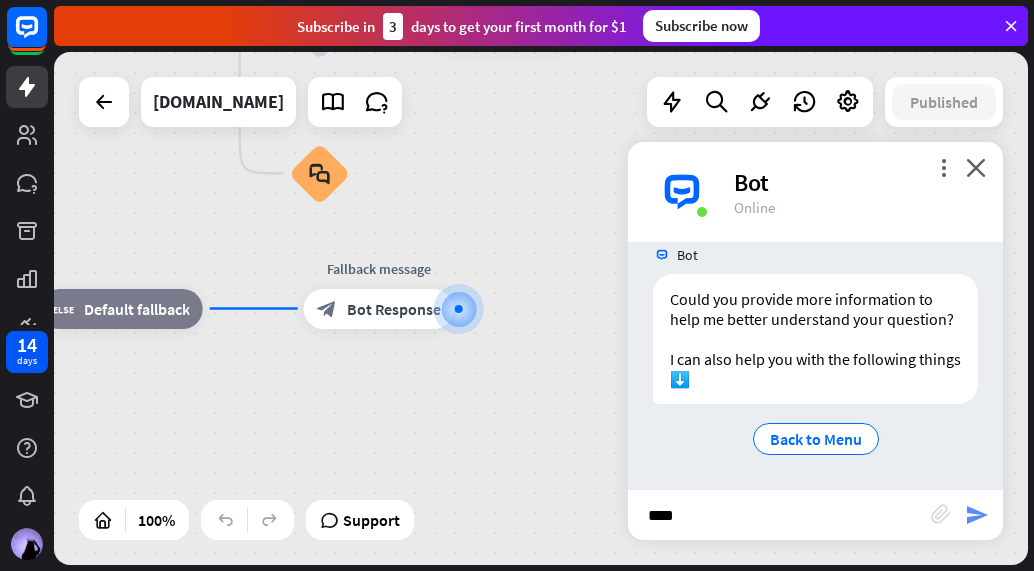 click on "send" at bounding box center [977, 515] 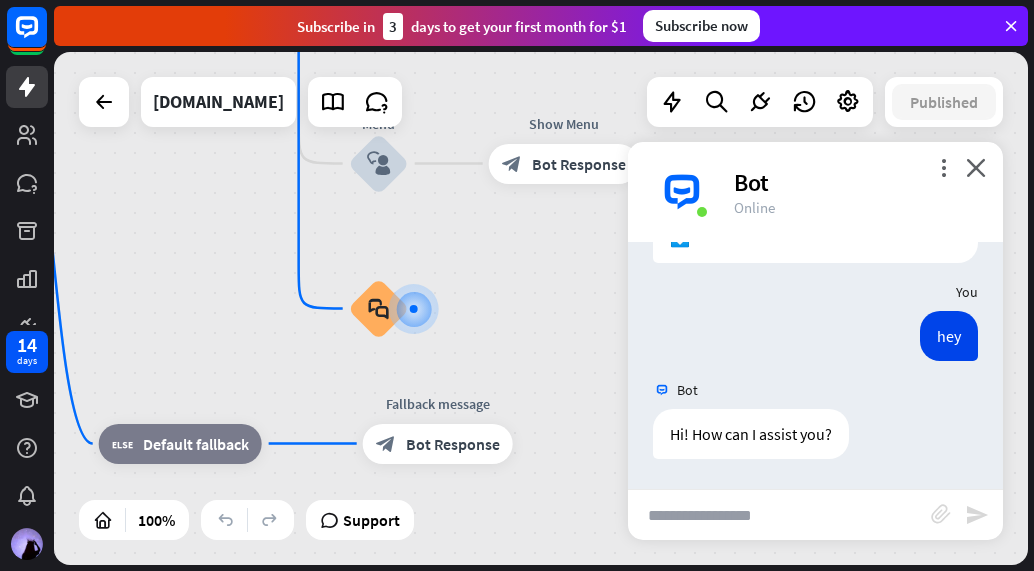 click at bounding box center (779, 515) 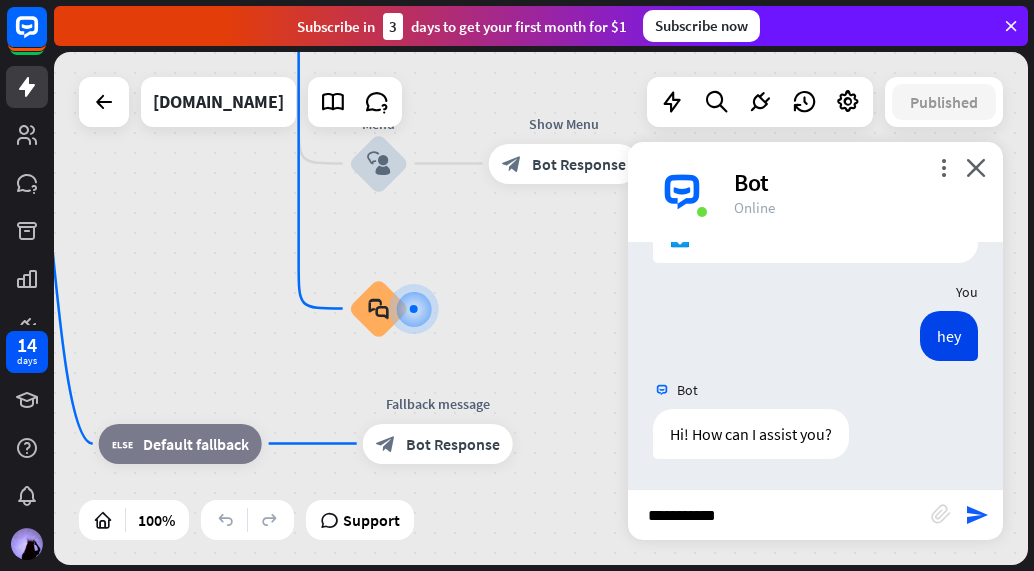 type on "**********" 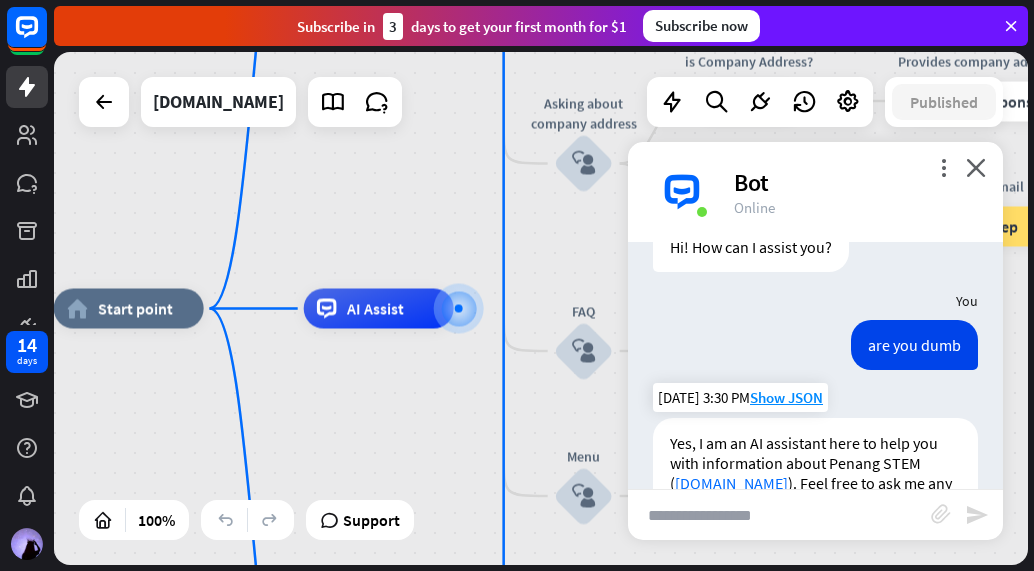 scroll, scrollTop: 999, scrollLeft: 0, axis: vertical 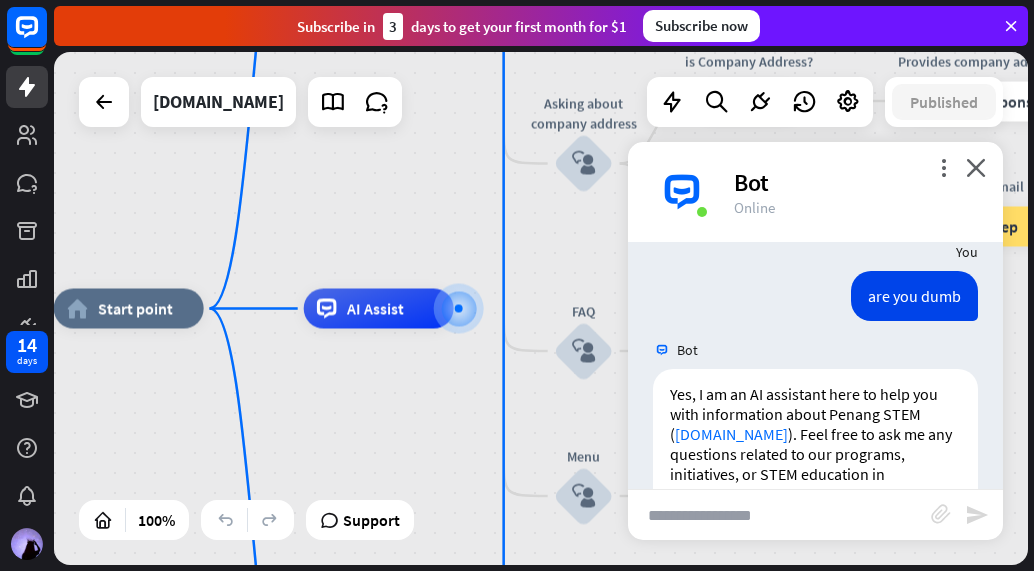 click at bounding box center (779, 515) 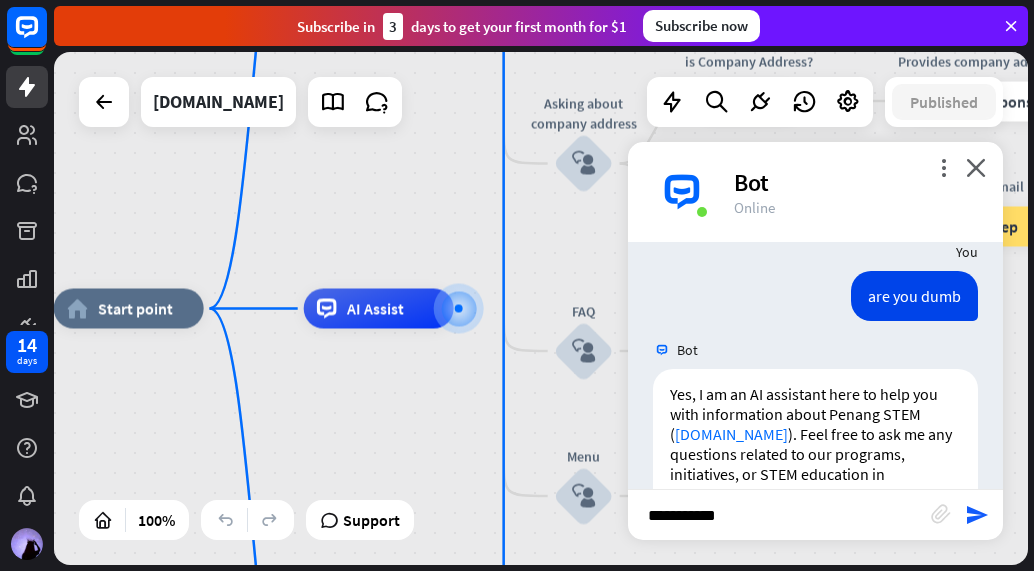 type on "**********" 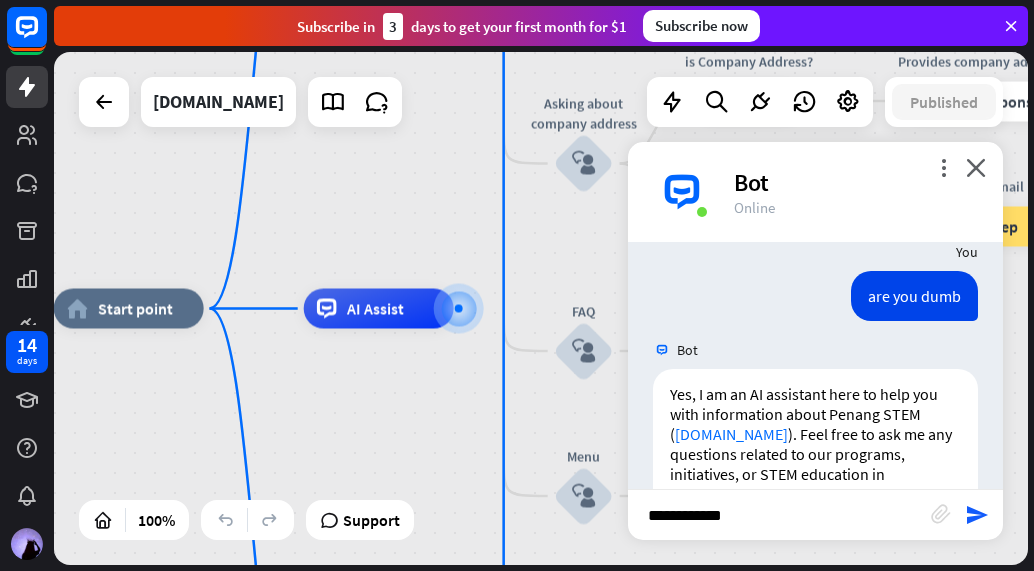 type 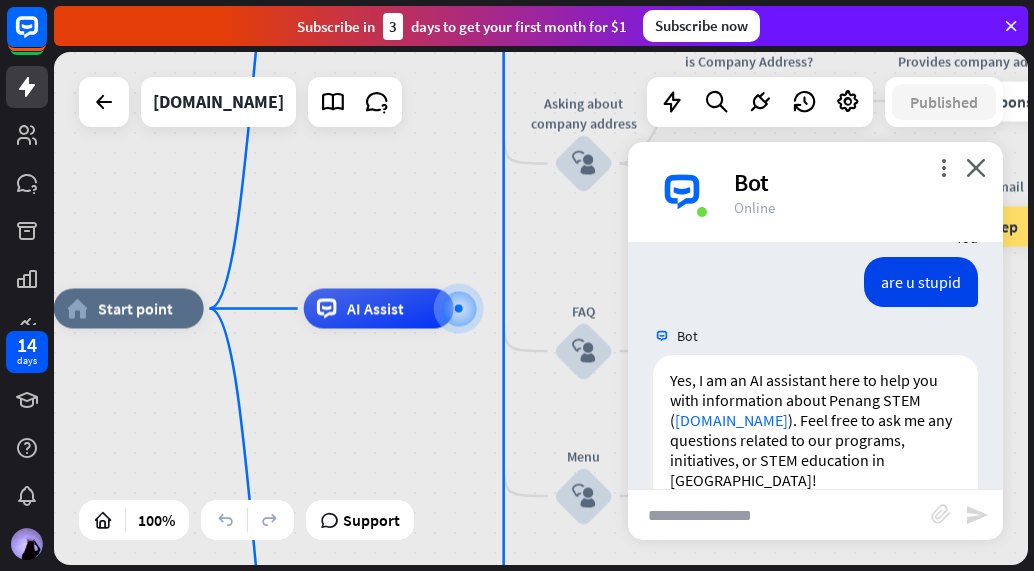scroll, scrollTop: 1395, scrollLeft: 0, axis: vertical 